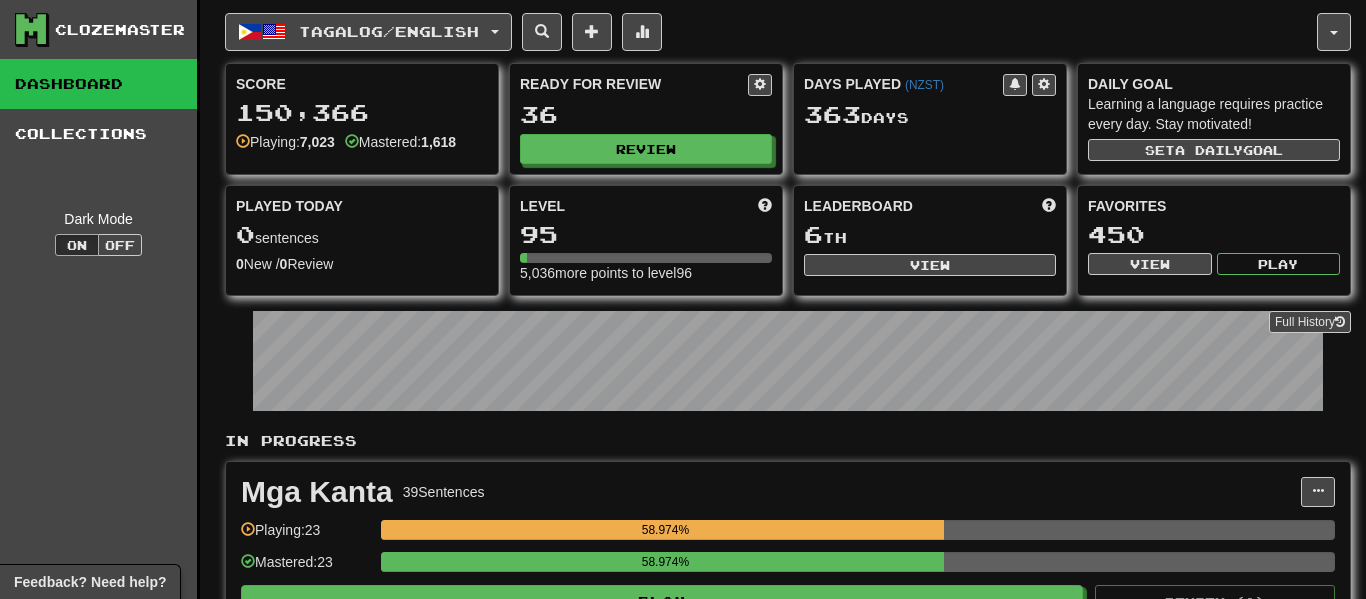 scroll, scrollTop: 0, scrollLeft: 0, axis: both 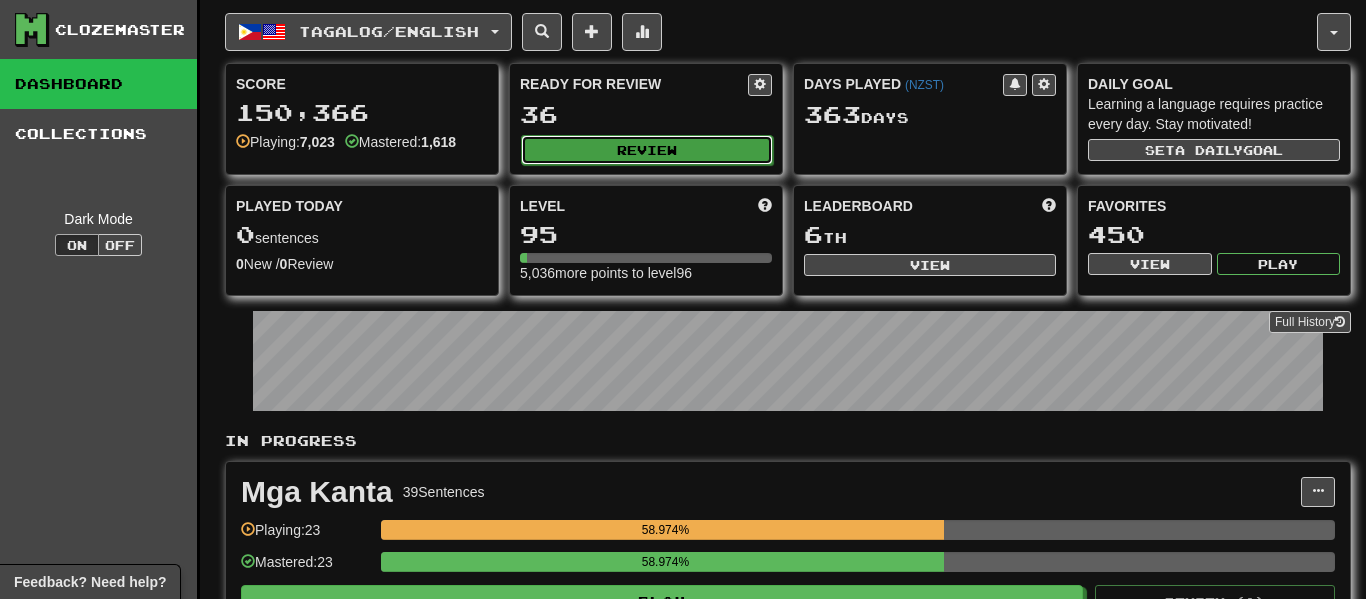 click on "Review" at bounding box center [647, 150] 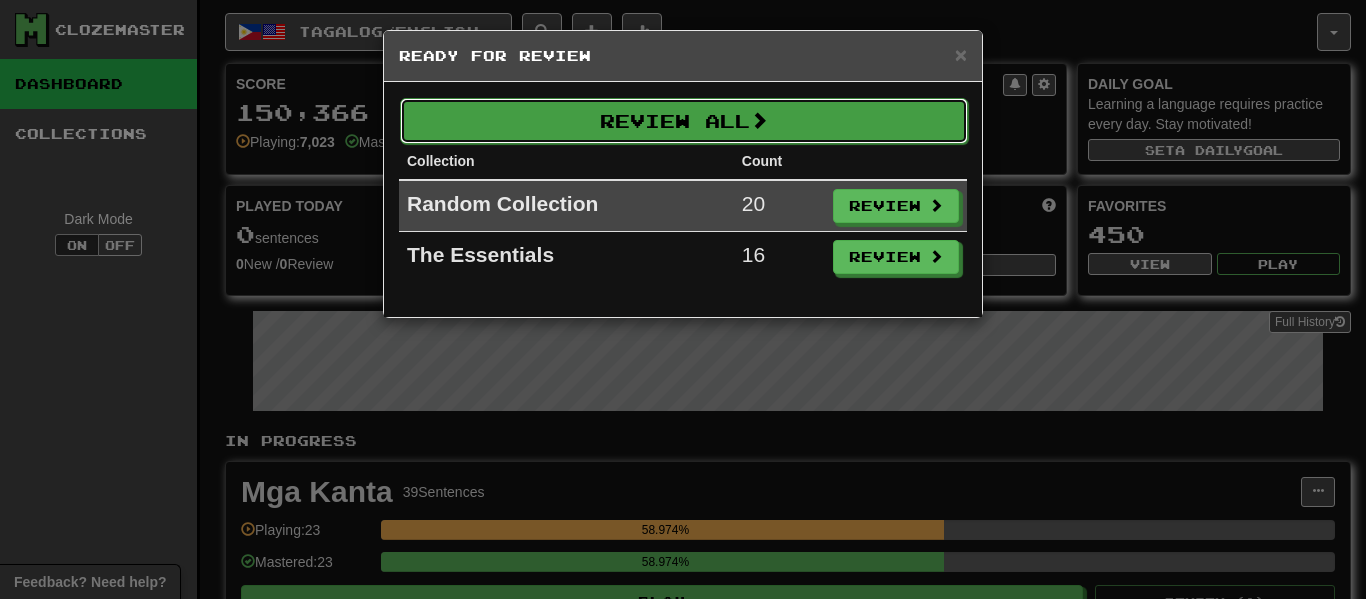 click on "Review All" at bounding box center [684, 121] 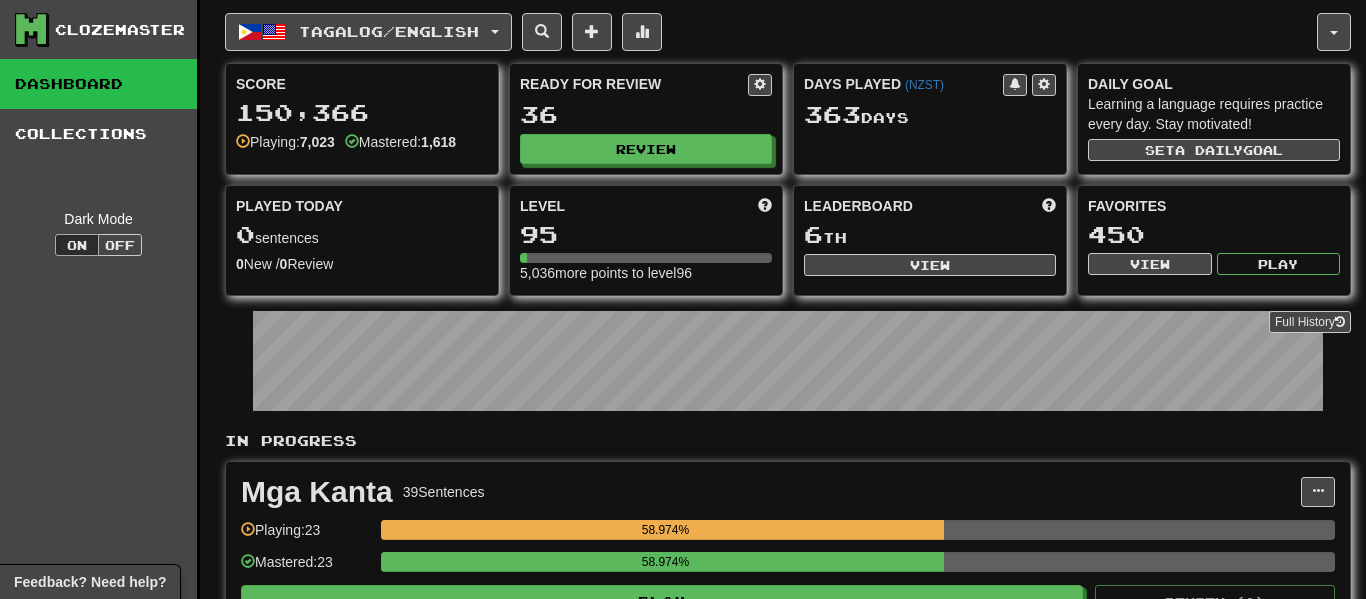 select on "**" 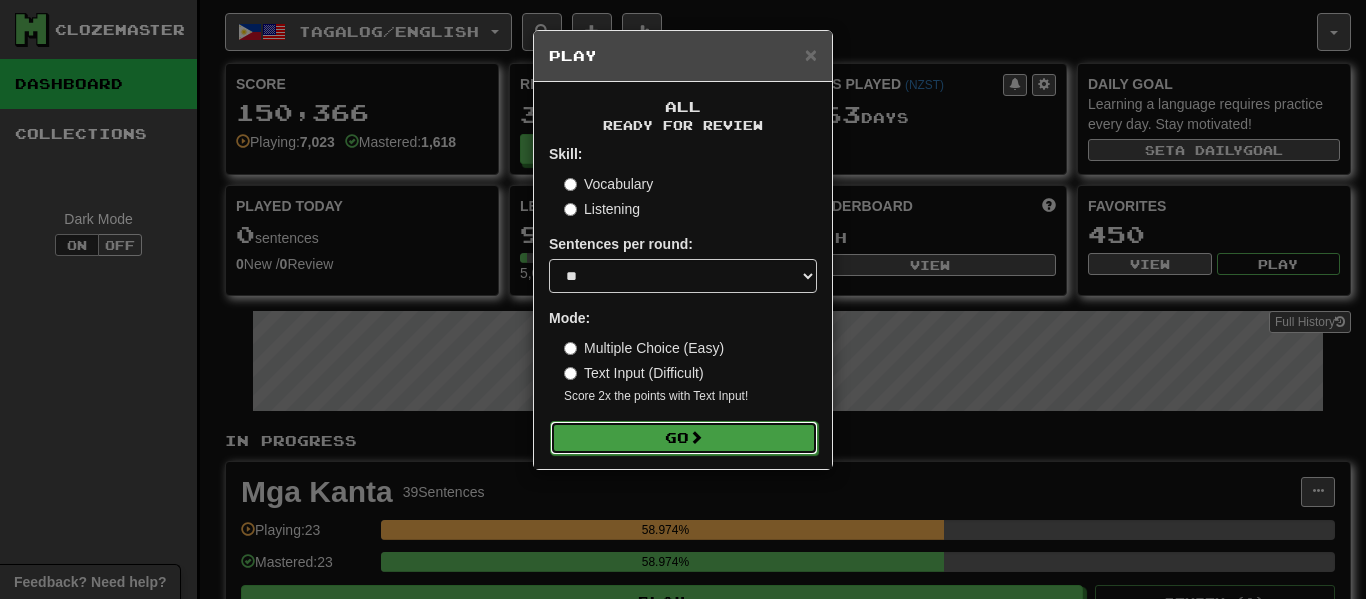 click on "Go" at bounding box center [684, 438] 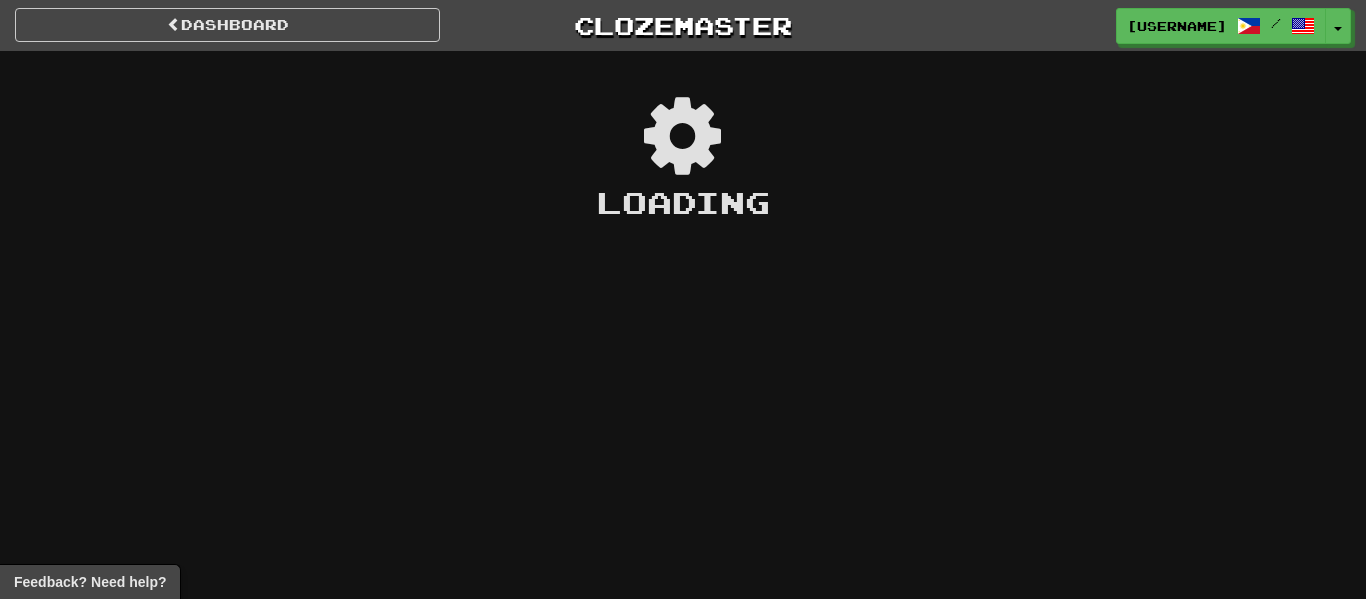 scroll, scrollTop: 0, scrollLeft: 0, axis: both 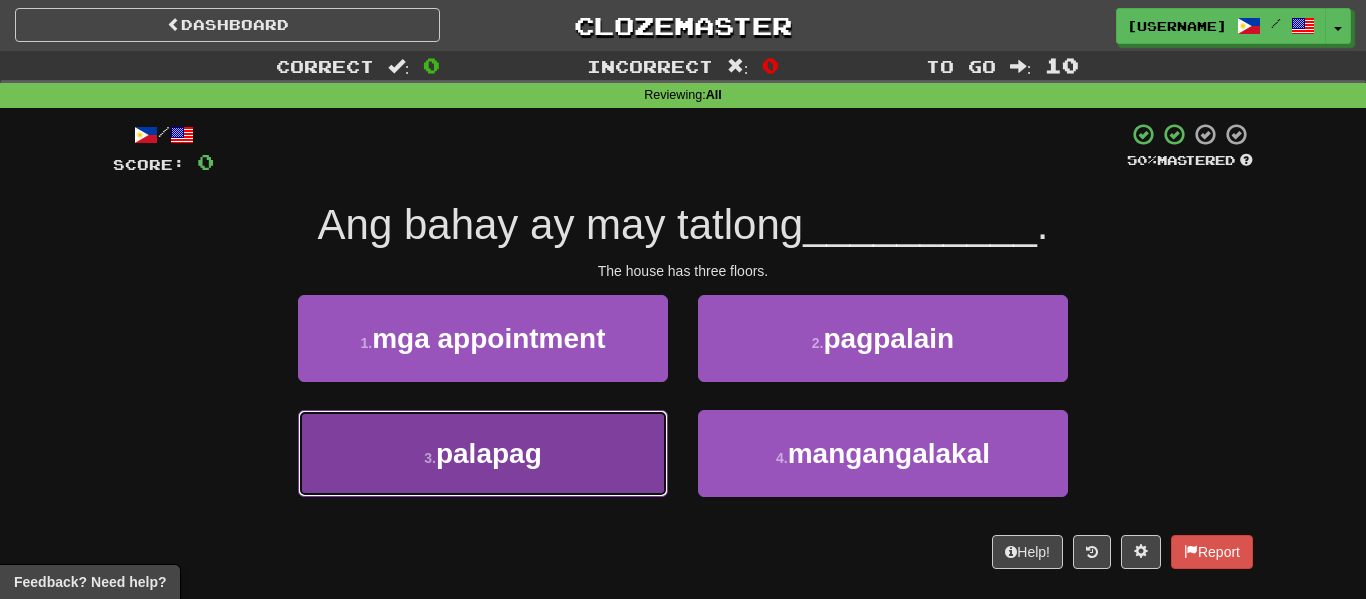 click on "3 .  palapag" at bounding box center [483, 453] 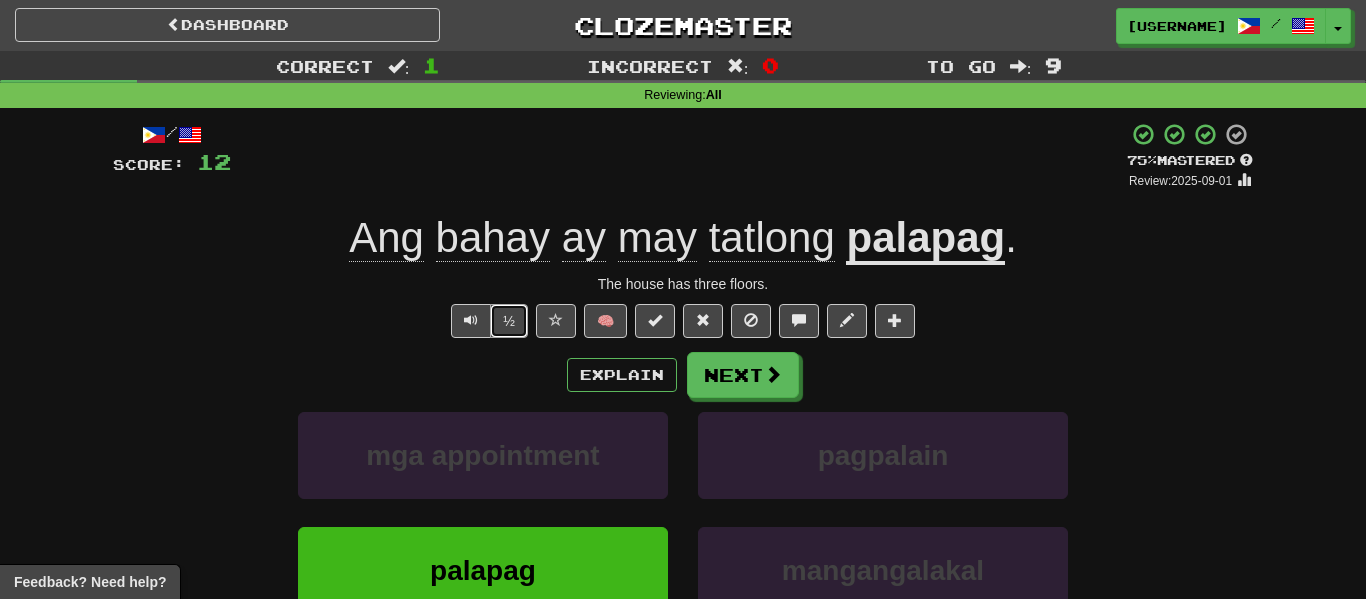 click on "½" at bounding box center [509, 321] 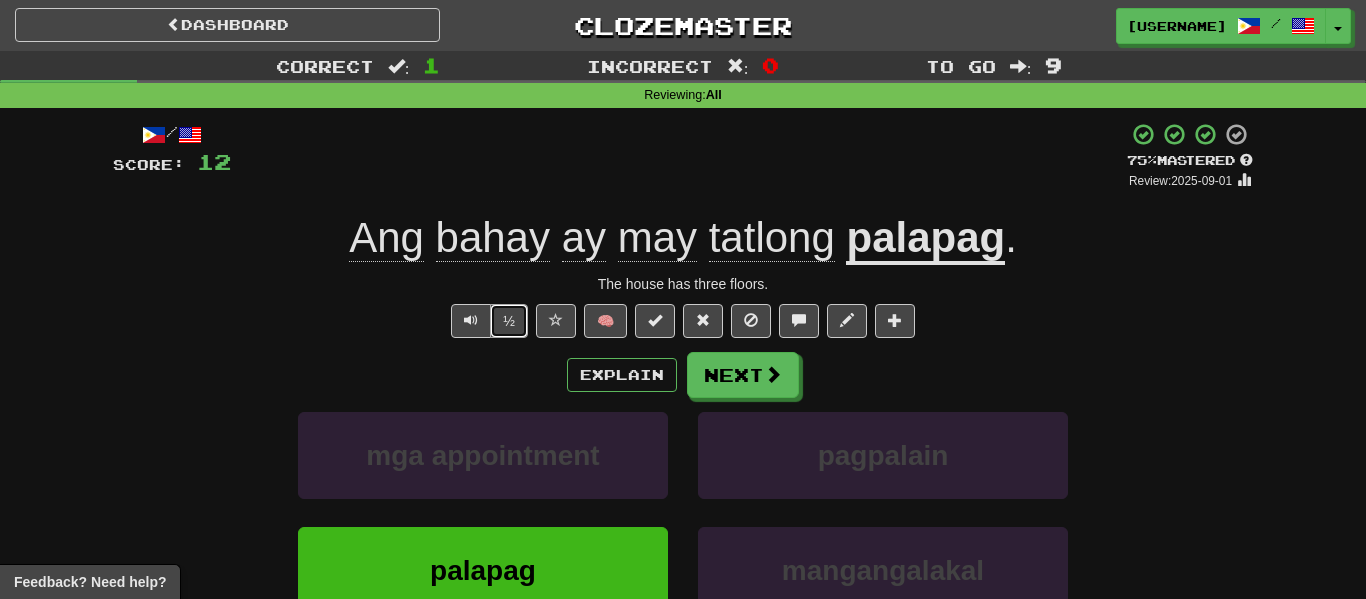 click on "½" at bounding box center [509, 321] 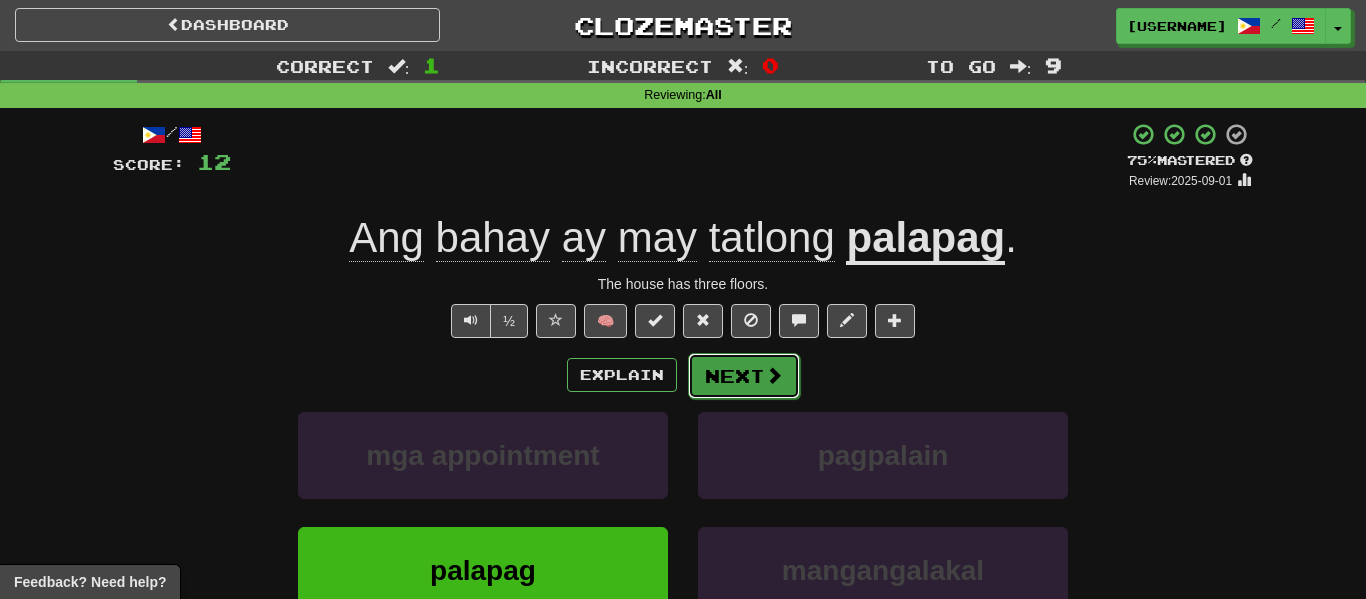 click on "Next" at bounding box center [744, 376] 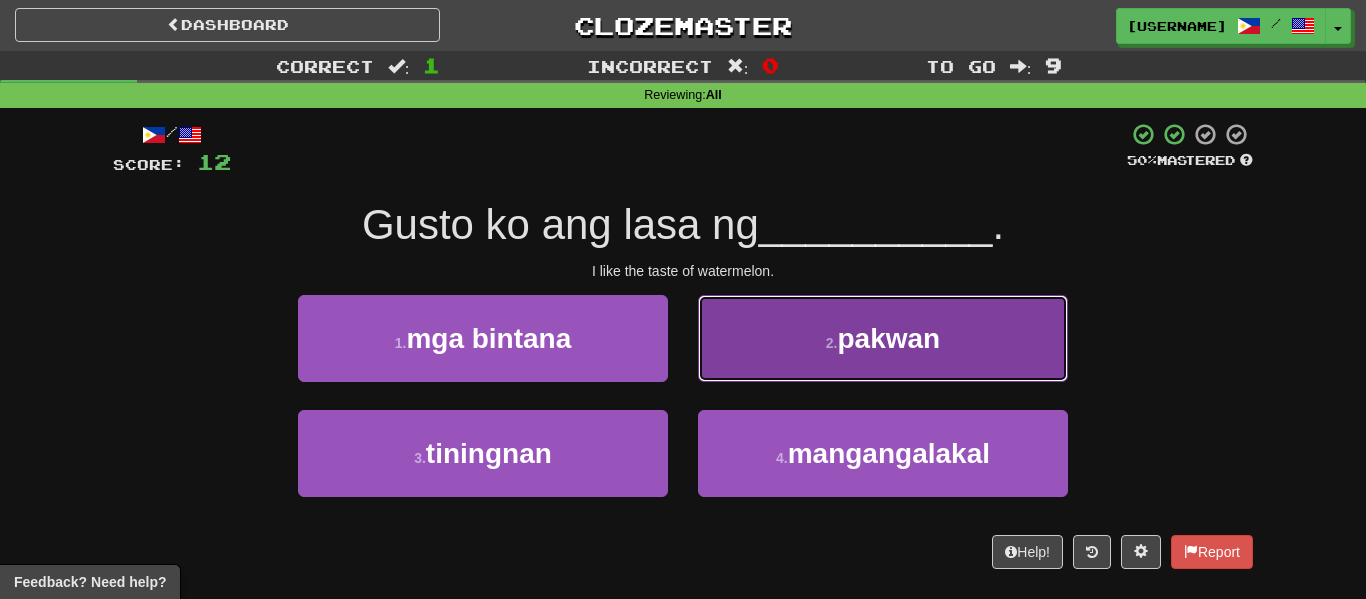 click on "2 .  pakwan" at bounding box center (883, 338) 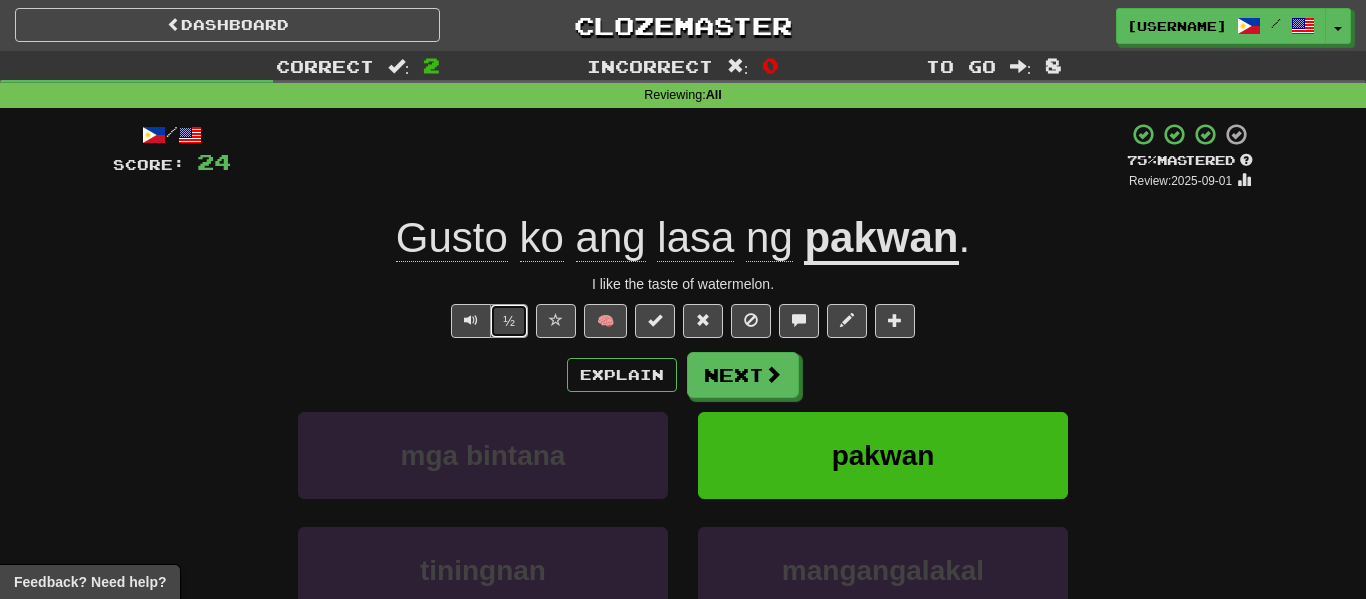 click on "½" at bounding box center (509, 321) 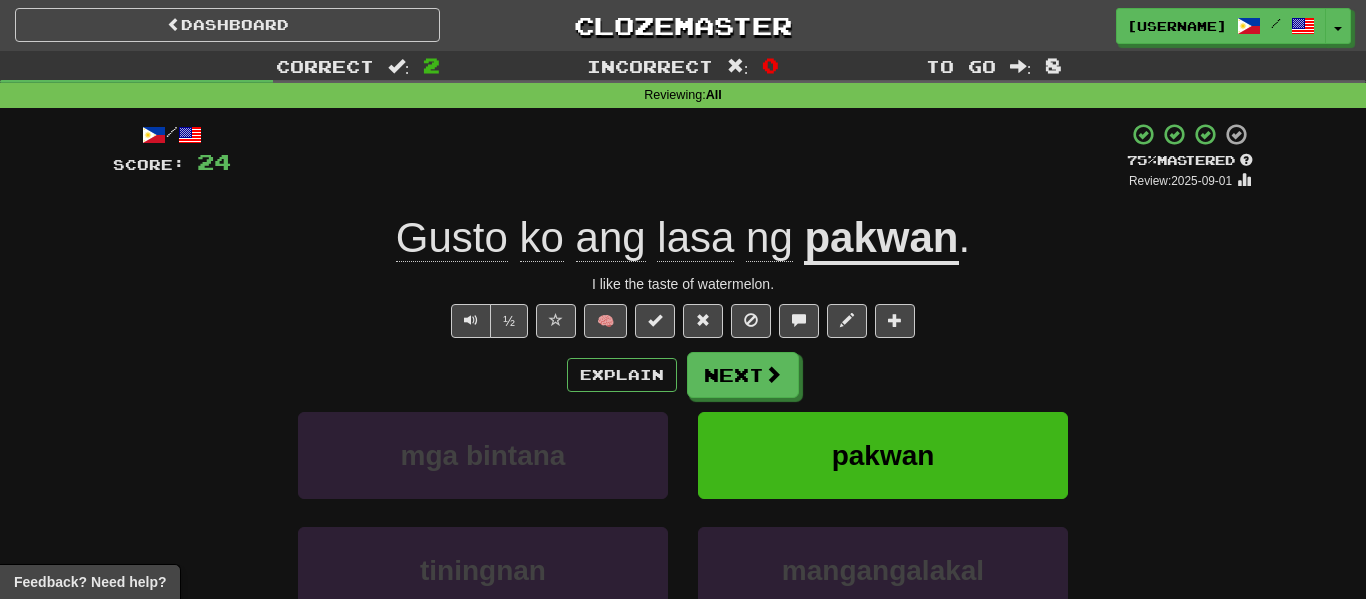 click on "Explain Next mga bintana pakwan tiningnan mangangalakal Learn more: mga bintana pakwan tiningnan mangangalakal" at bounding box center (683, 512) 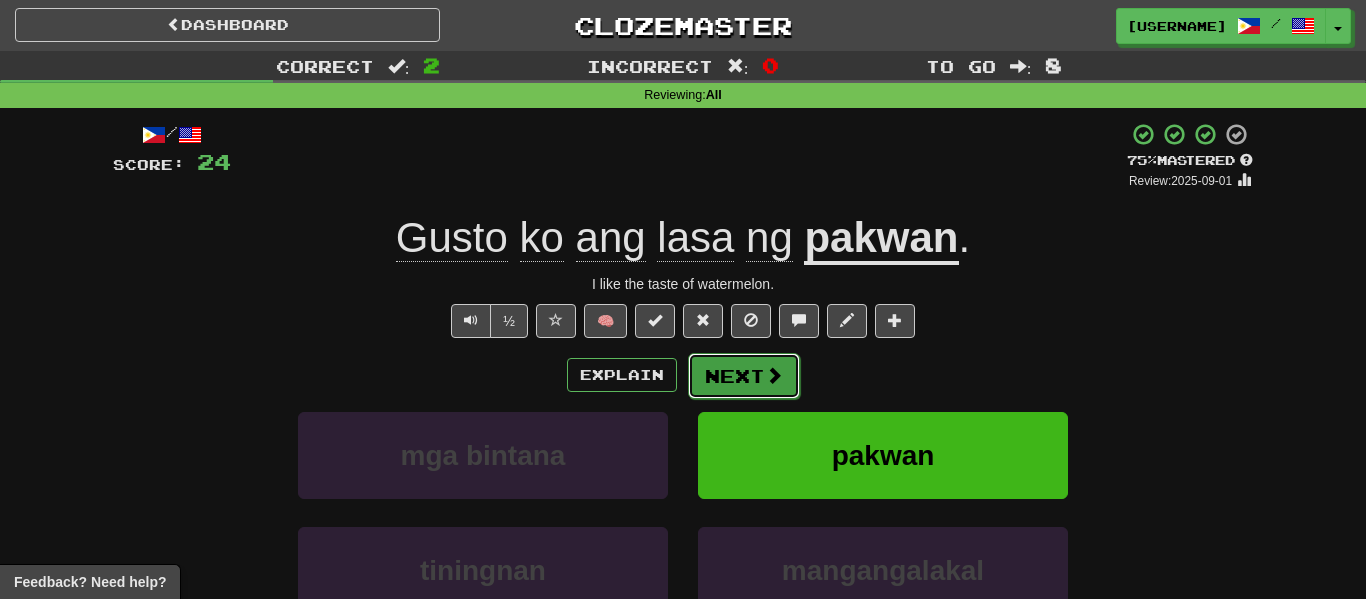 click on "Next" at bounding box center [744, 376] 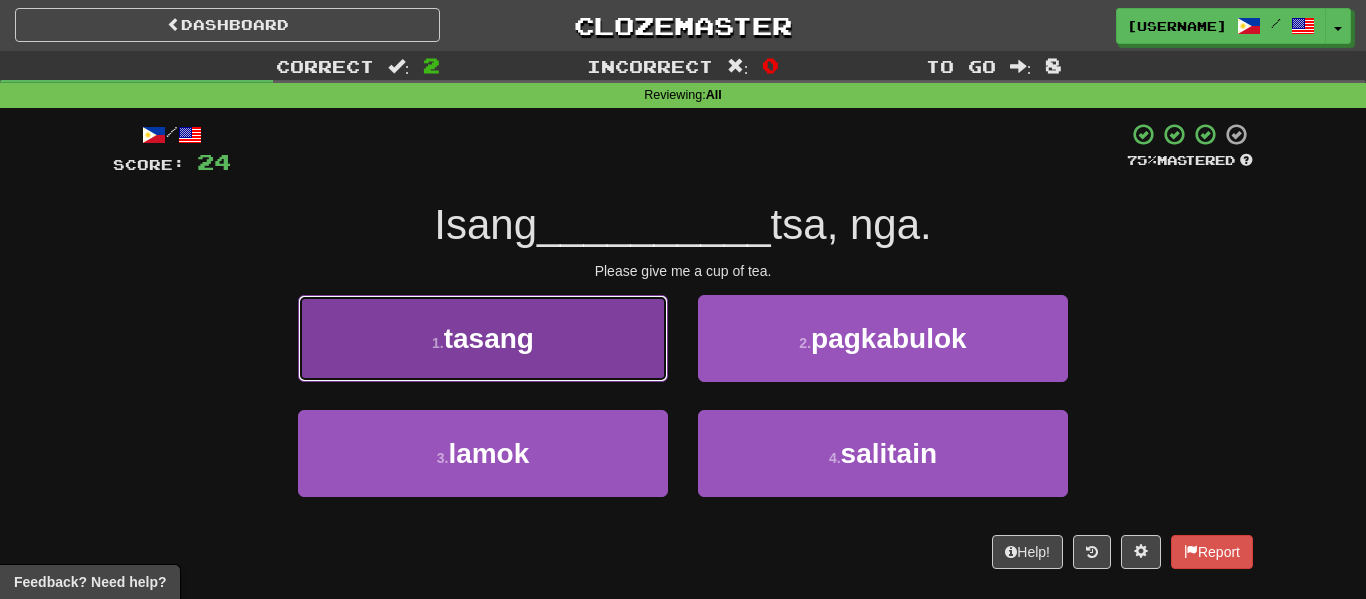 click on "1 .  tasang" at bounding box center (483, 338) 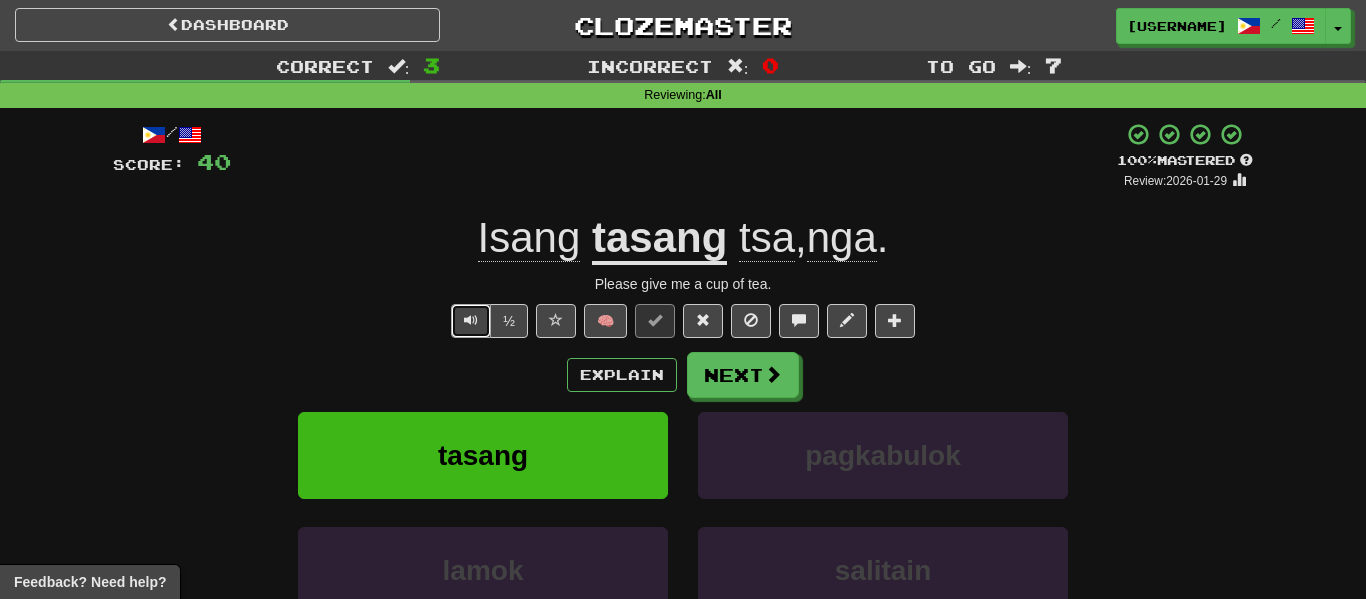 click at bounding box center (471, 320) 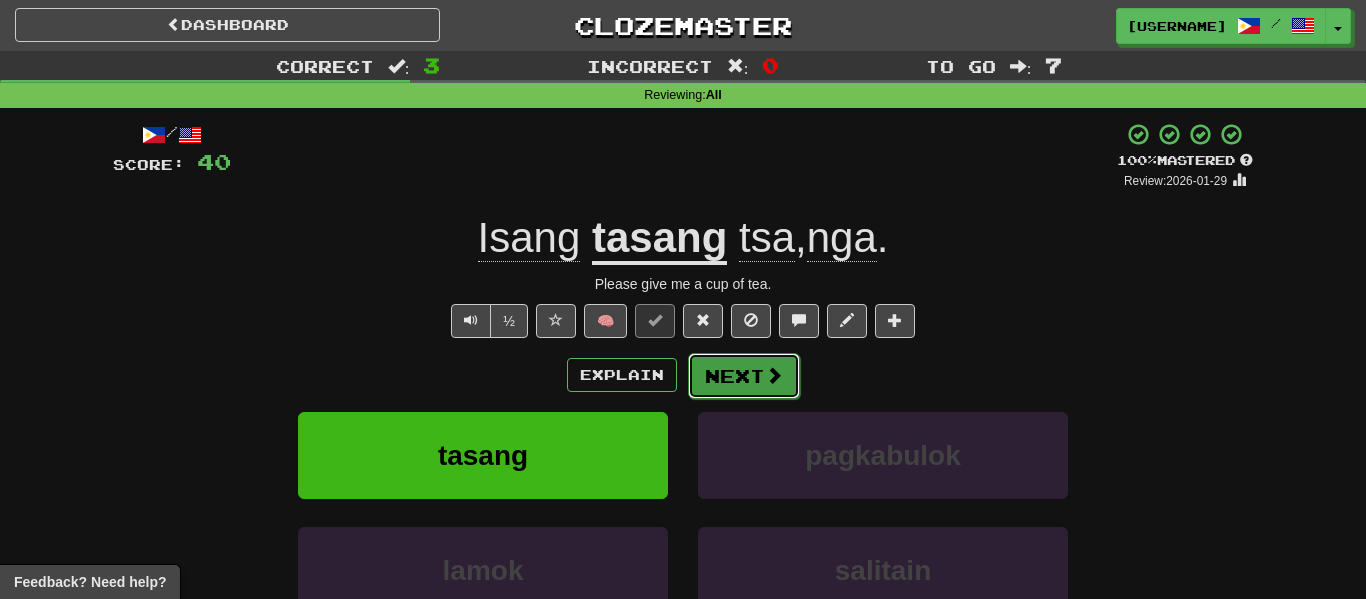 click on "Next" at bounding box center [744, 376] 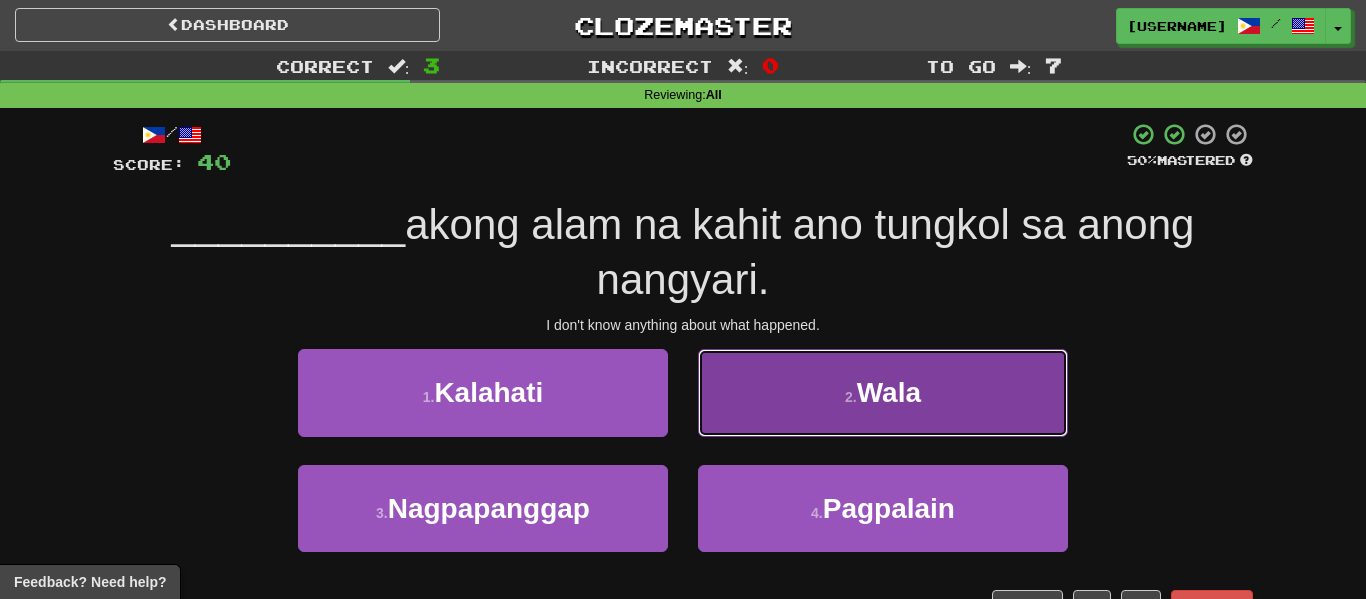 click on "2 .  Wala" at bounding box center [883, 392] 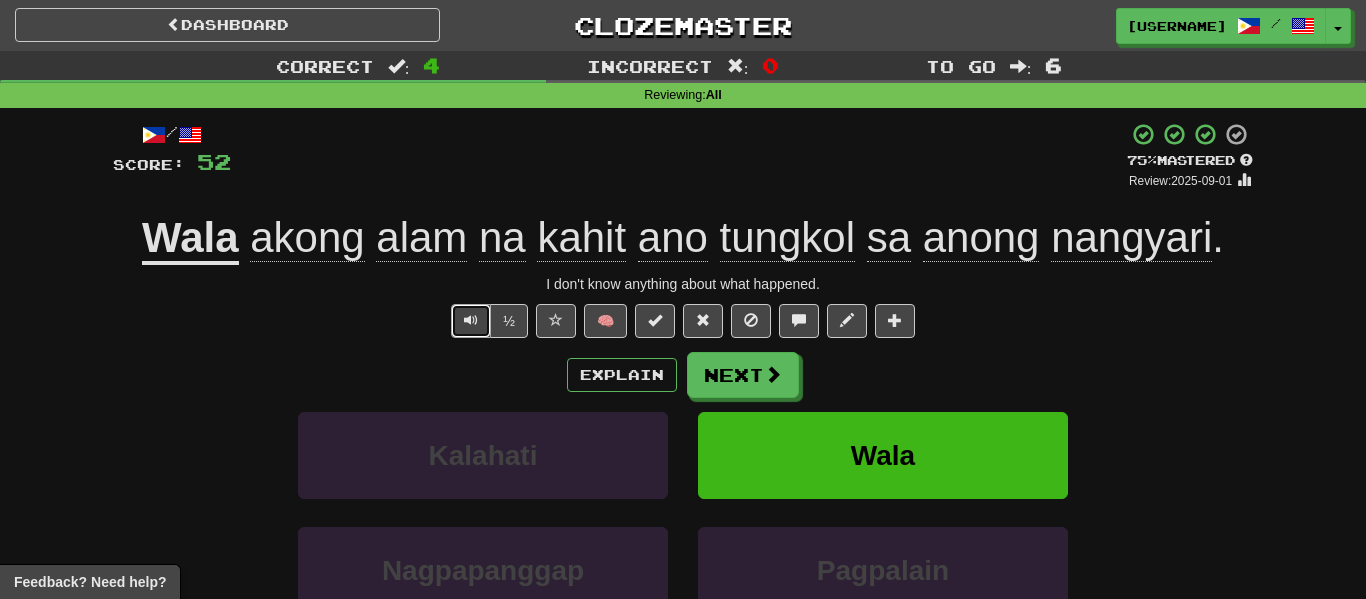 click at bounding box center (471, 320) 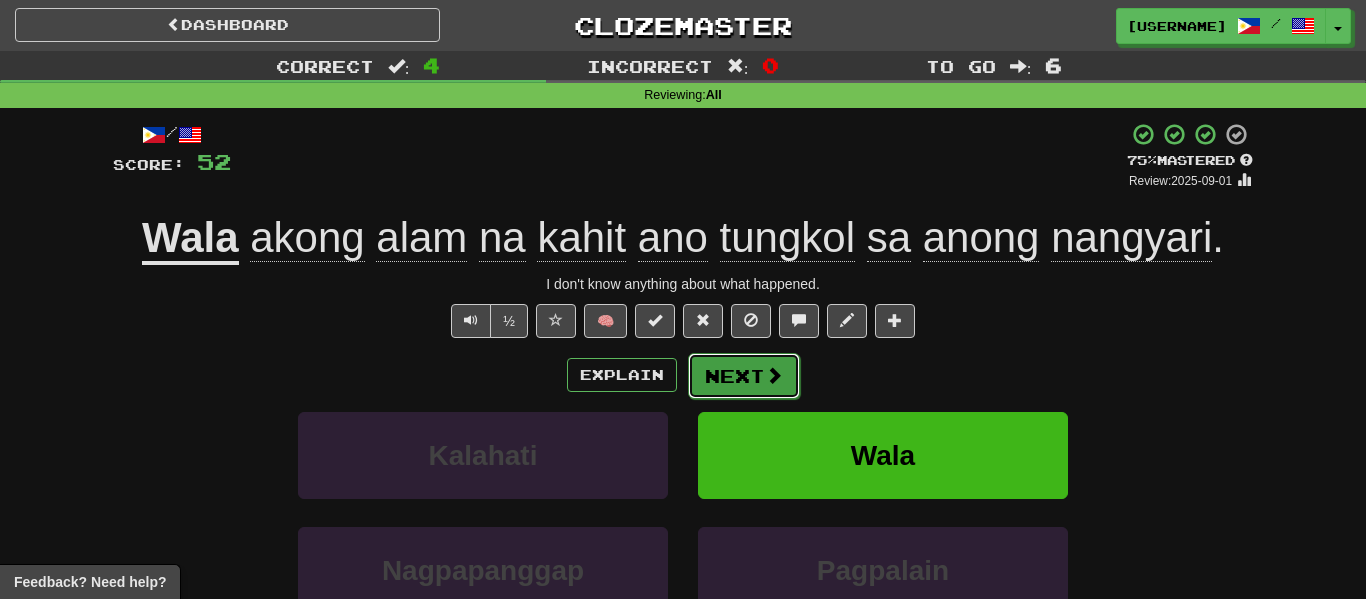 click on "Next" at bounding box center [744, 376] 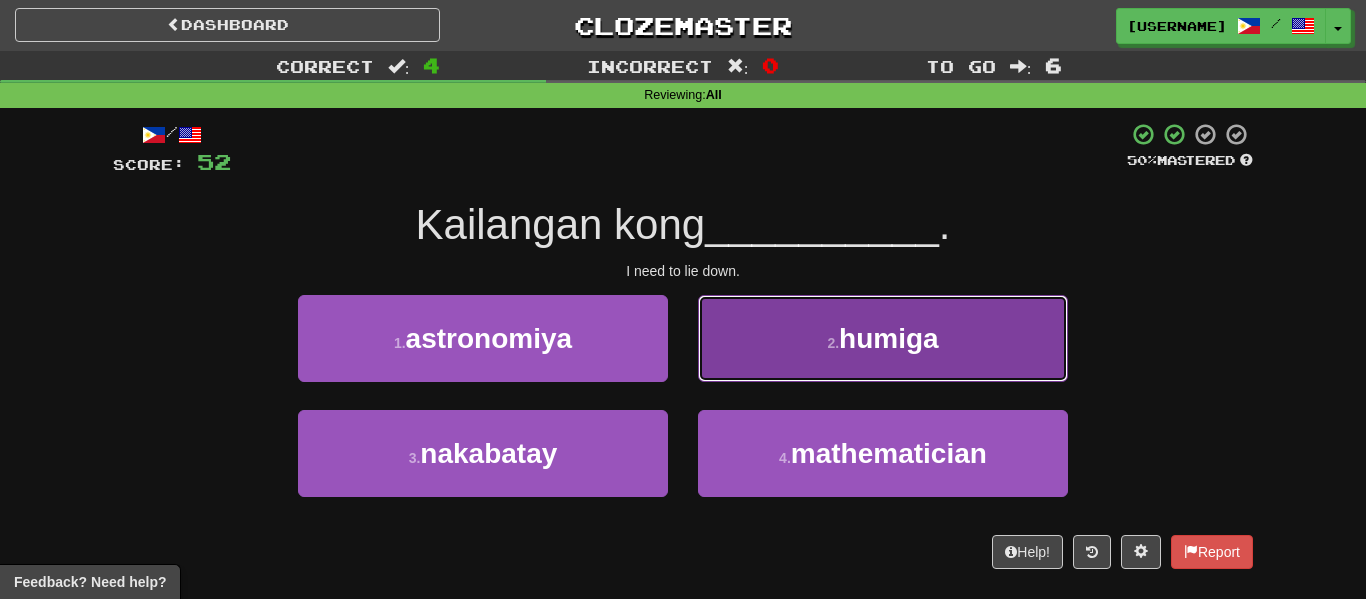 click on "2 .  humiga" at bounding box center [883, 338] 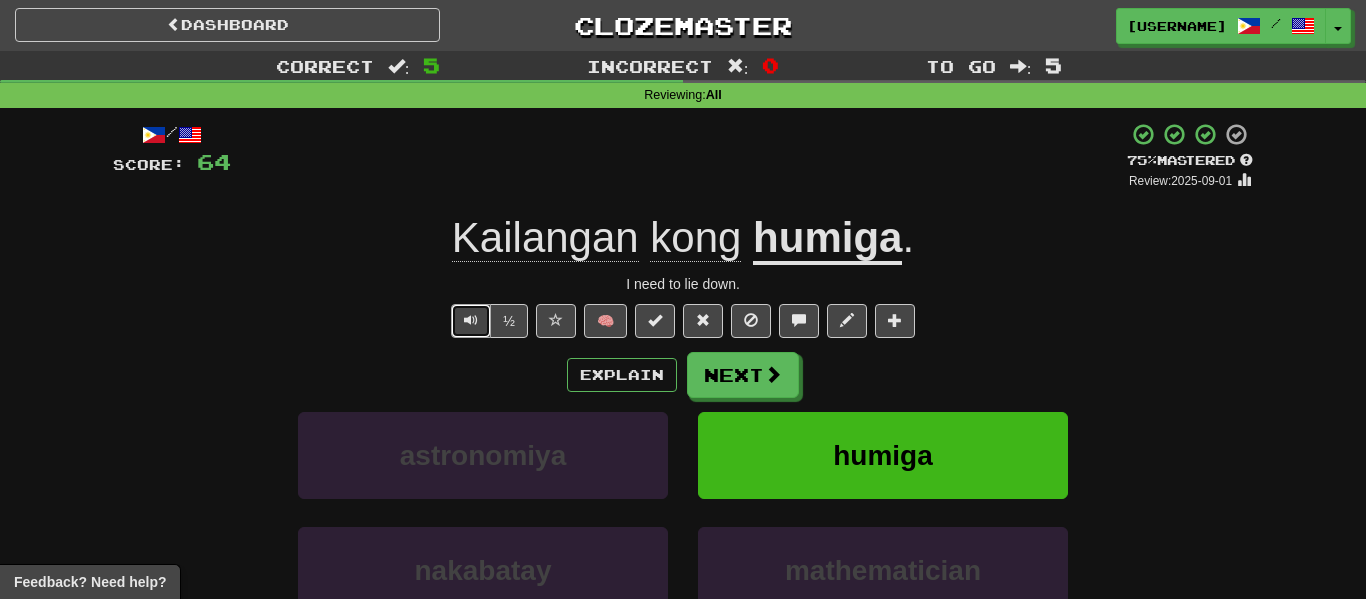 click at bounding box center [471, 320] 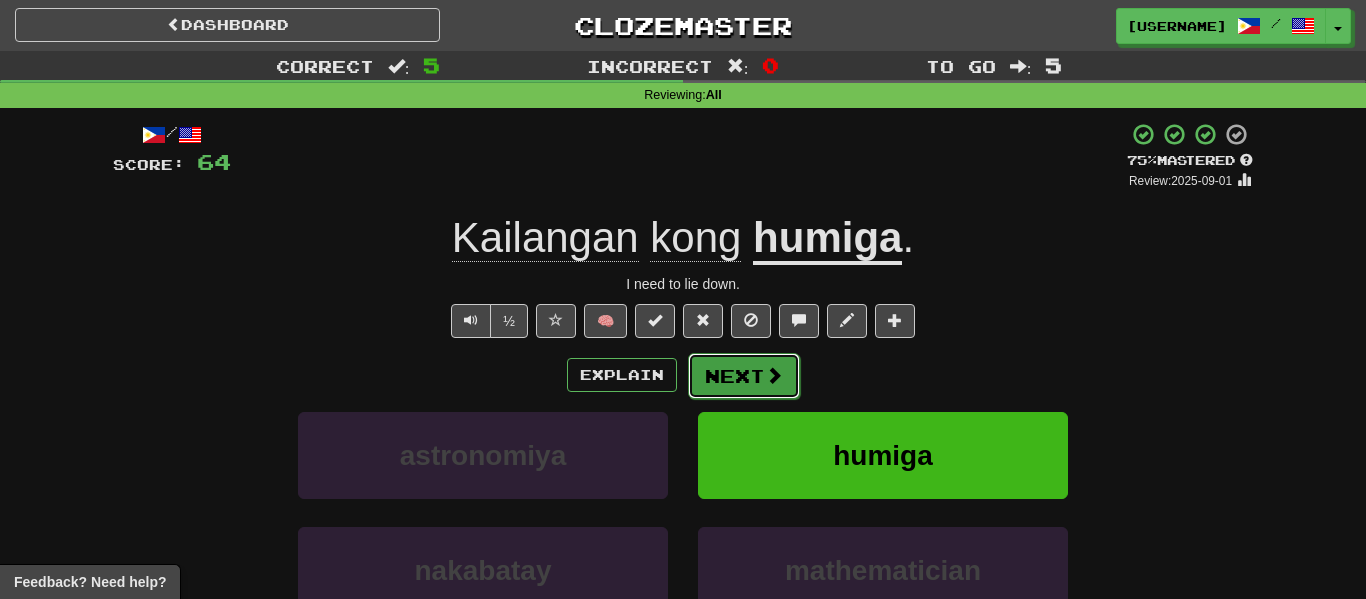 click on "Next" at bounding box center (744, 376) 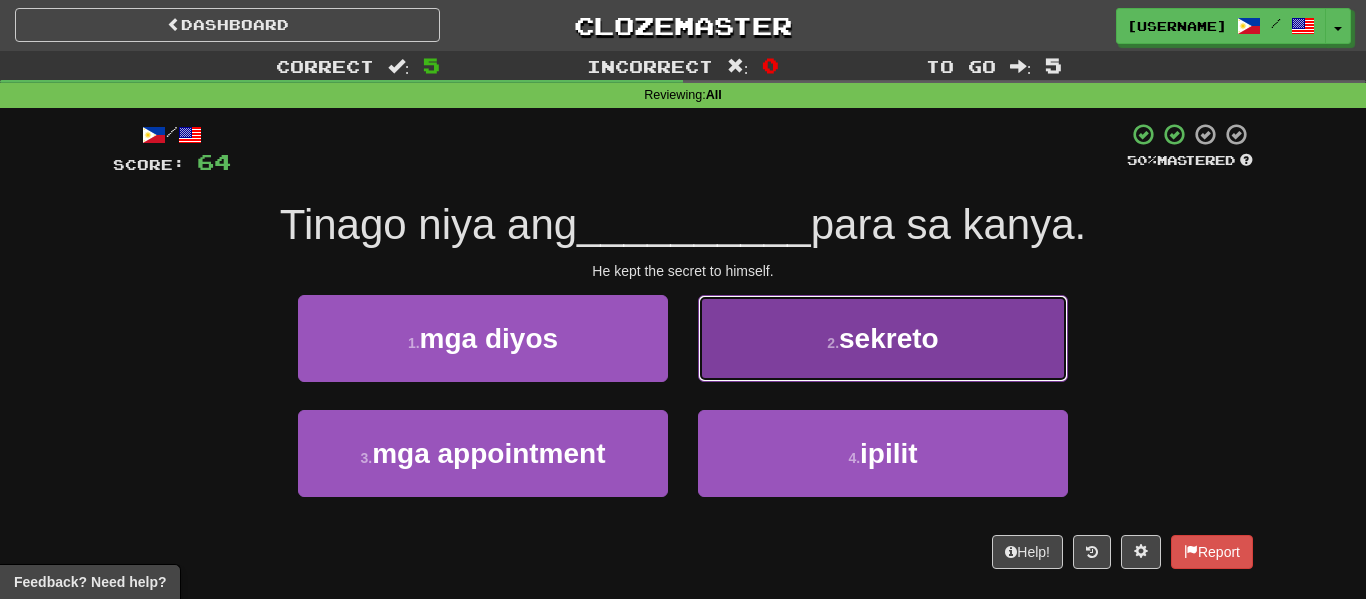 click on "2 .  sekreto" at bounding box center [883, 338] 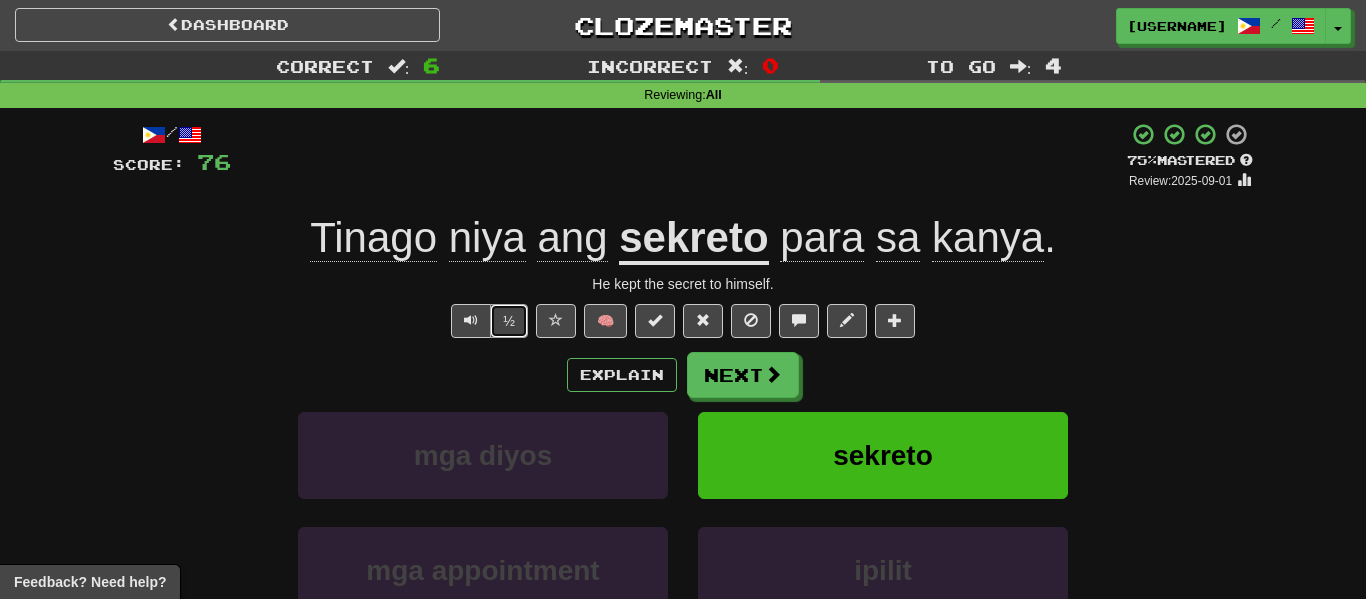 click on "½" at bounding box center [509, 321] 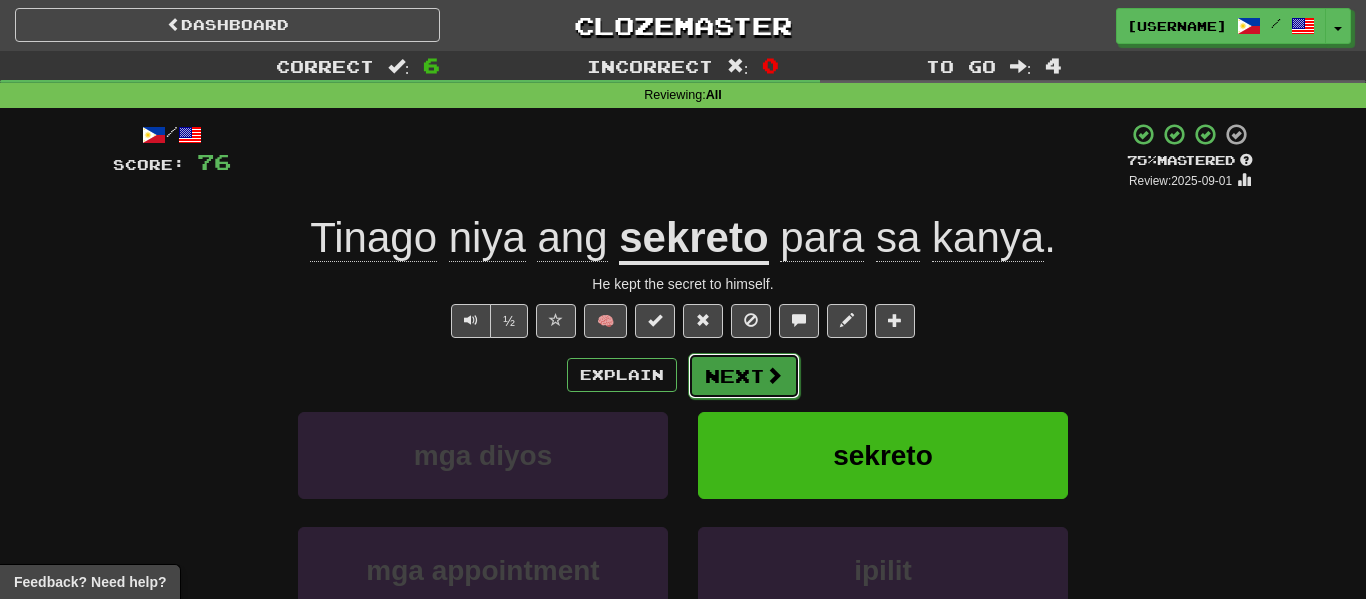 click on "Next" at bounding box center [744, 376] 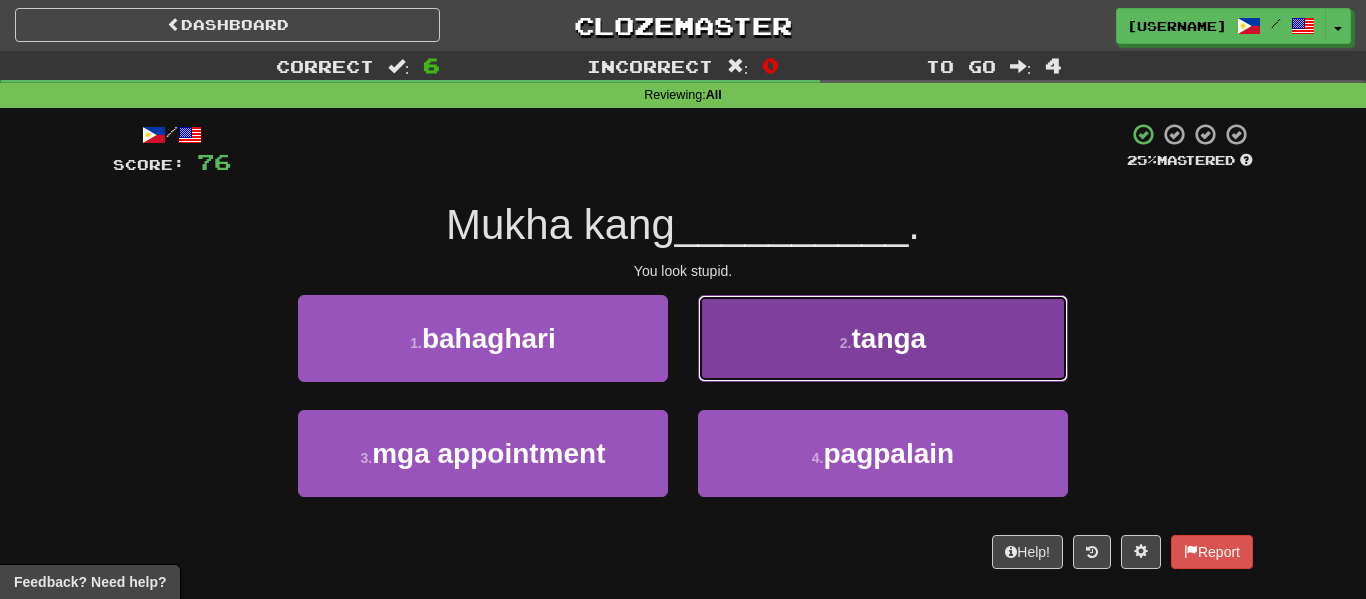 click on "2 .  tanga" at bounding box center (883, 338) 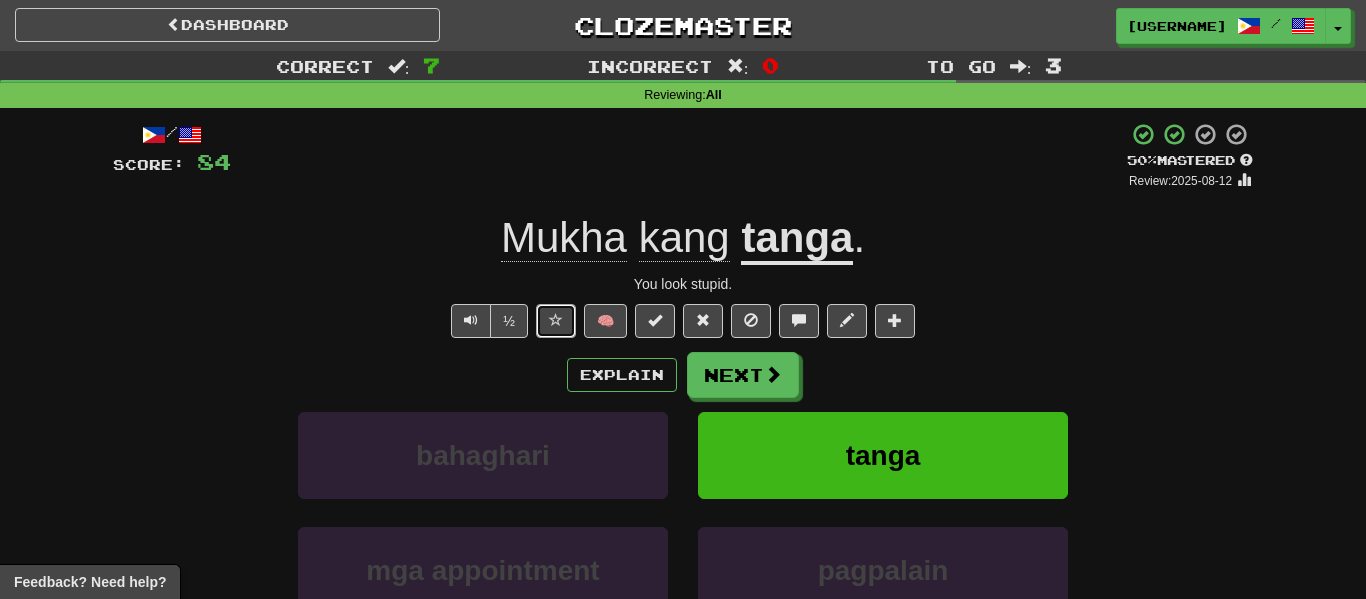 click at bounding box center [556, 320] 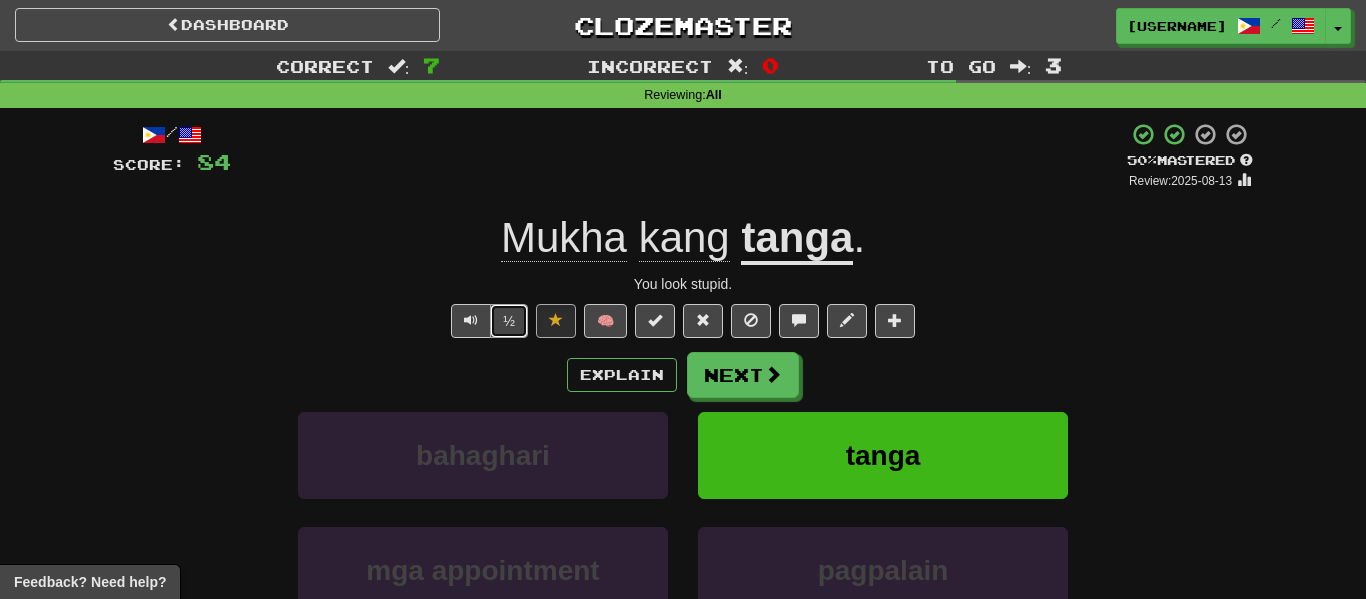 click on "½" at bounding box center (509, 321) 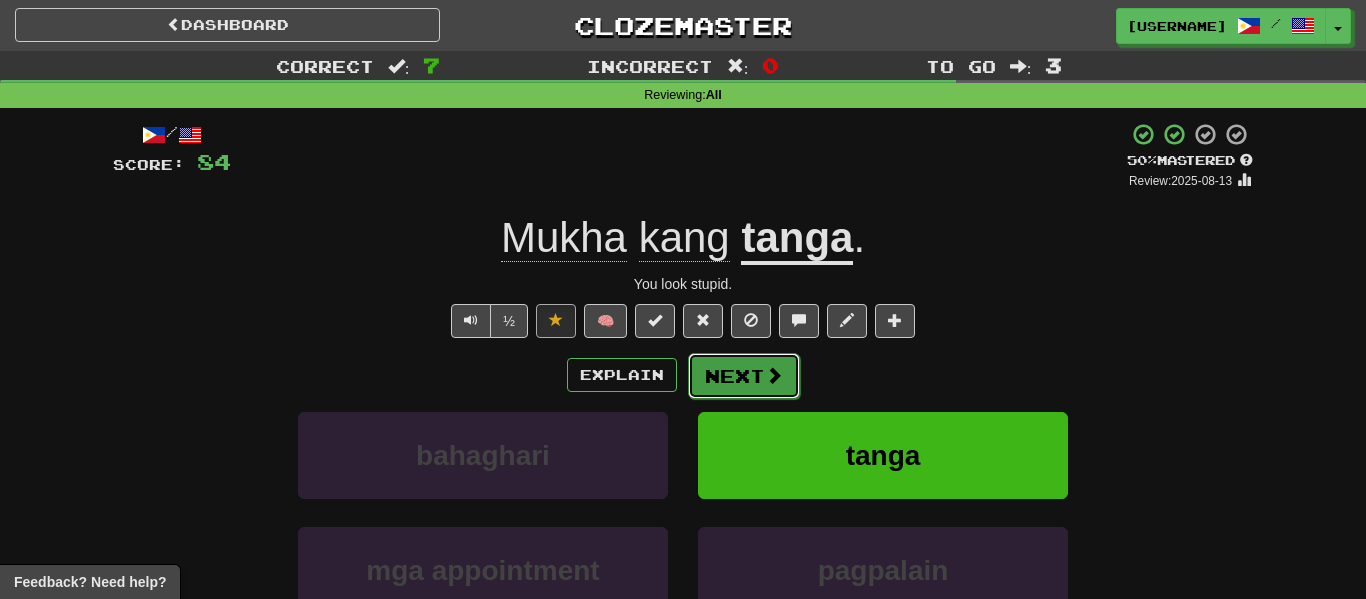 click on "Next" at bounding box center [744, 376] 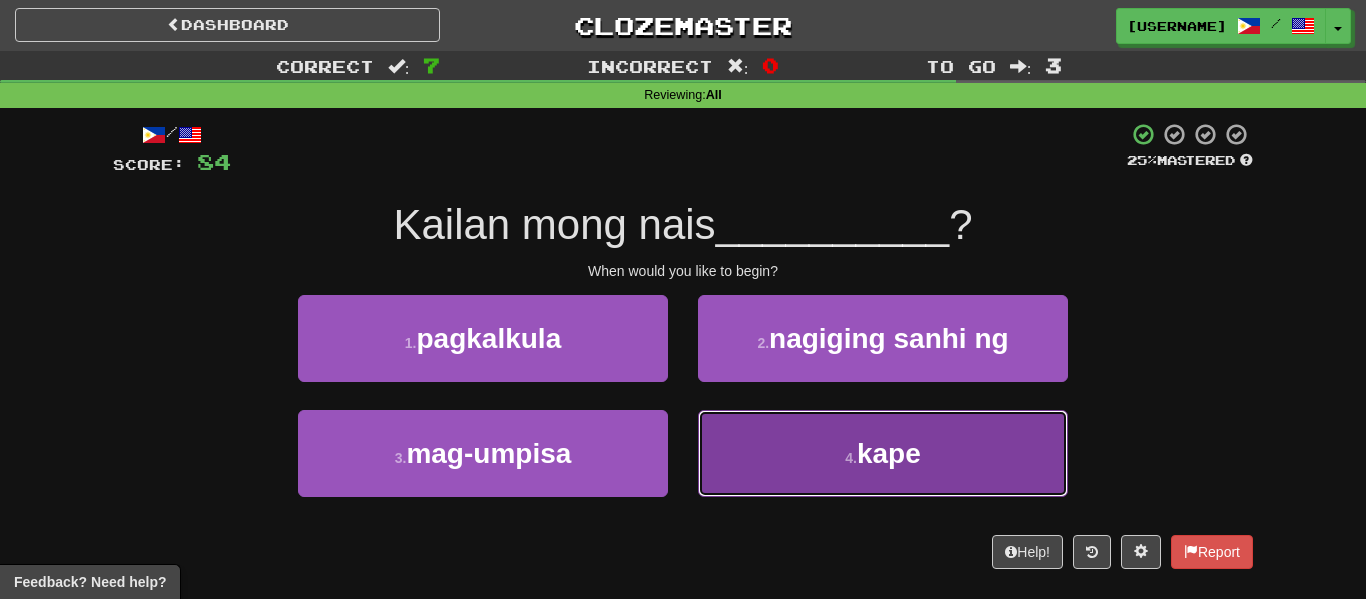click on "4 .  kape" at bounding box center (883, 453) 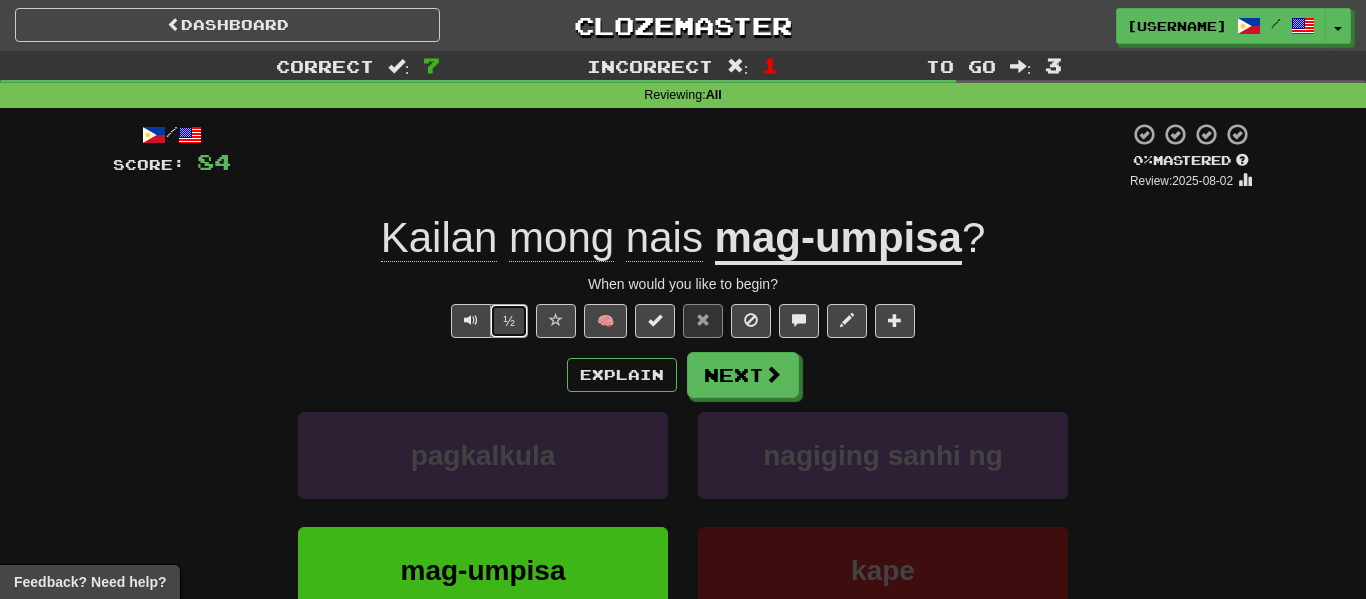 click on "½" at bounding box center [509, 321] 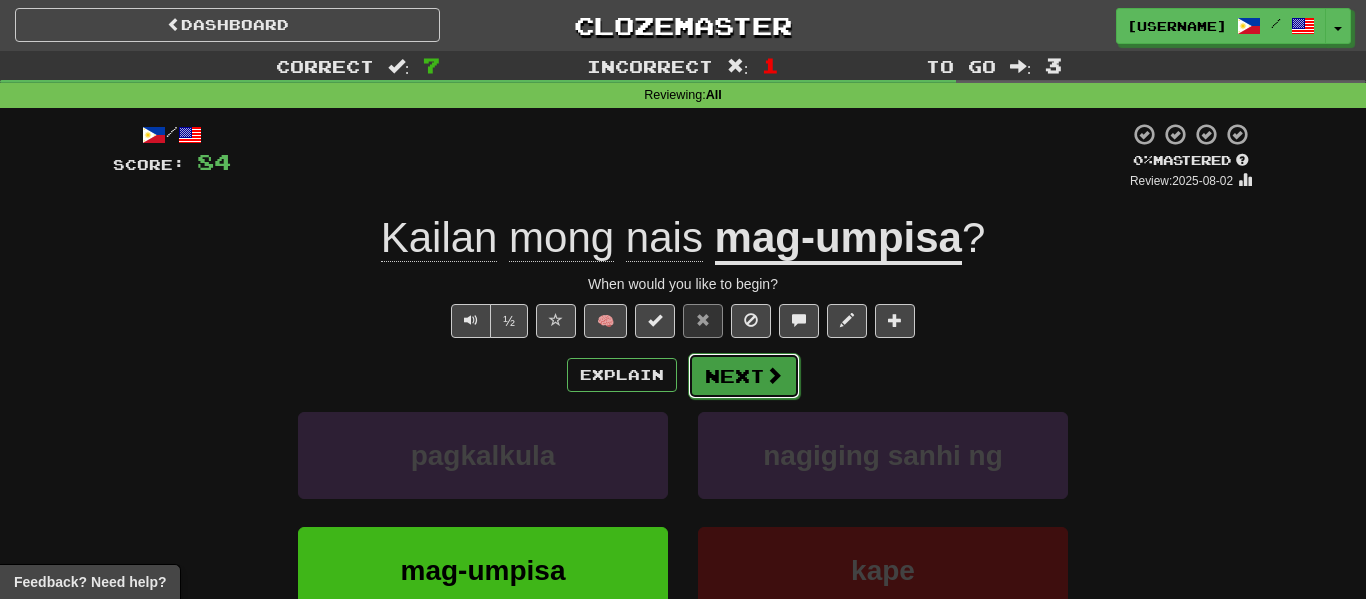 click on "Next" at bounding box center (744, 376) 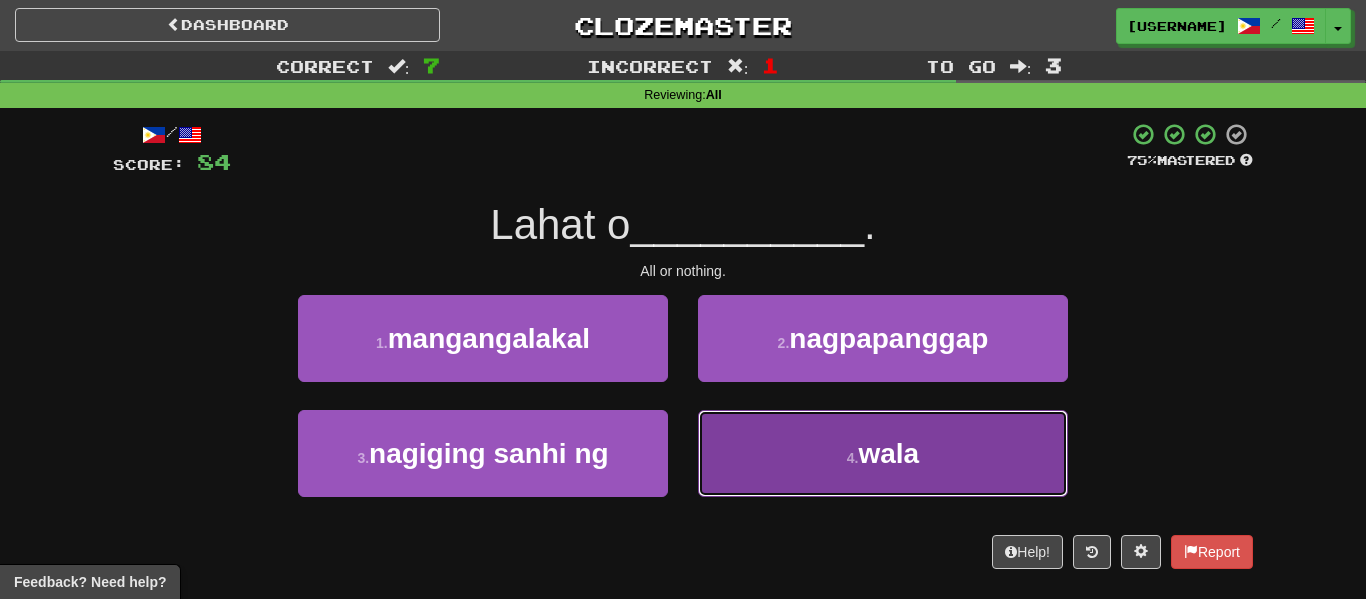 click on "4 .  wala" at bounding box center [883, 453] 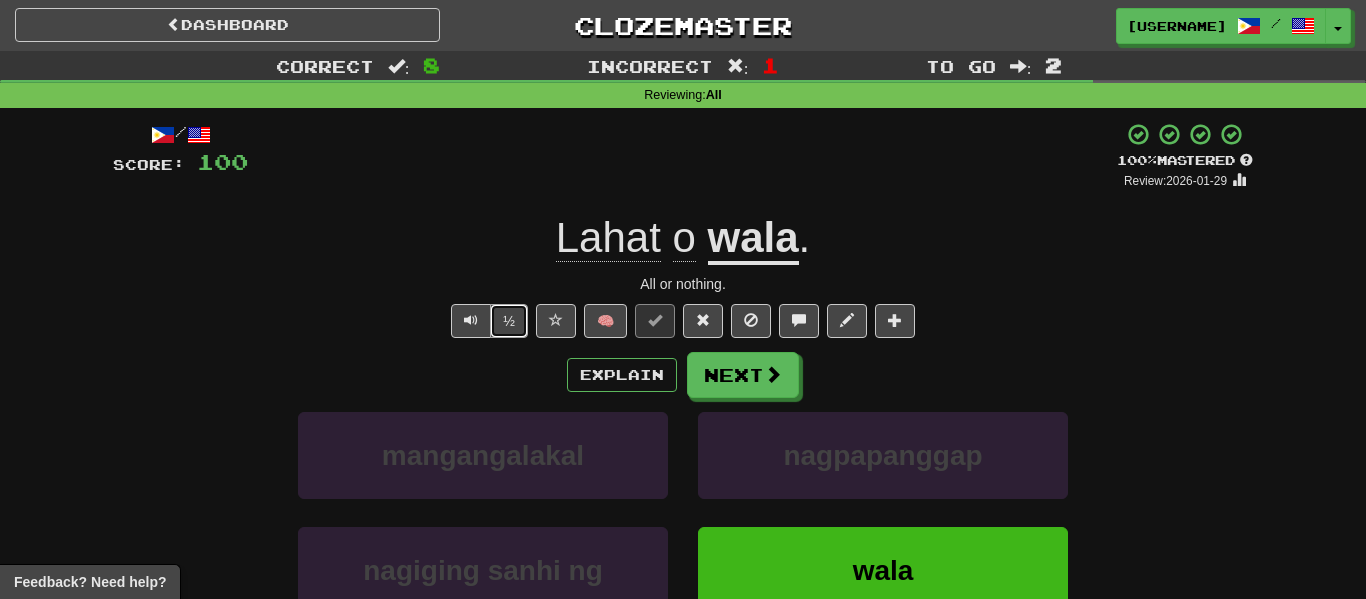 click on "½" at bounding box center [509, 321] 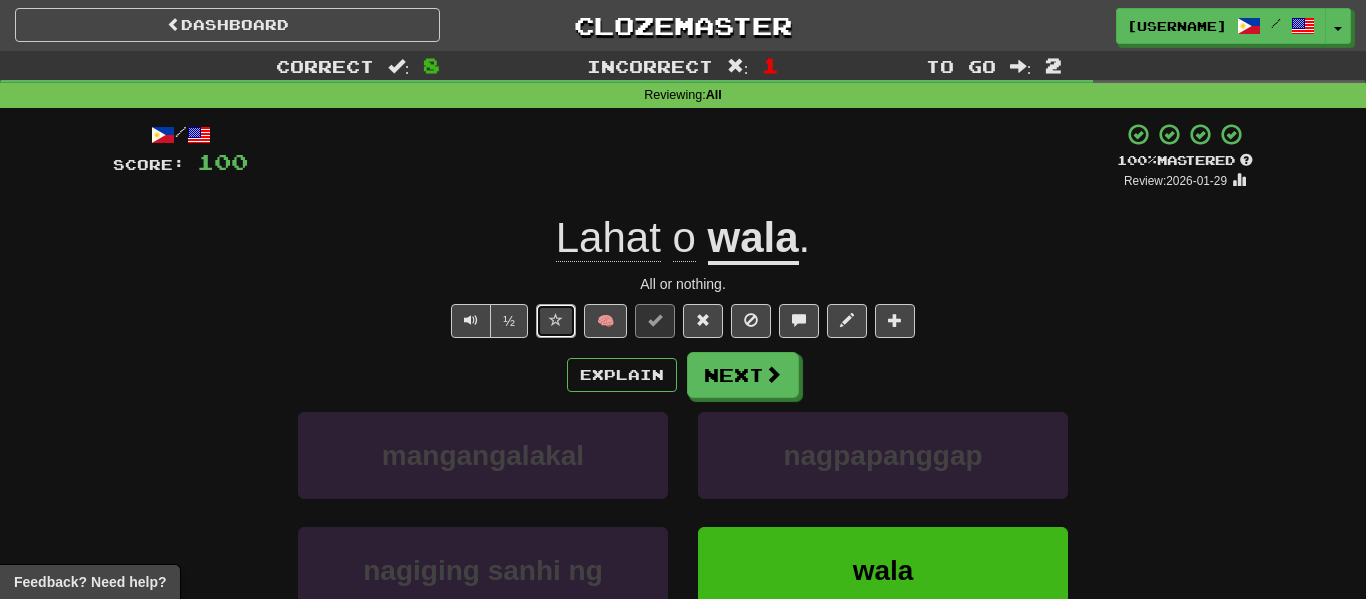 click at bounding box center (556, 320) 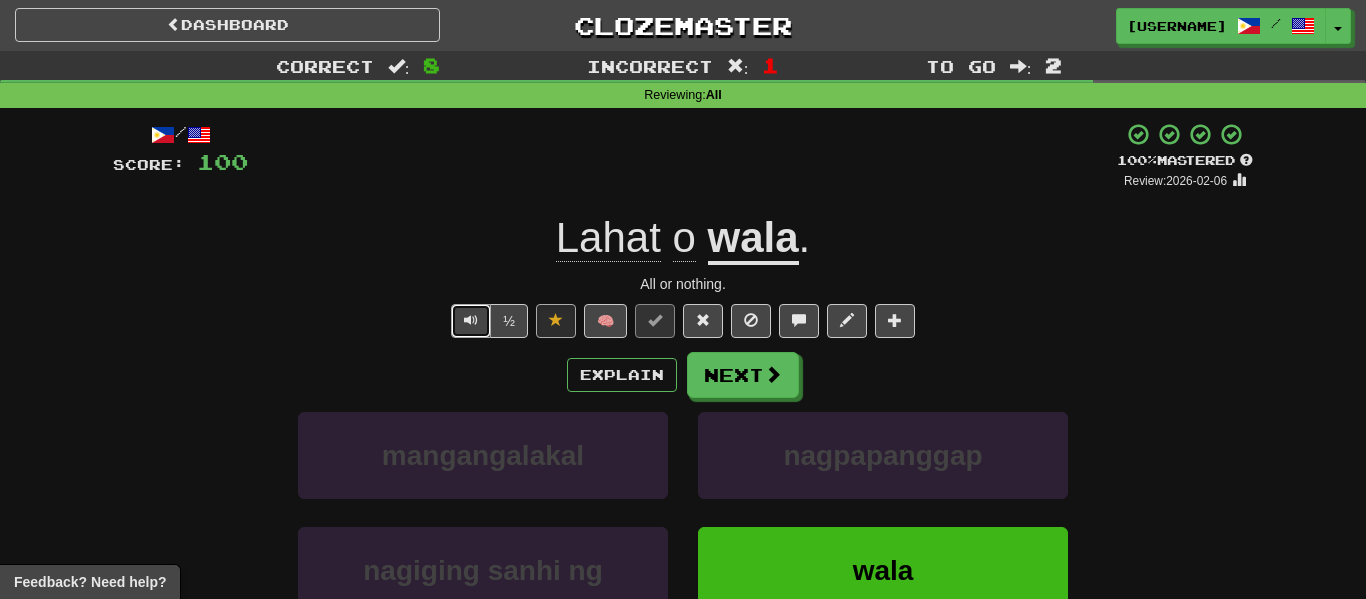 click at bounding box center (471, 320) 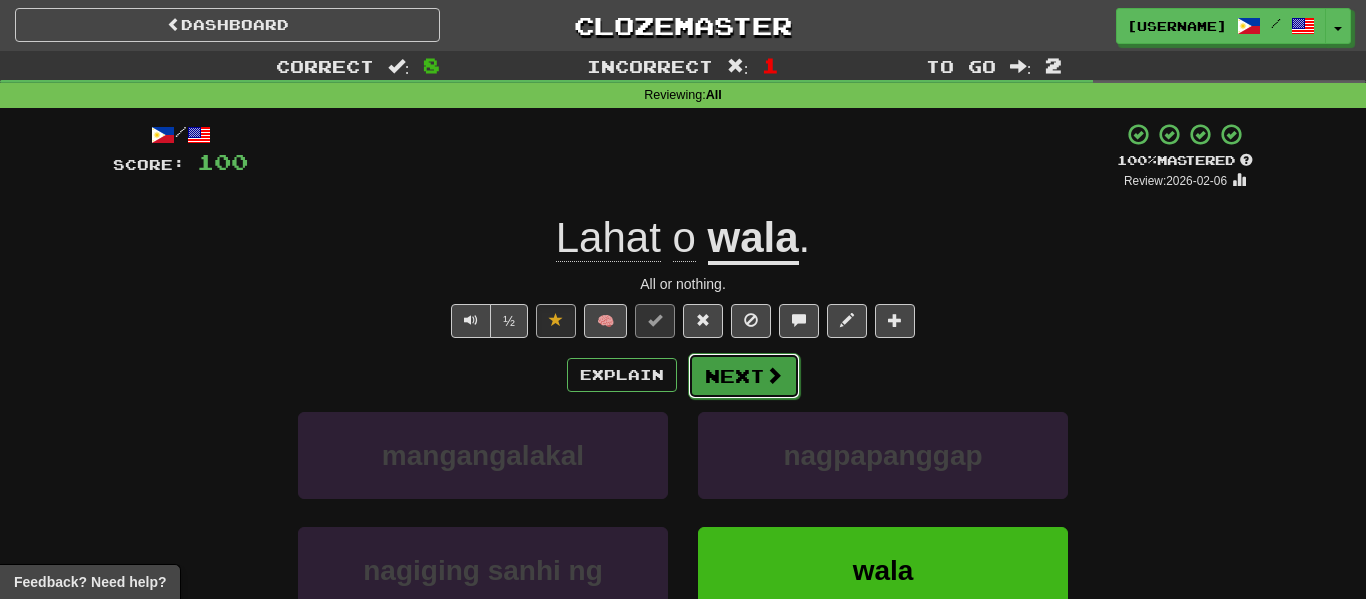 click on "Next" at bounding box center (744, 376) 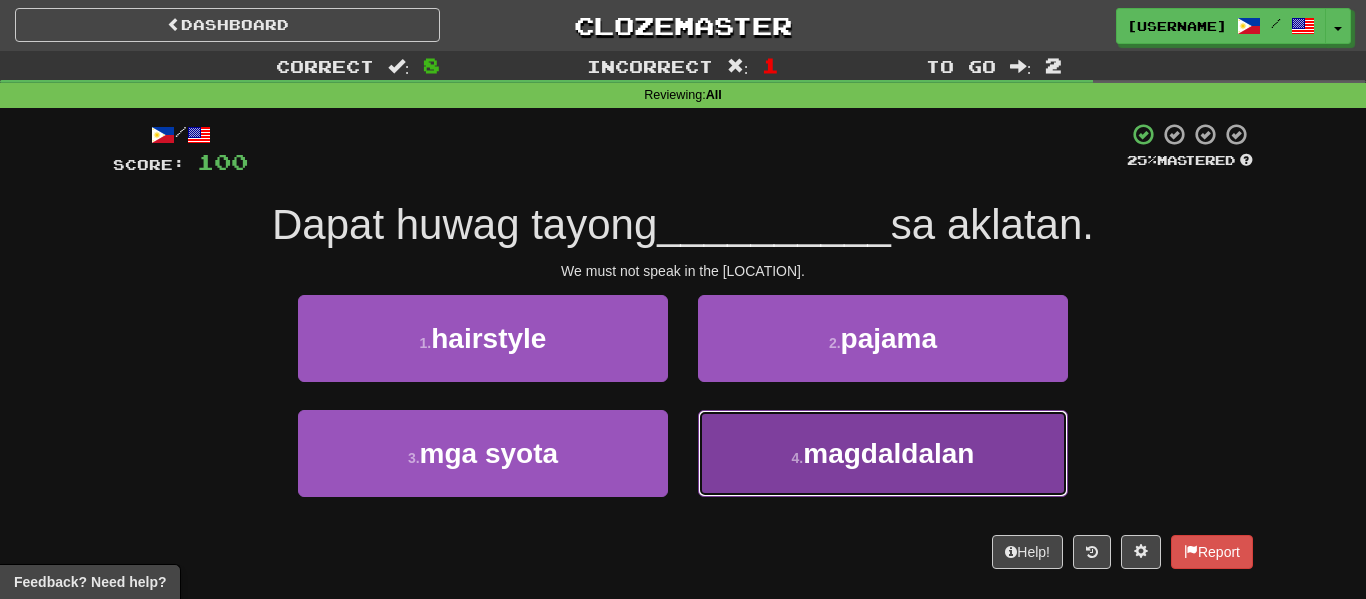 click on "4 .  magdaldalan" at bounding box center [883, 453] 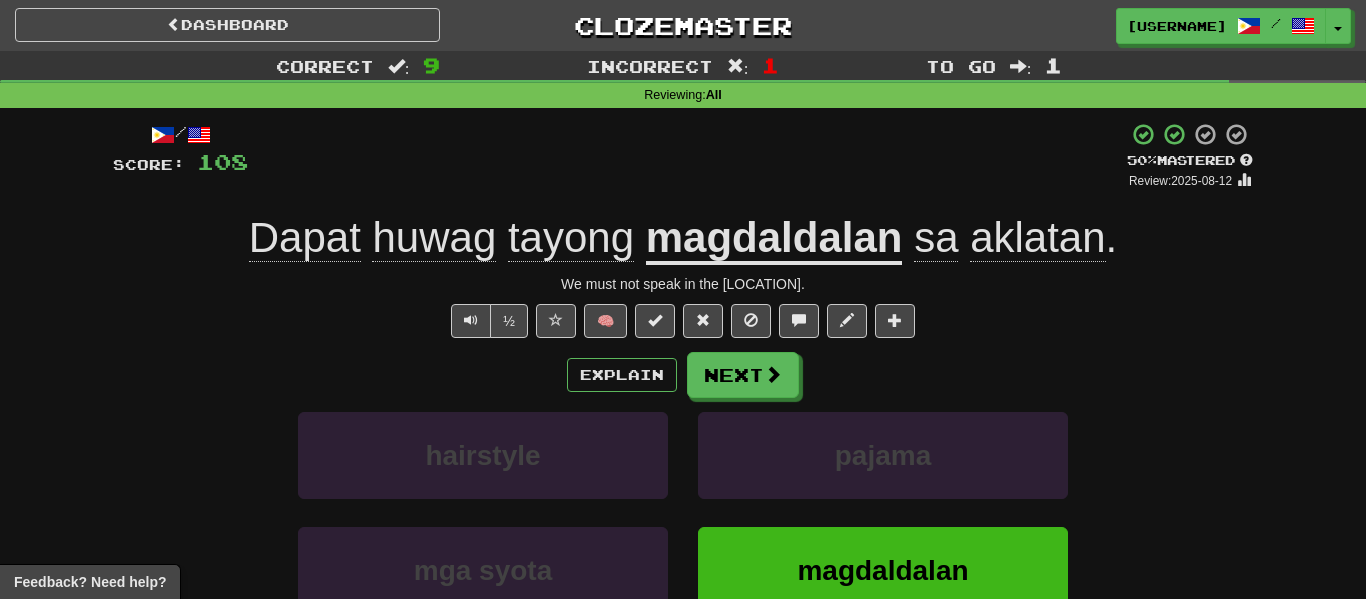 click on "magdaldalan" at bounding box center (774, 239) 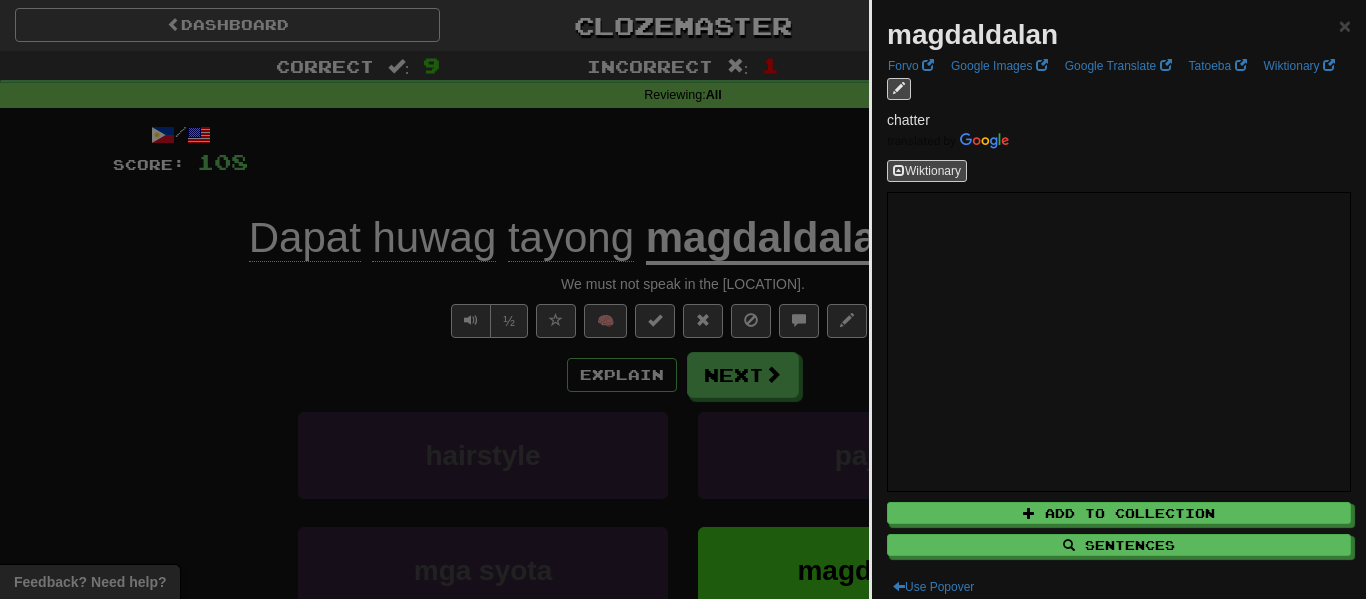 click at bounding box center (683, 299) 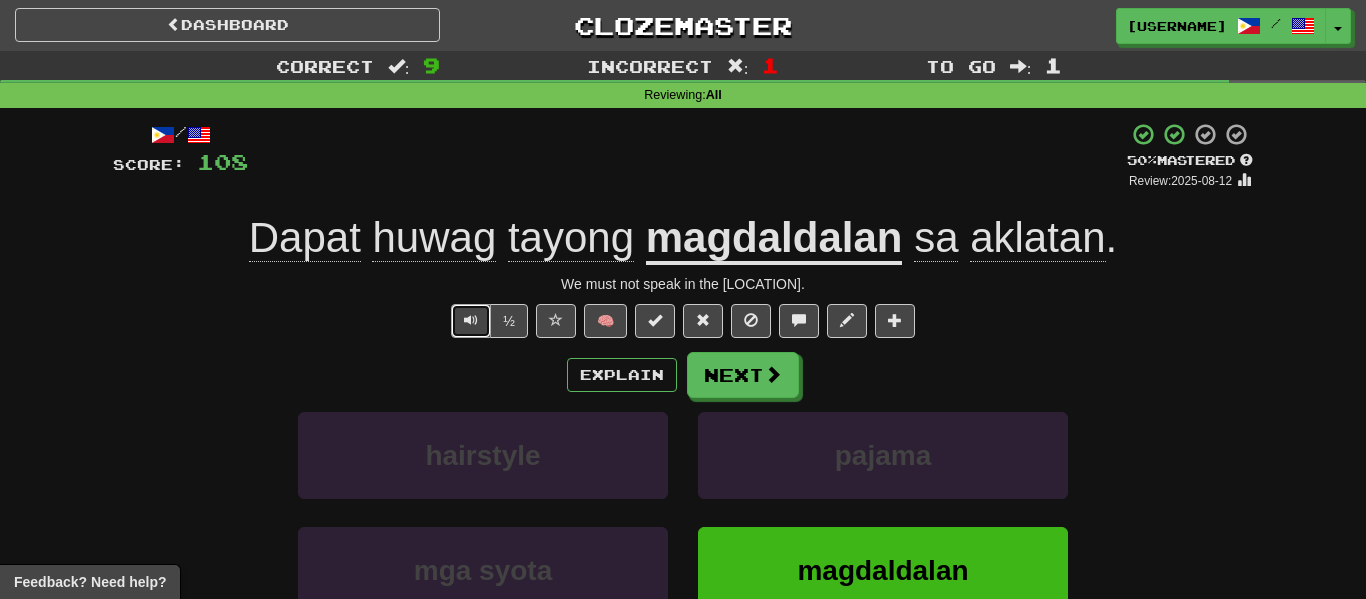 click at bounding box center [471, 321] 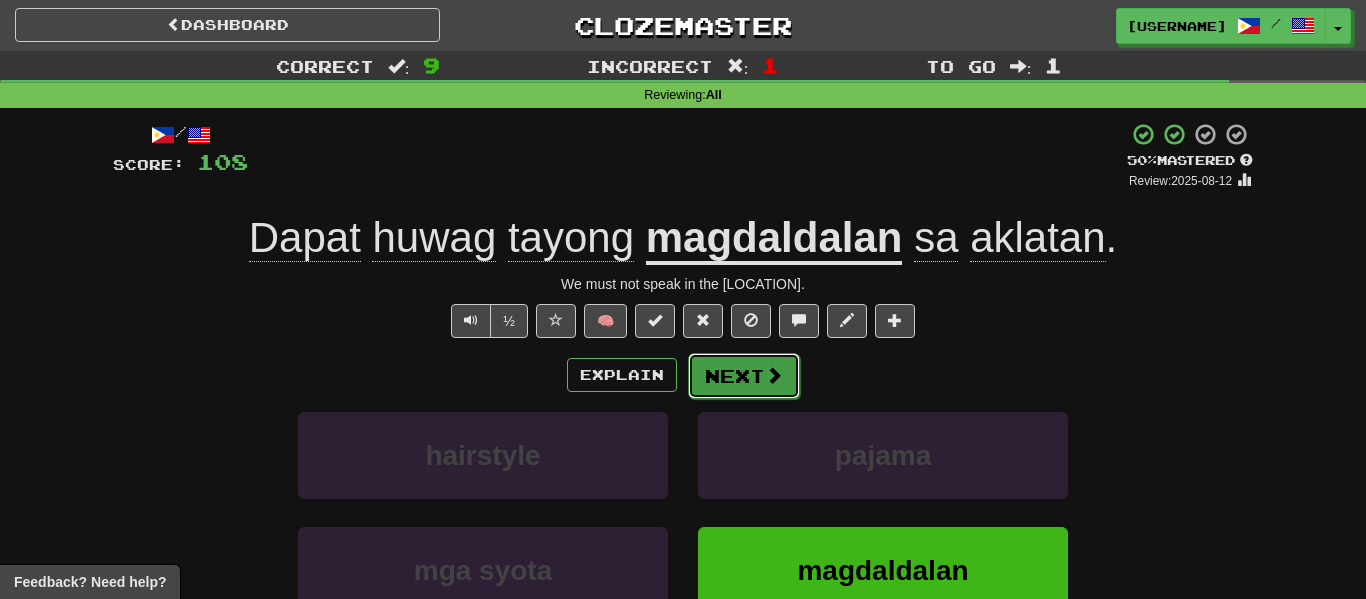 click on "Next" at bounding box center [744, 376] 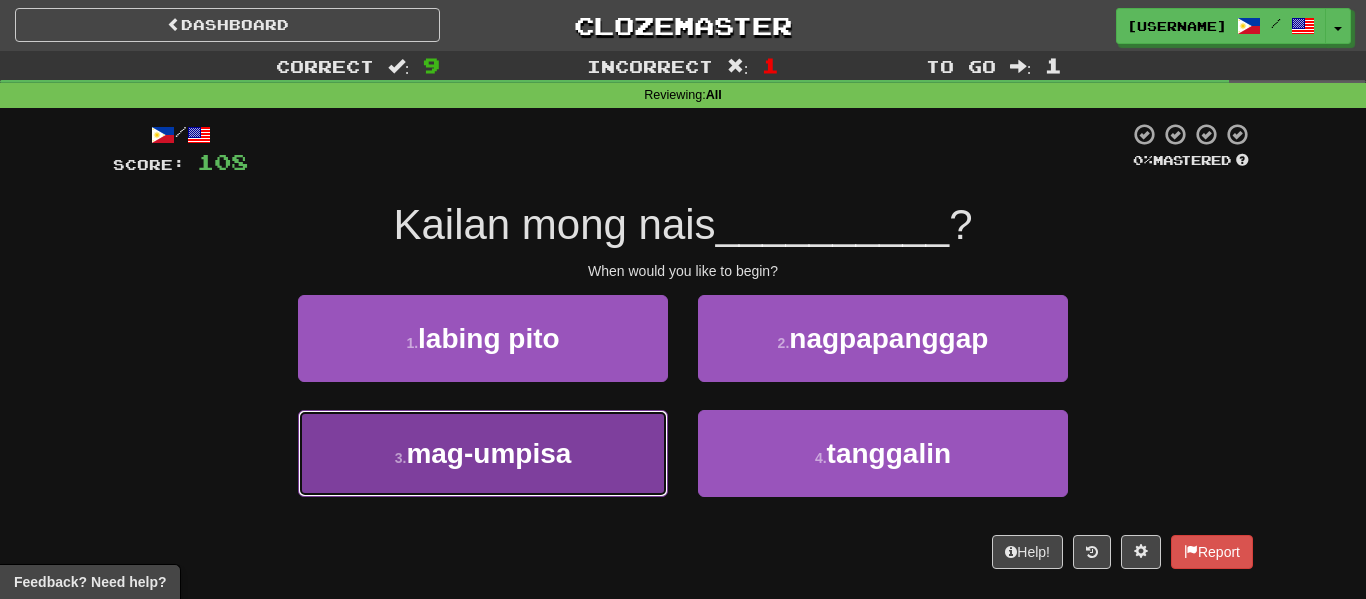 click on "mag-umpisa" at bounding box center (488, 453) 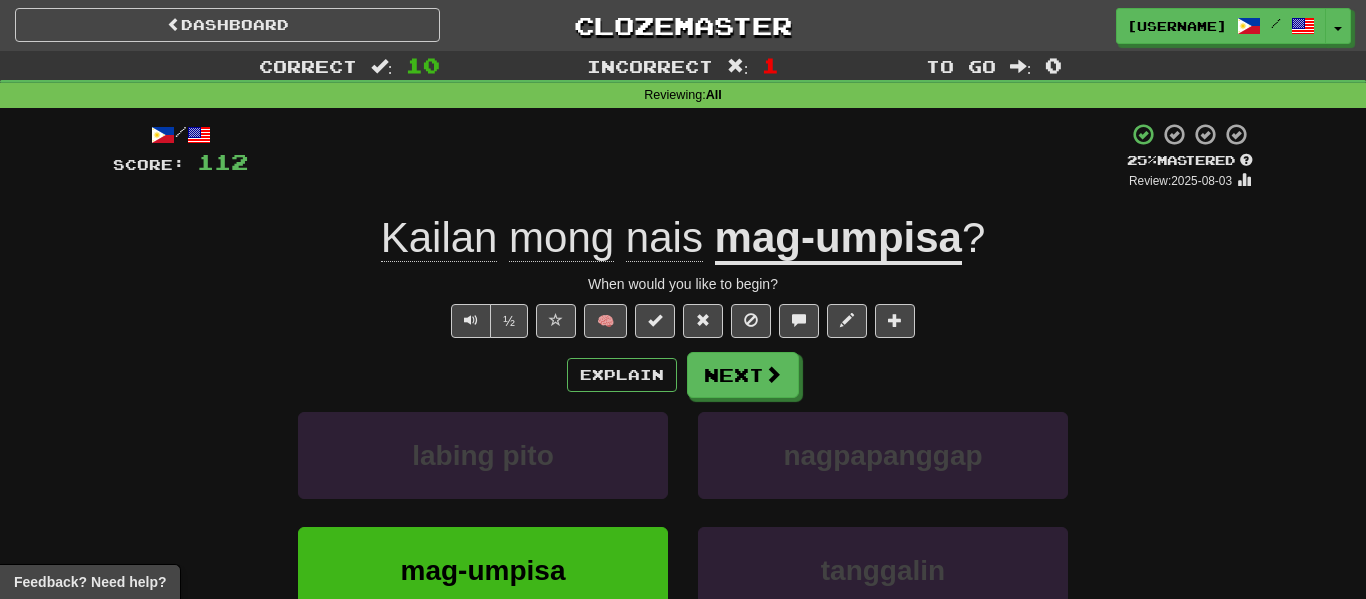 click on "mag-umpisa" at bounding box center (838, 239) 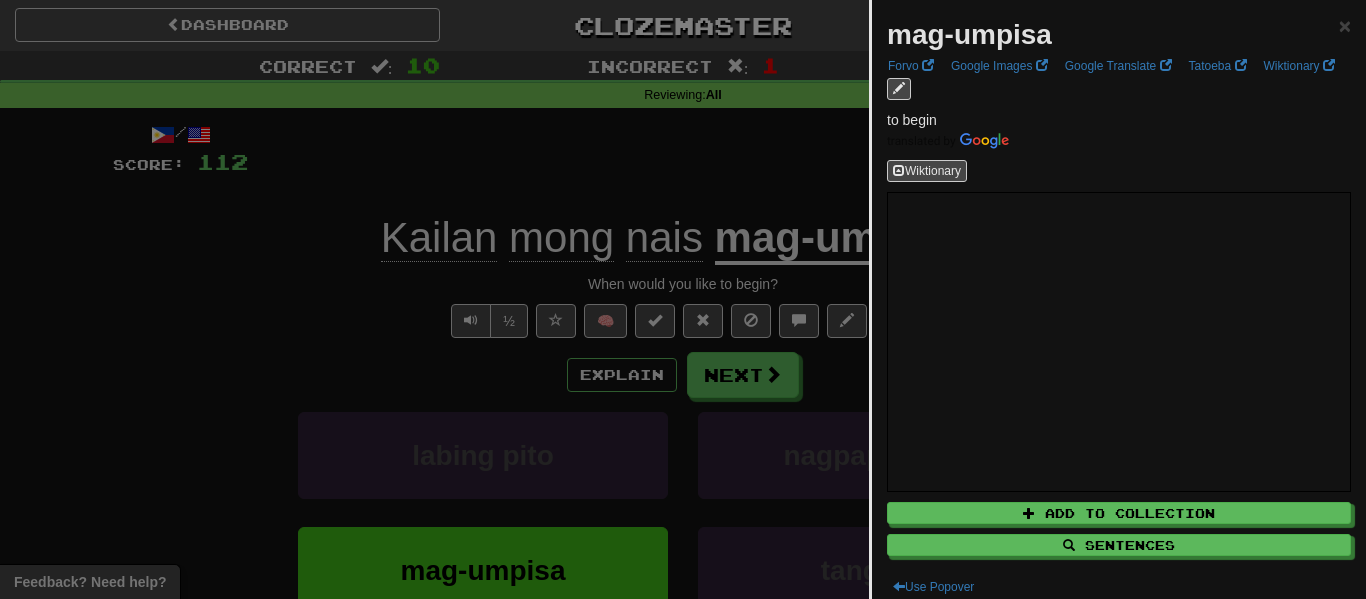 click at bounding box center (683, 299) 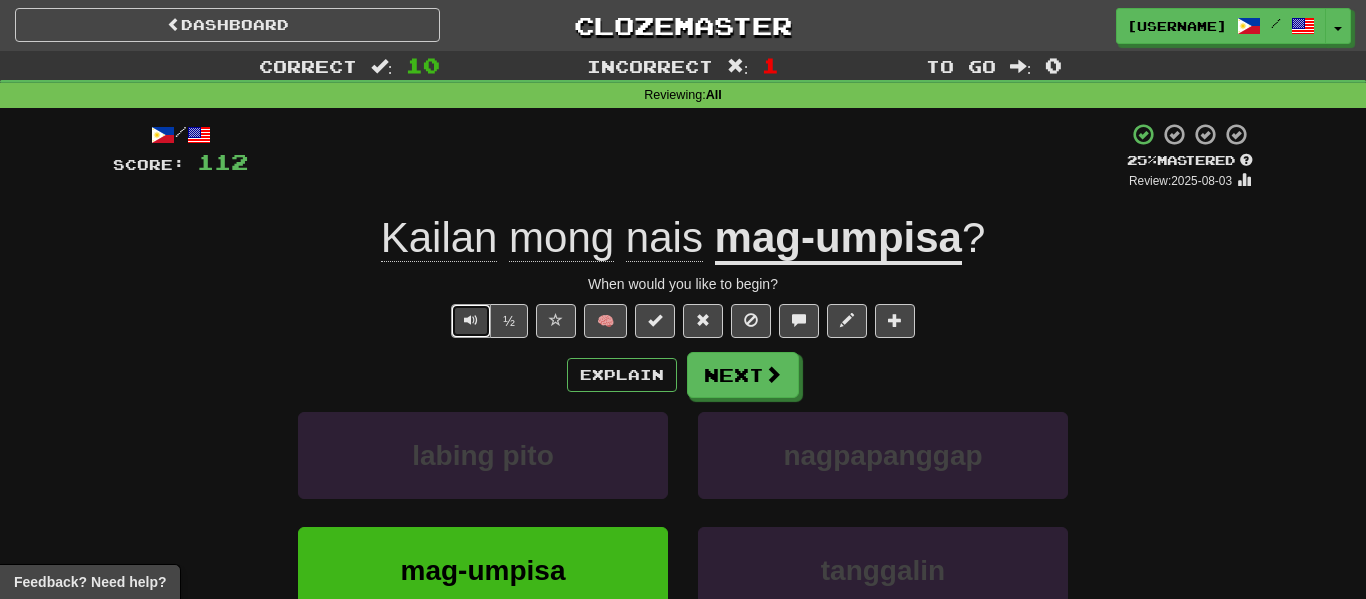 click at bounding box center [471, 321] 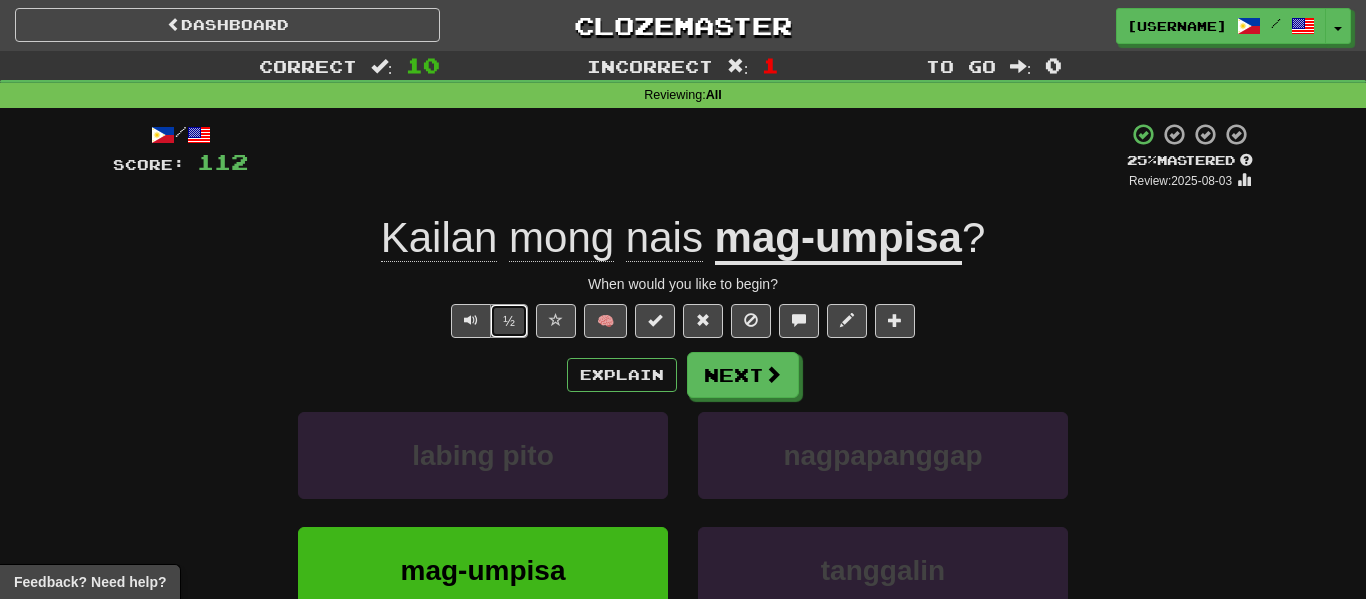click on "½" at bounding box center [509, 321] 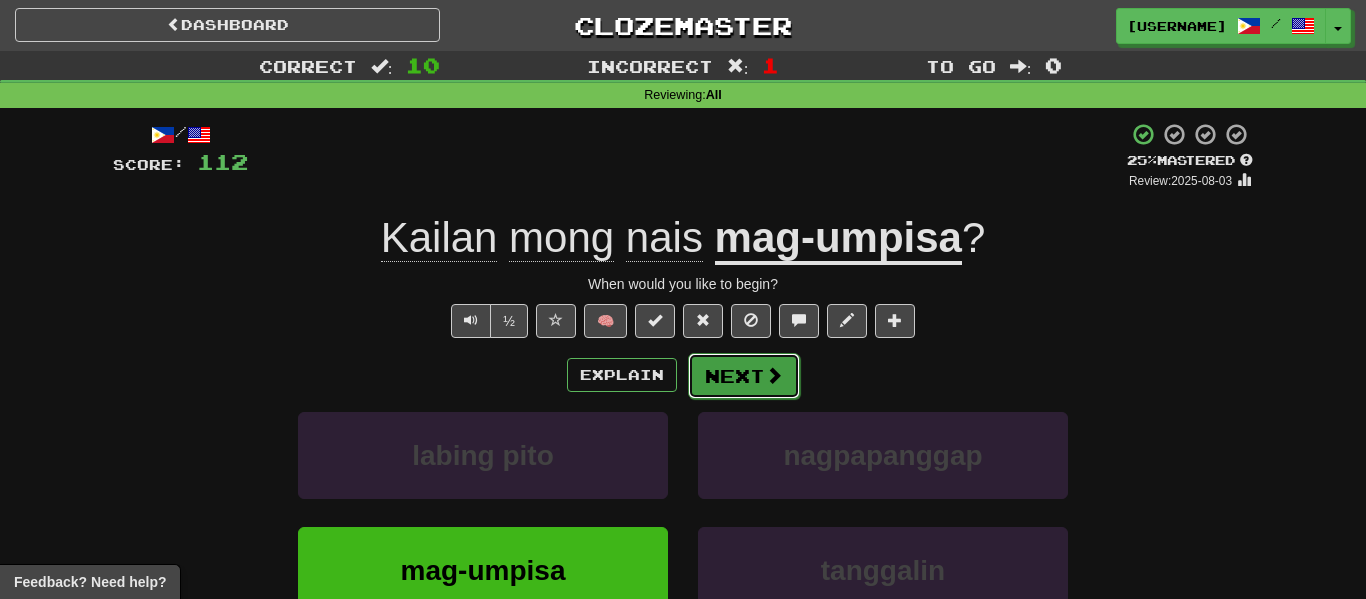 click on "Next" at bounding box center [744, 376] 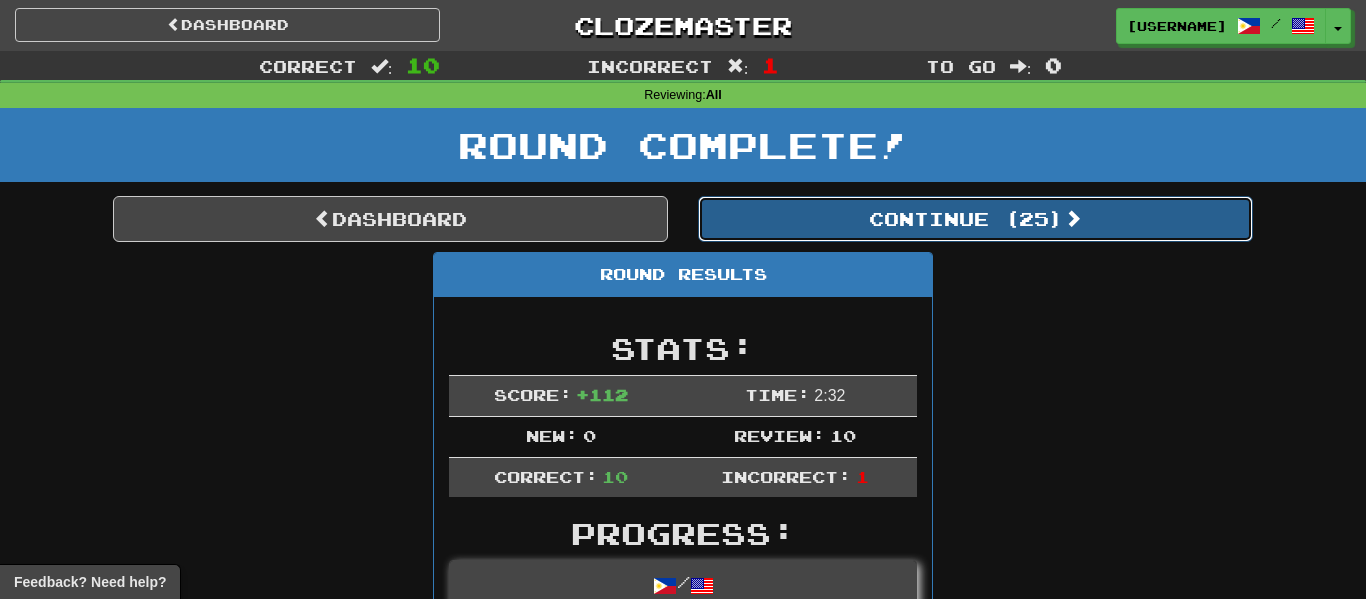 click on "Continue ( 25 )" at bounding box center [975, 219] 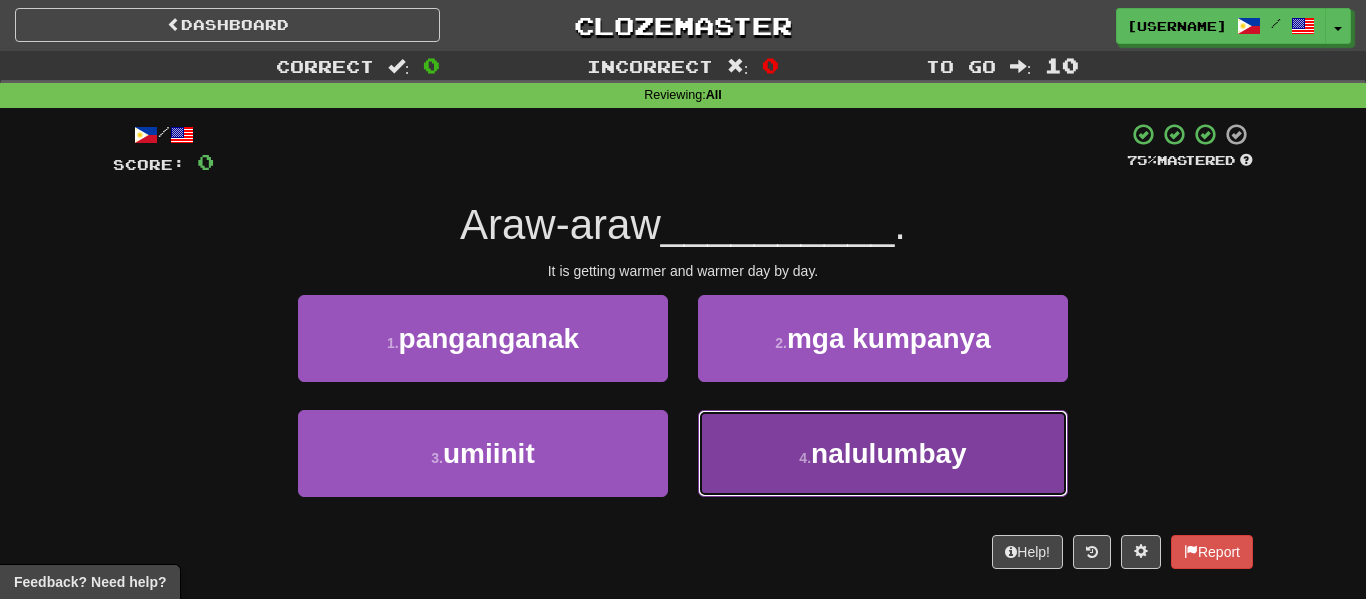 click on "4 .  nalulumbay" at bounding box center [883, 453] 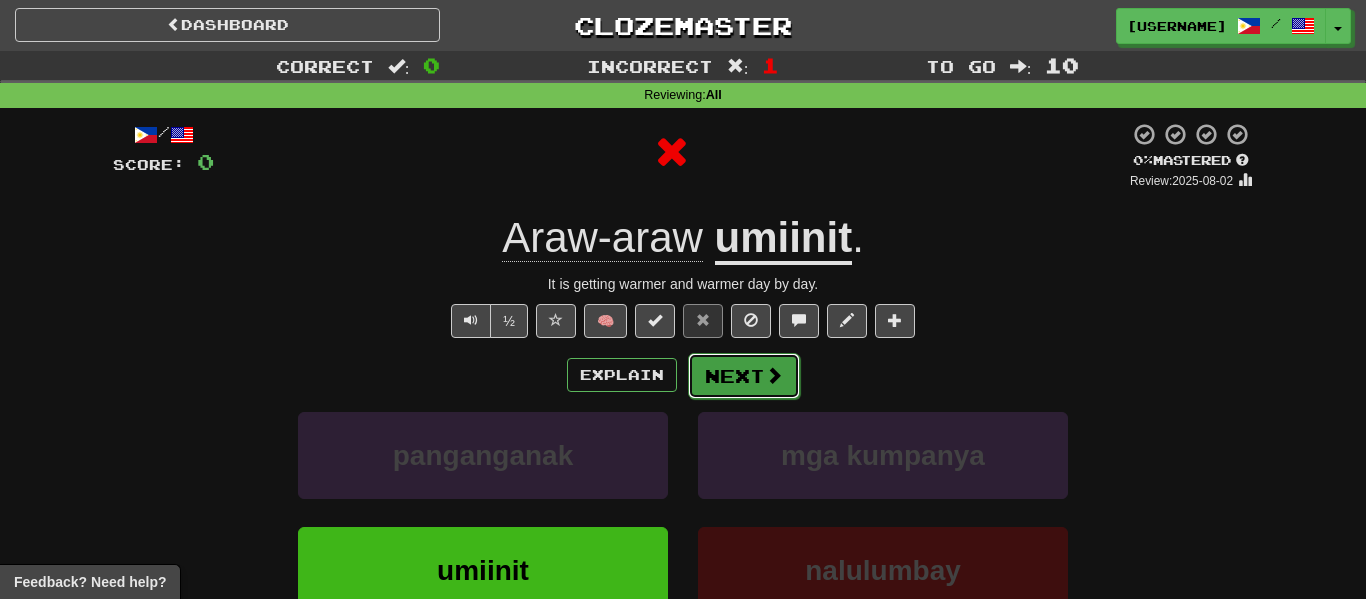 click on "Next" at bounding box center [744, 376] 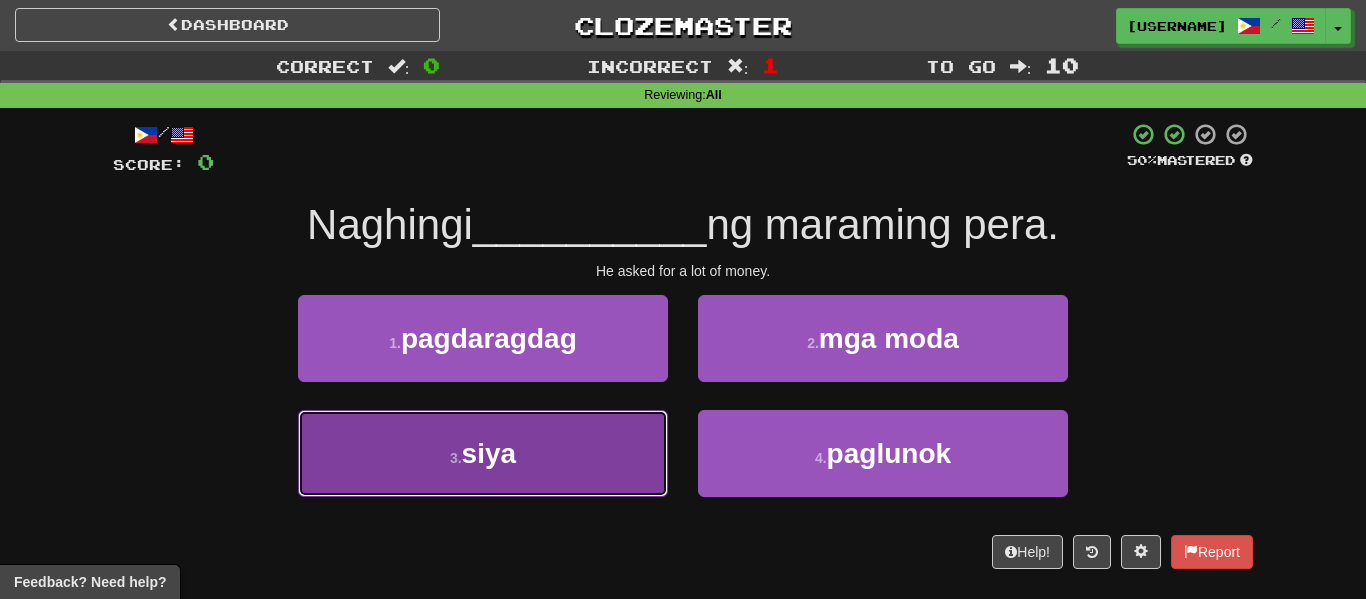 click on "3 .  siya" at bounding box center (483, 453) 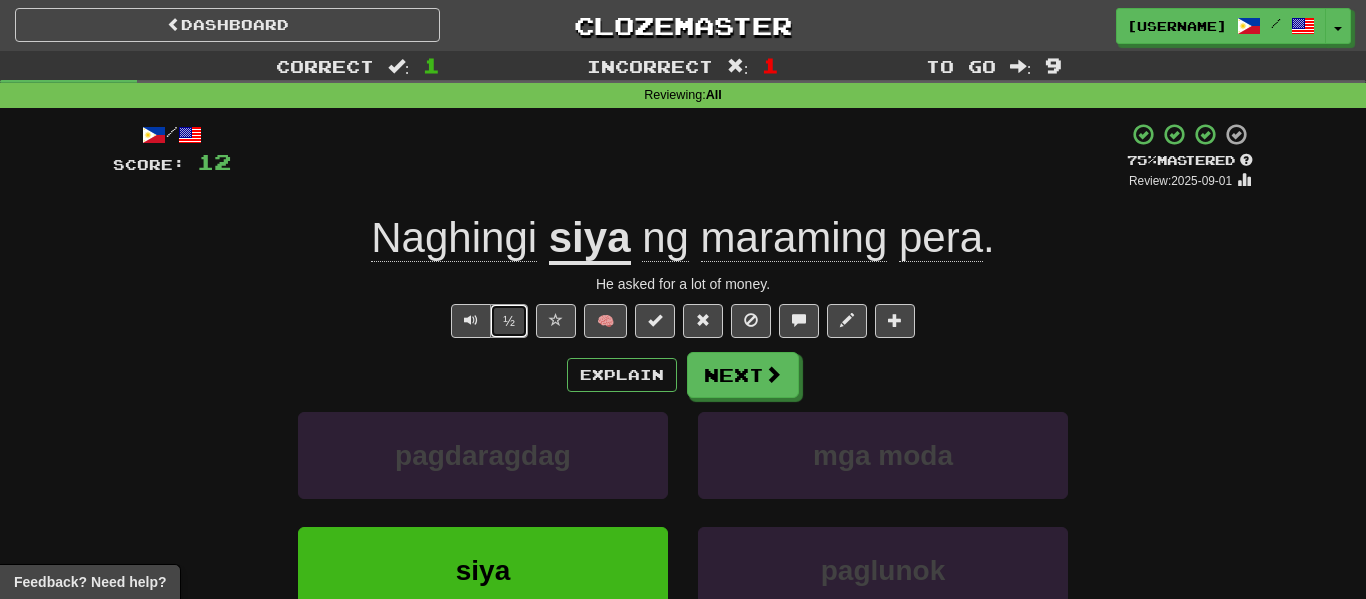 click on "½" at bounding box center [509, 321] 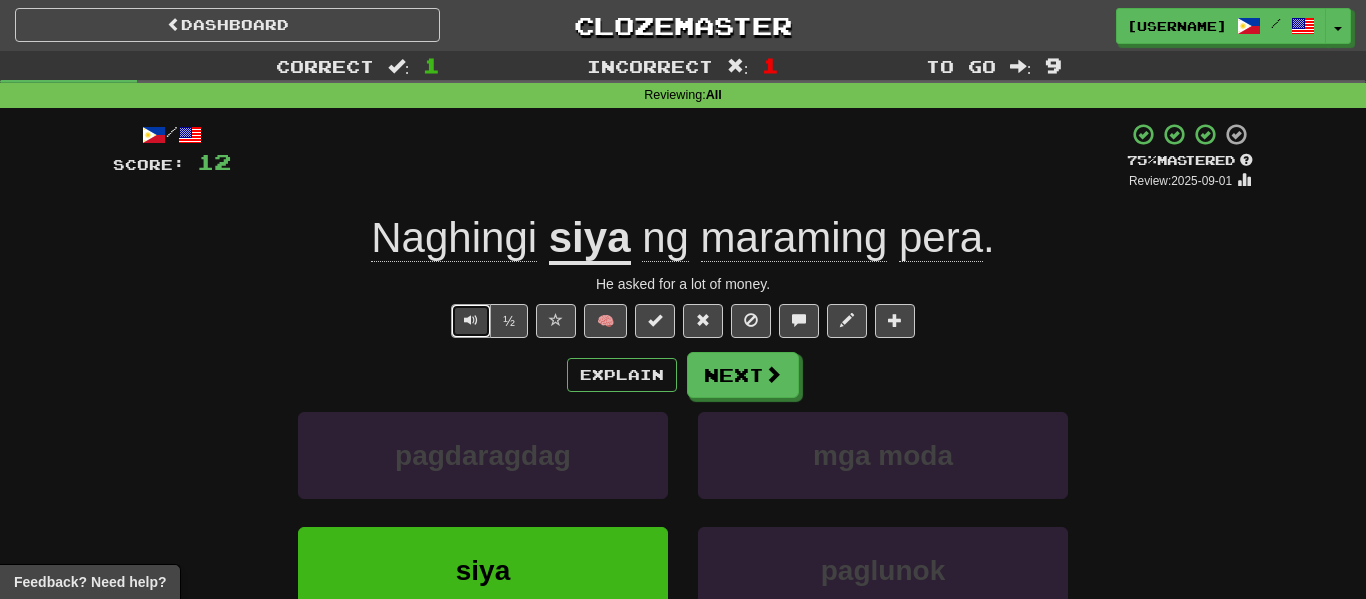 click at bounding box center [471, 321] 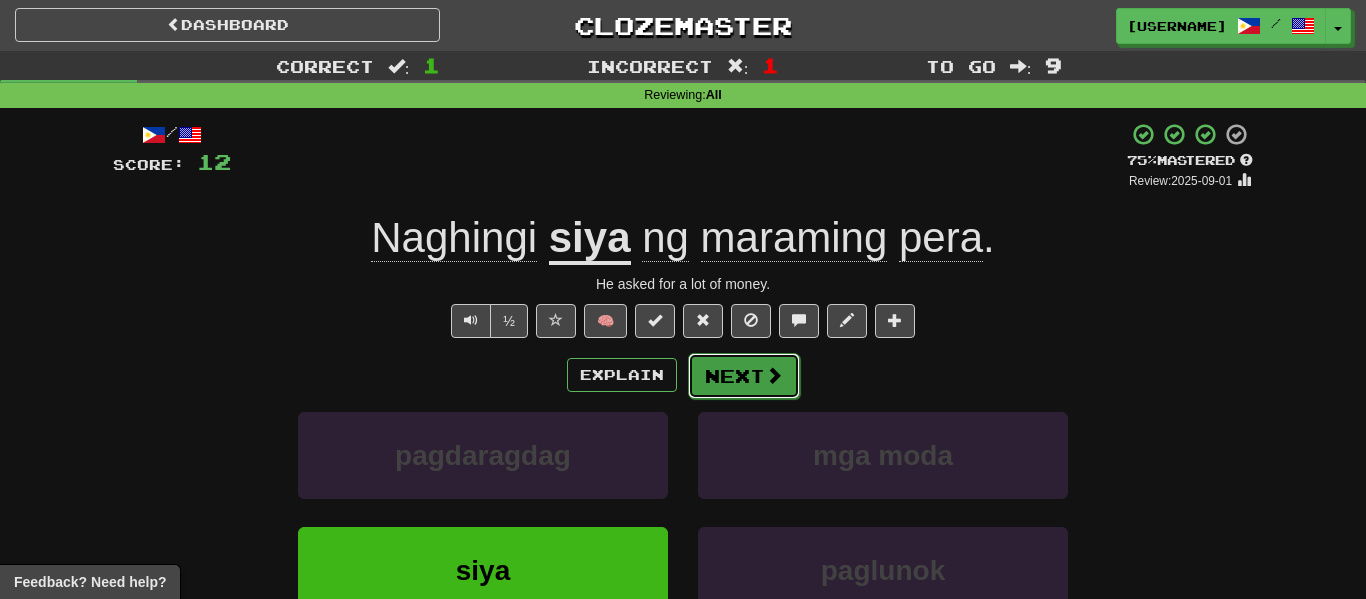 click on "Next" at bounding box center [744, 376] 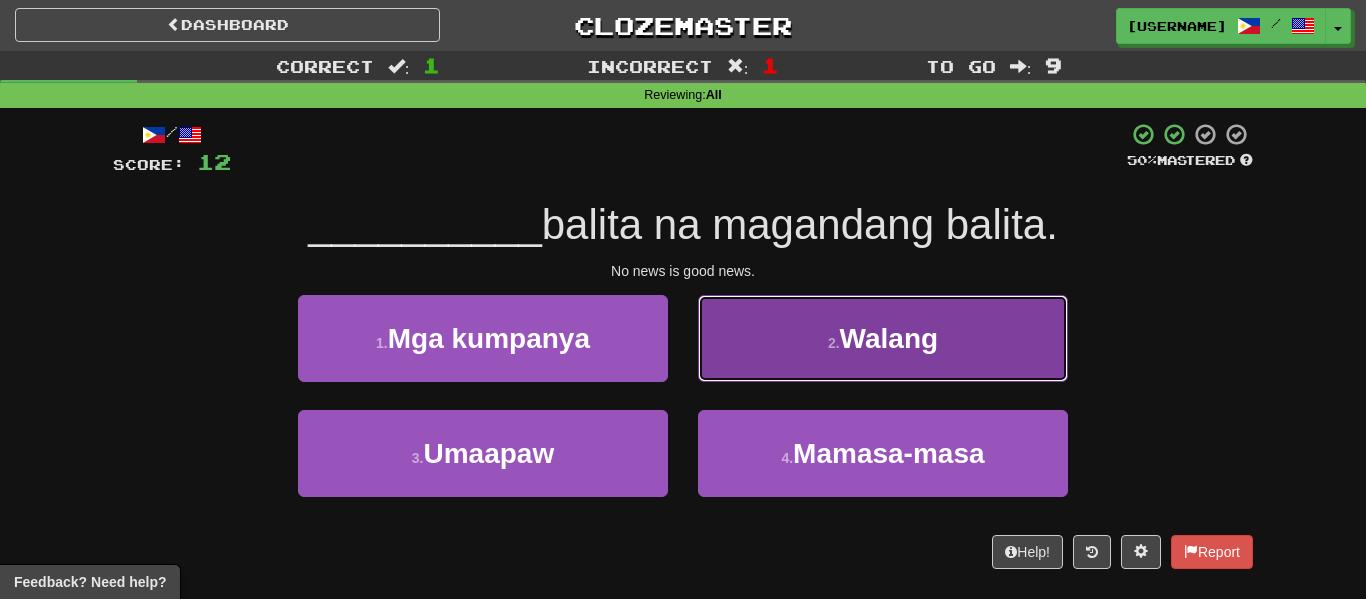 click on "2 .  Walang" at bounding box center (883, 338) 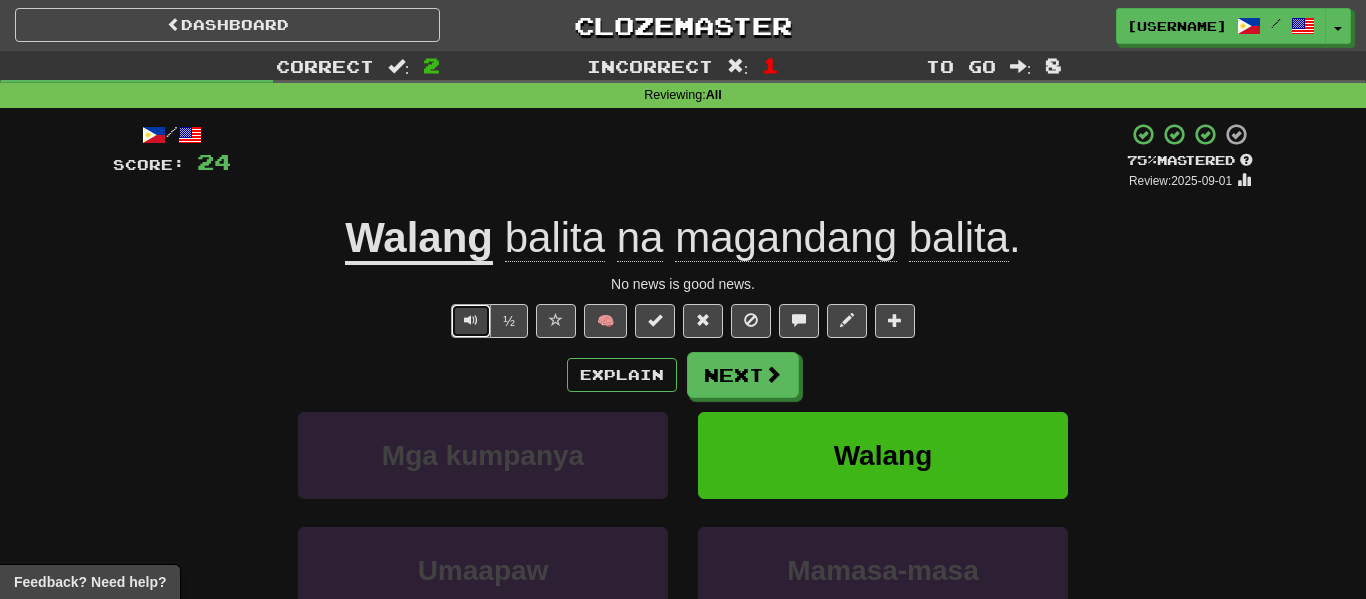 click at bounding box center [471, 321] 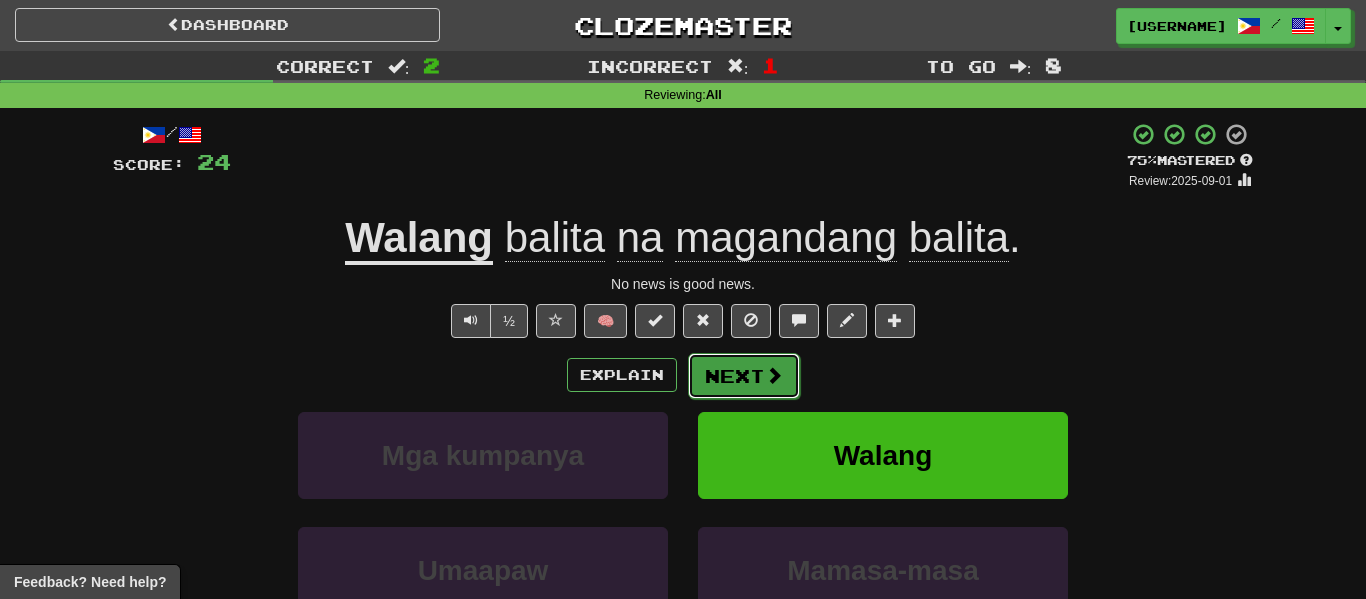 click on "Next" at bounding box center [744, 376] 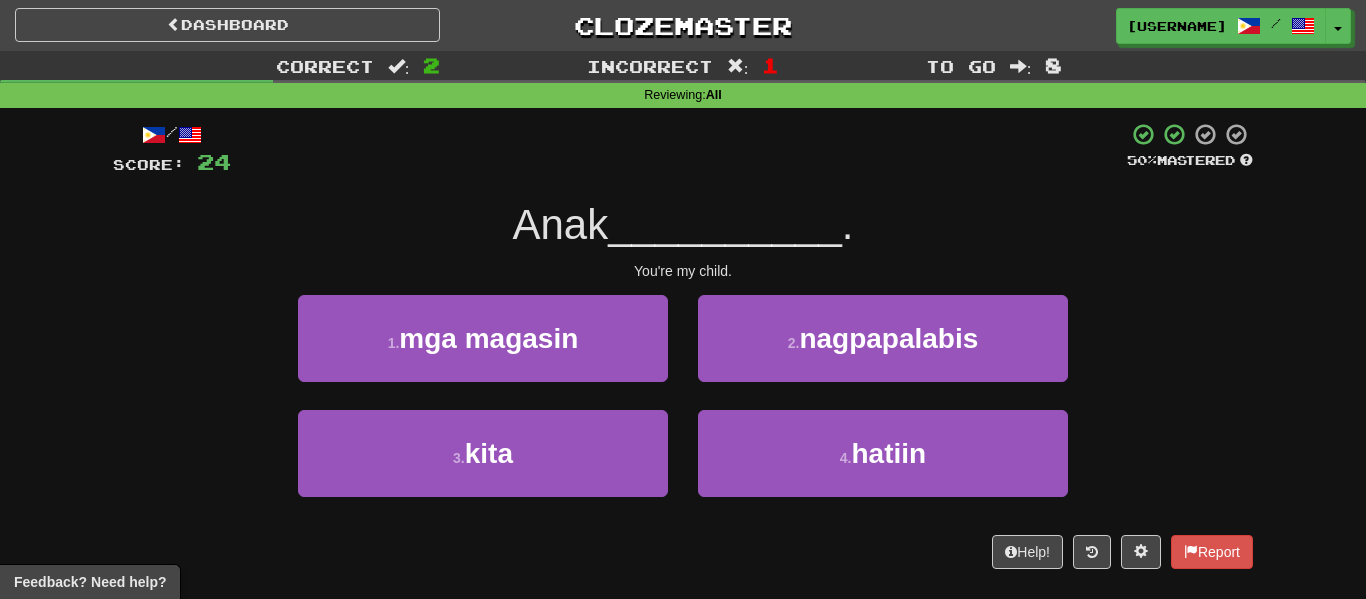 click on "2 .  nagpapalabis" at bounding box center (883, 352) 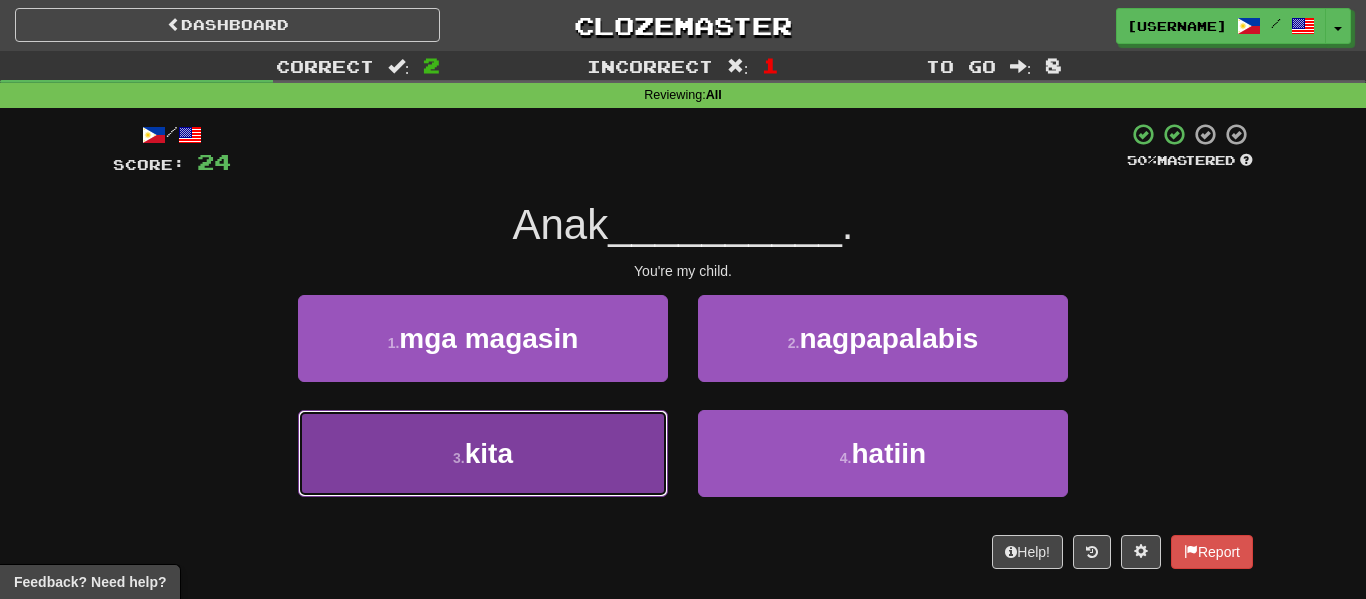 click on "3 .  kita" at bounding box center (483, 453) 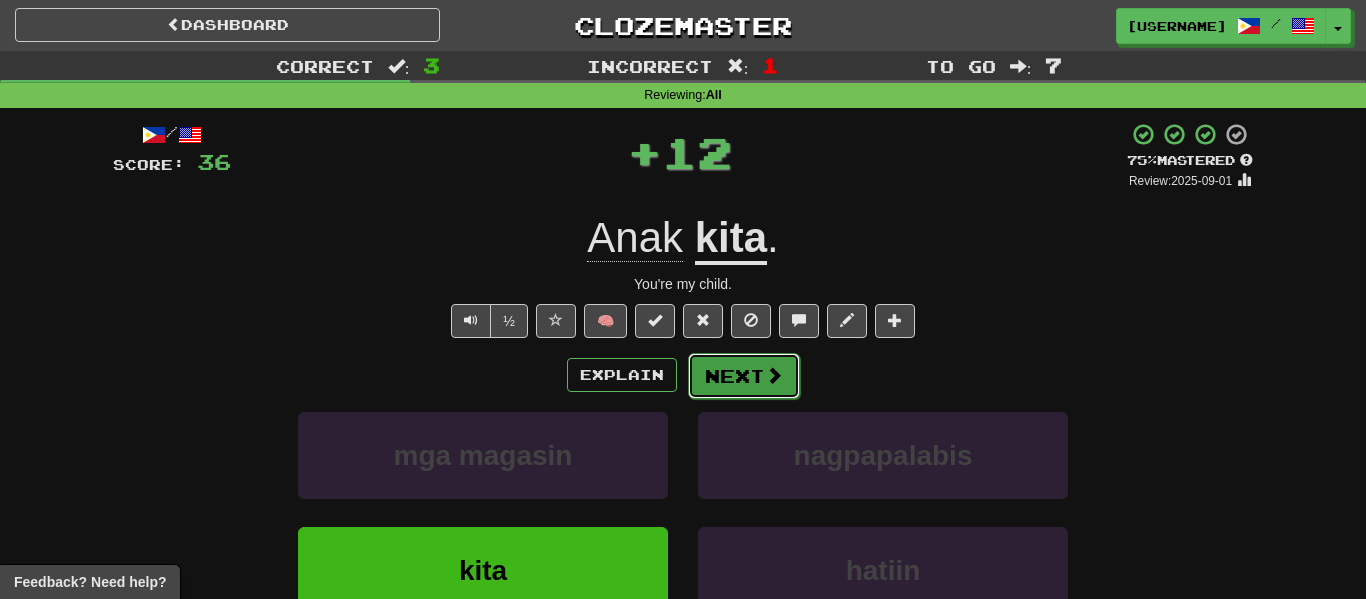 click on "Next" at bounding box center [744, 376] 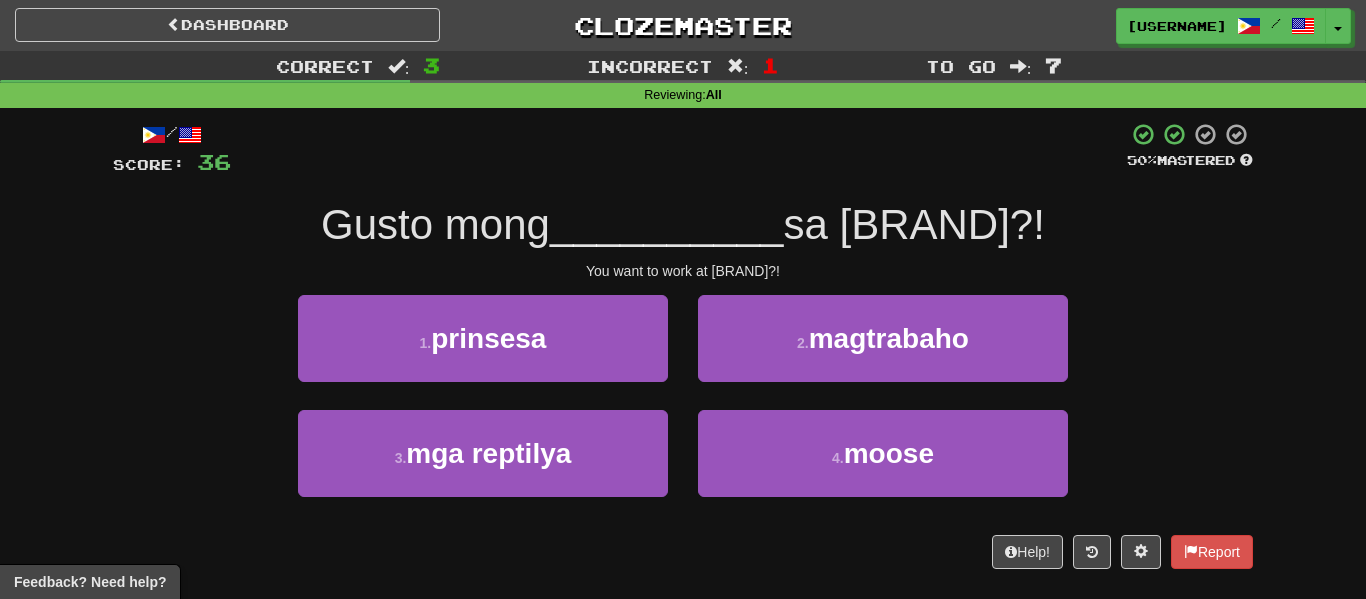 click on "2 .  magtrabaho" at bounding box center (883, 352) 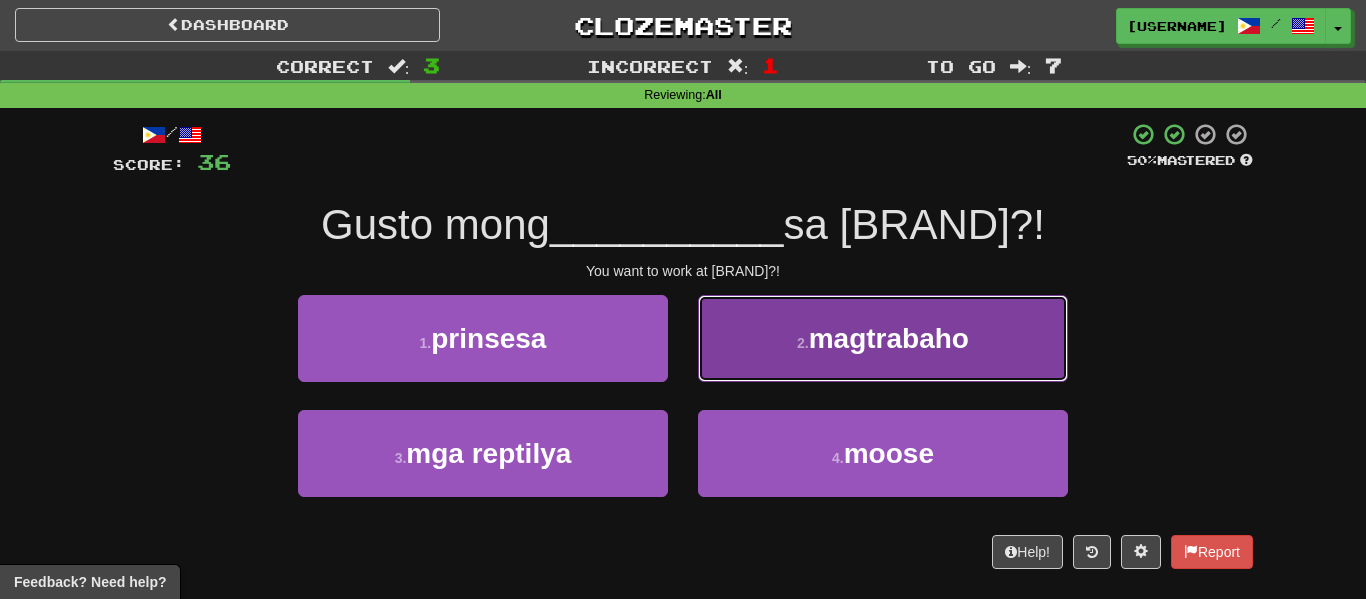 click on "2 .  magtrabaho" at bounding box center [883, 338] 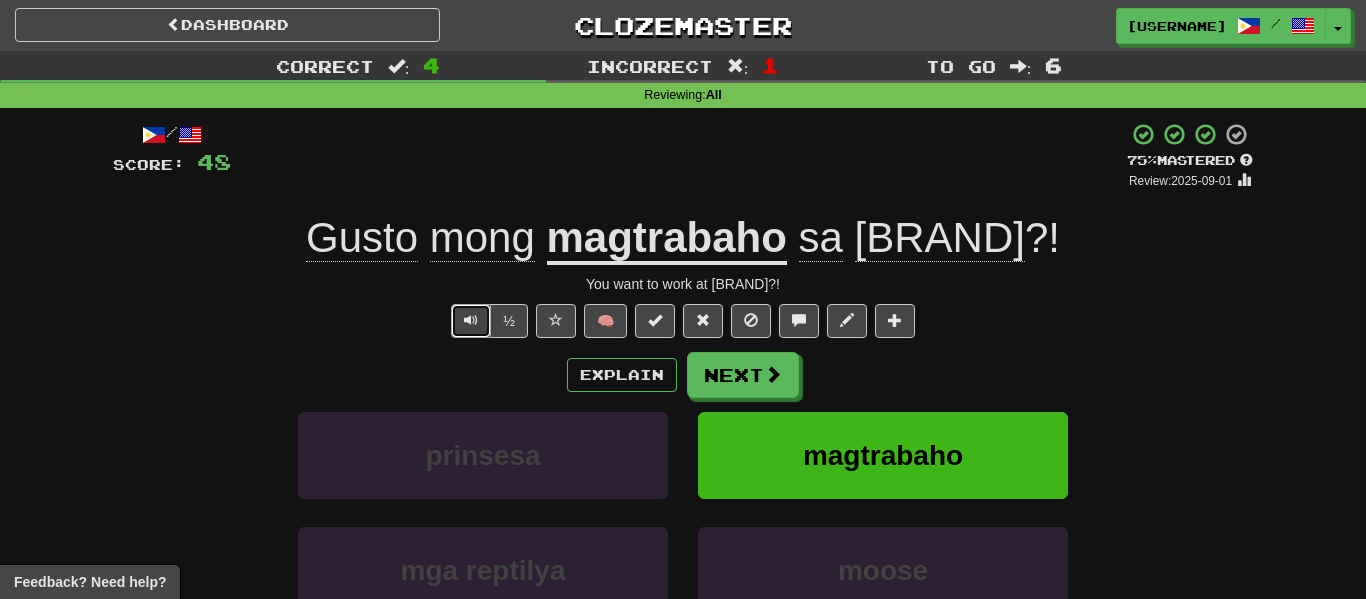 click at bounding box center [471, 320] 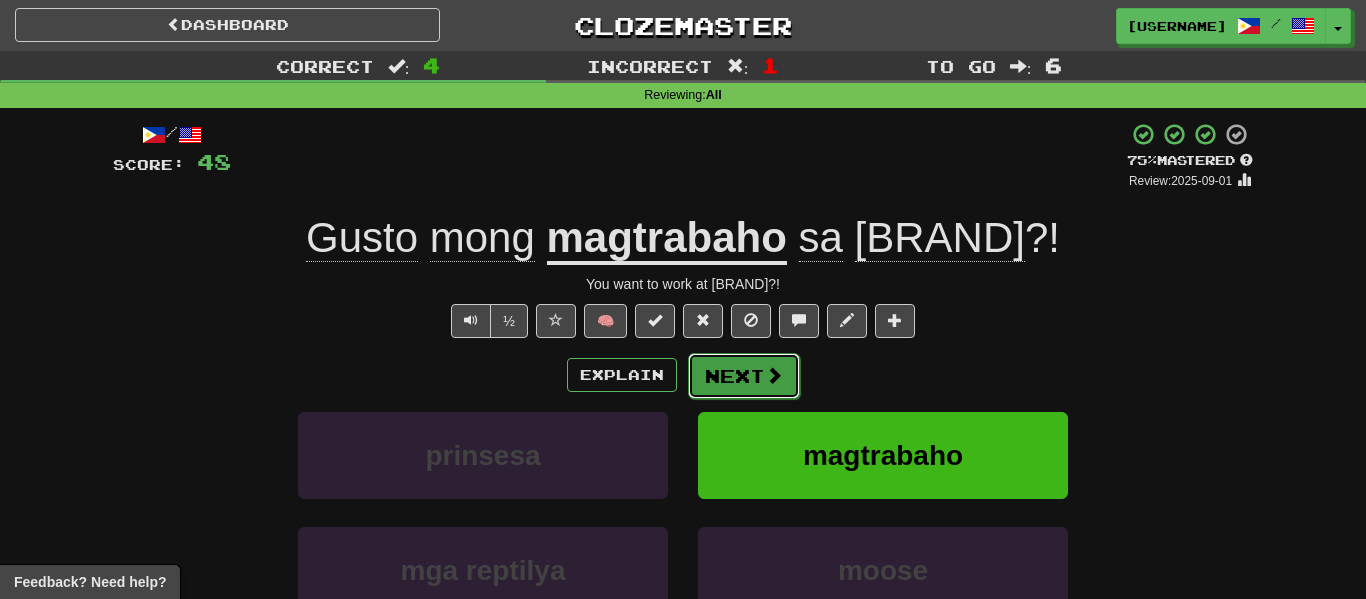 click on "Next" at bounding box center [744, 376] 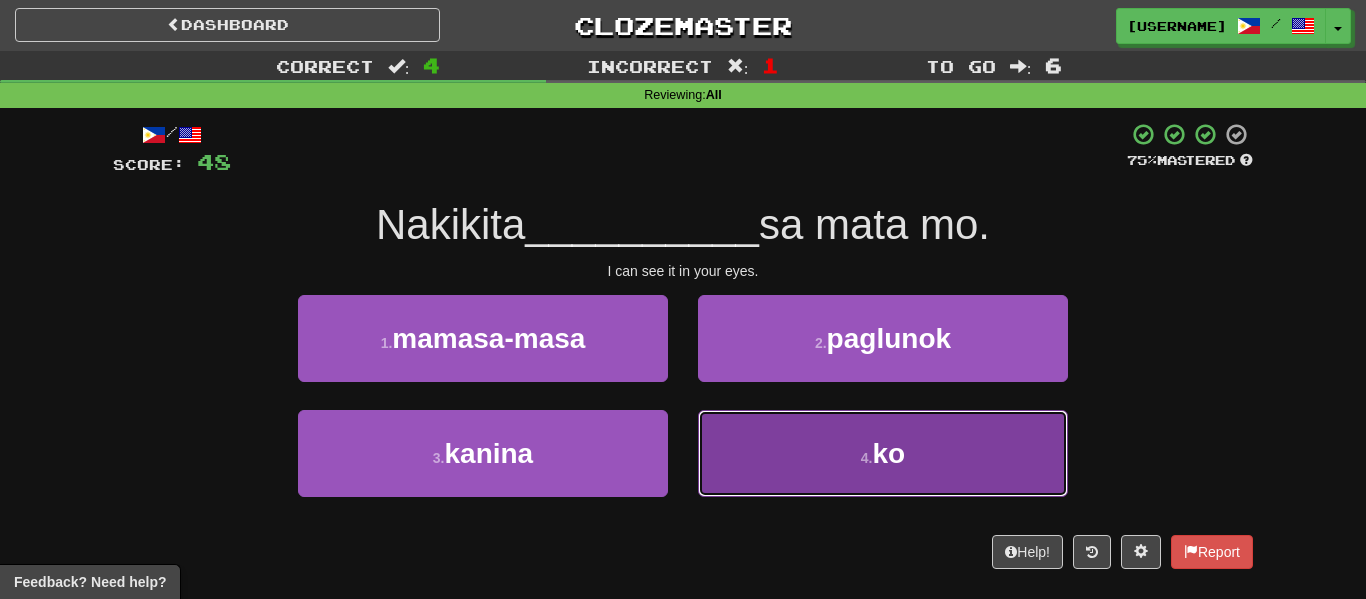 click on "4 .  ko" at bounding box center (883, 453) 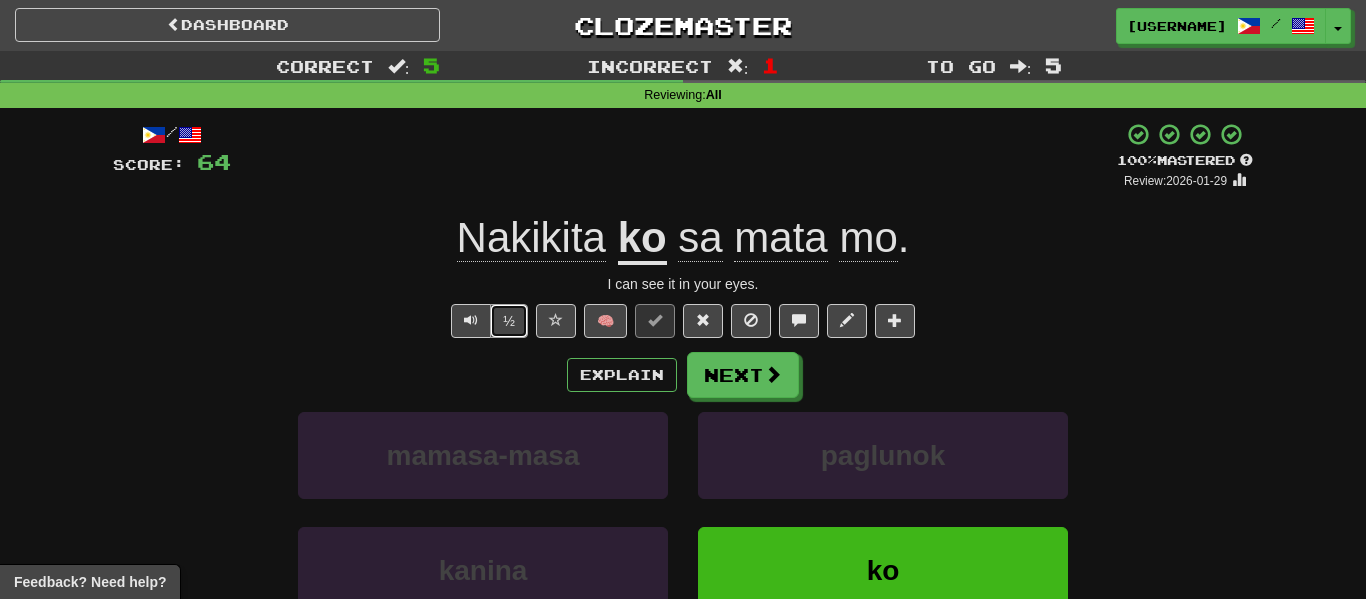 click on "½" at bounding box center [509, 321] 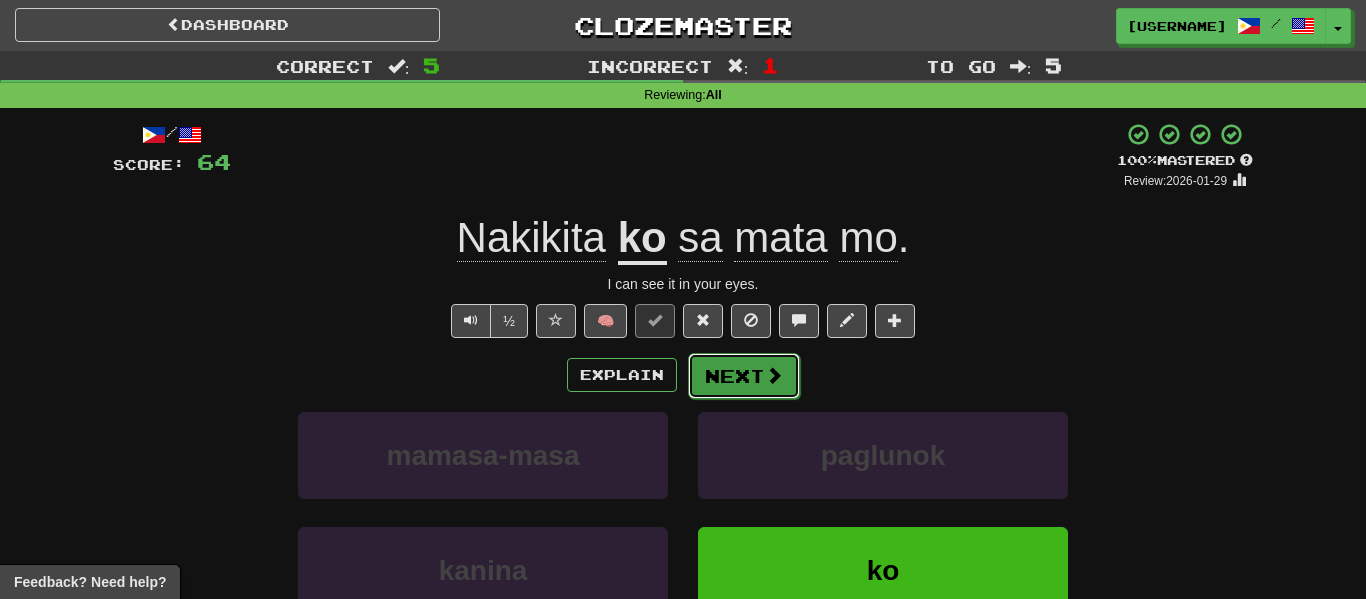 click on "Next" at bounding box center [744, 376] 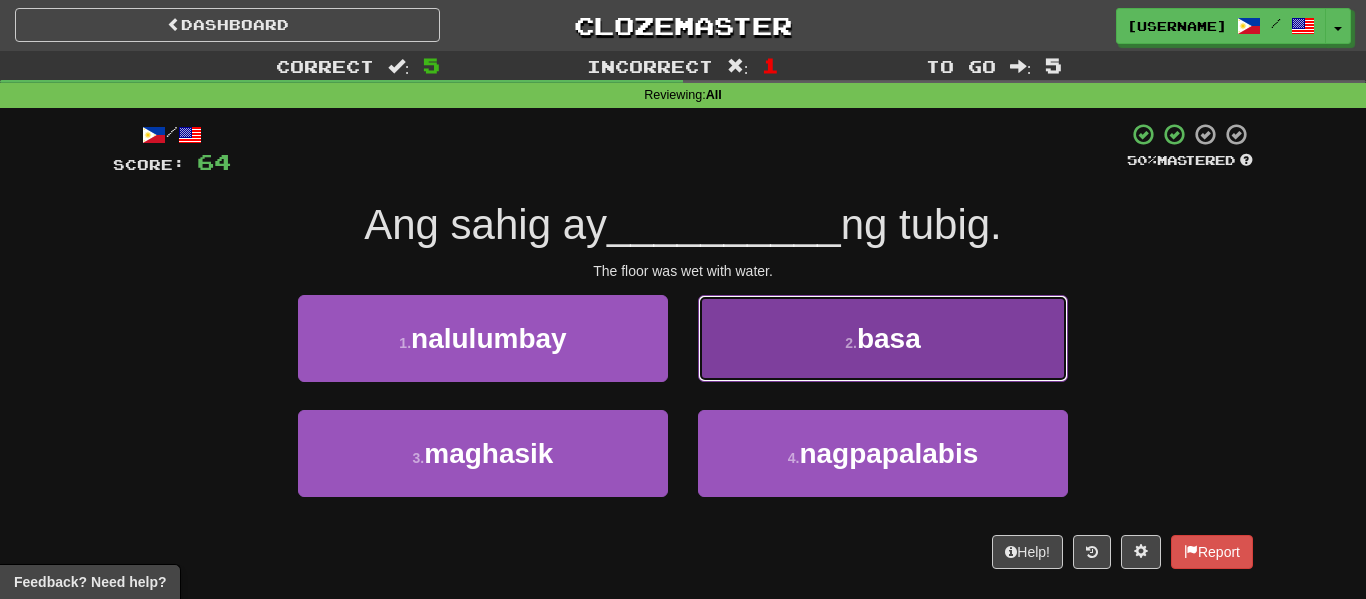 click on "2 .  basa" at bounding box center (883, 338) 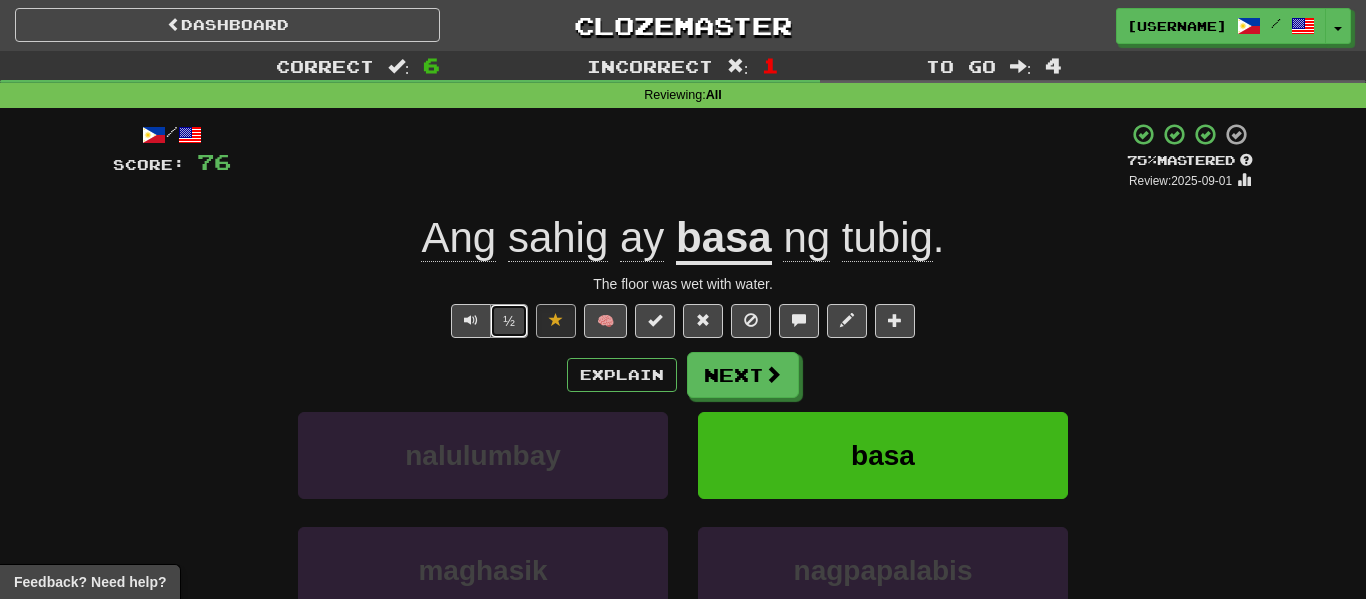click on "½" at bounding box center [509, 321] 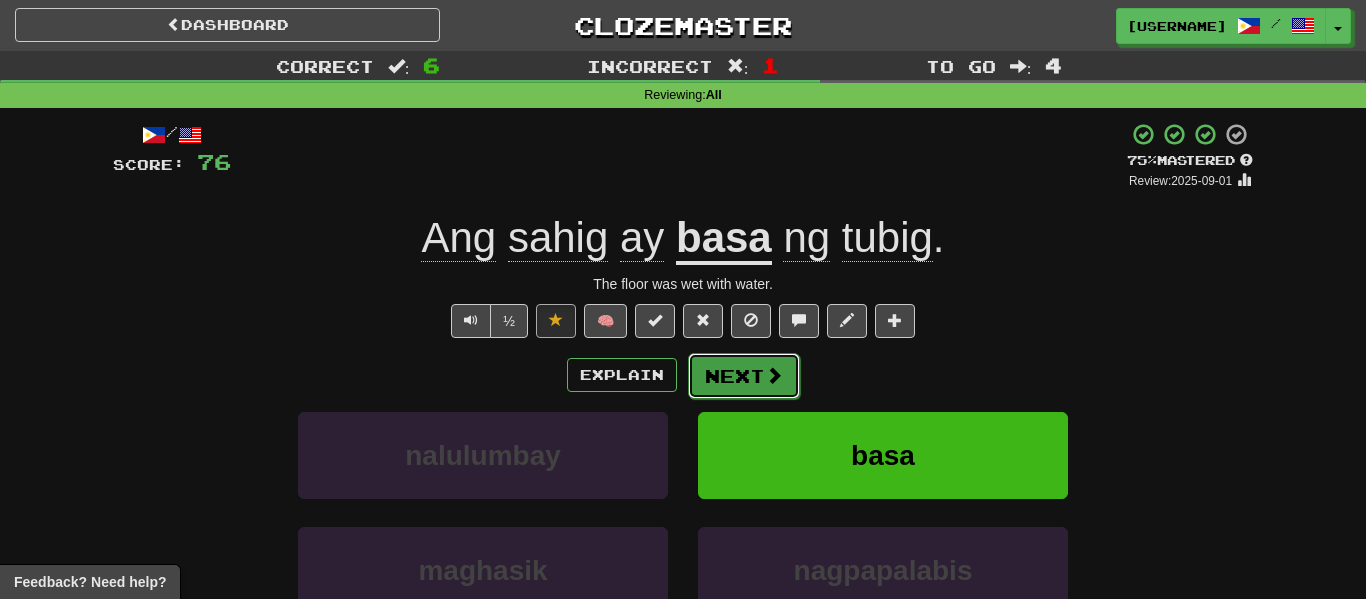 click on "Next" at bounding box center [744, 376] 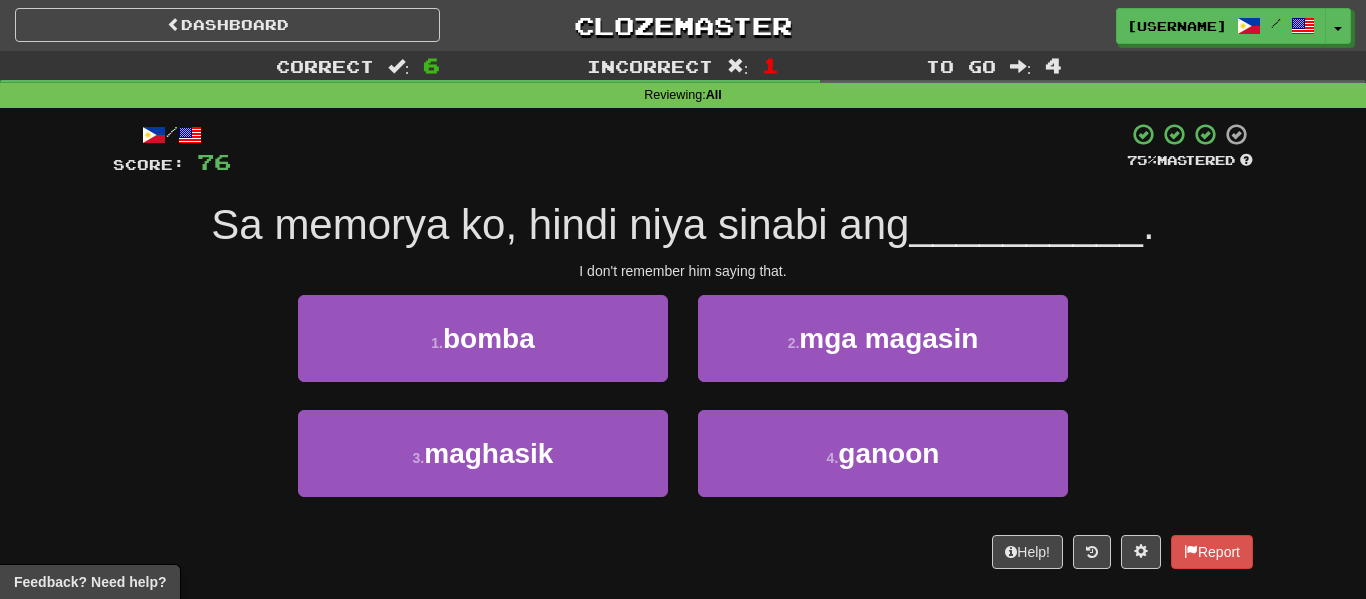 click on "3 .  maghasik" at bounding box center [483, 467] 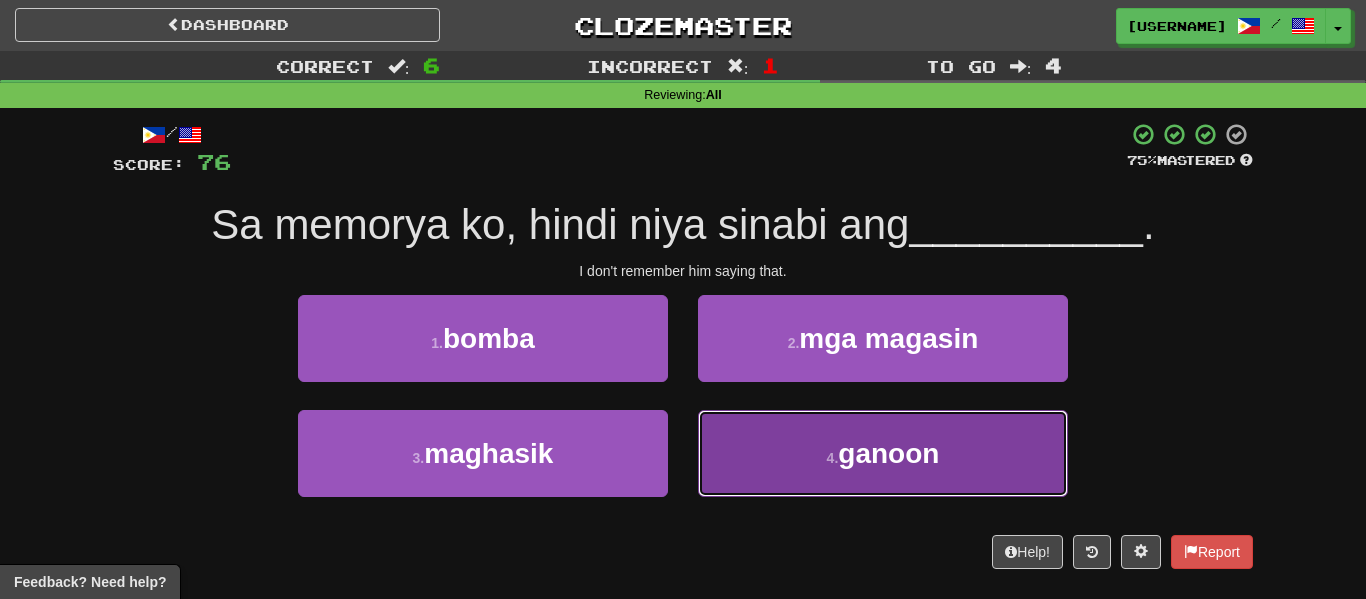 click on "4 .  ganoon" at bounding box center [883, 453] 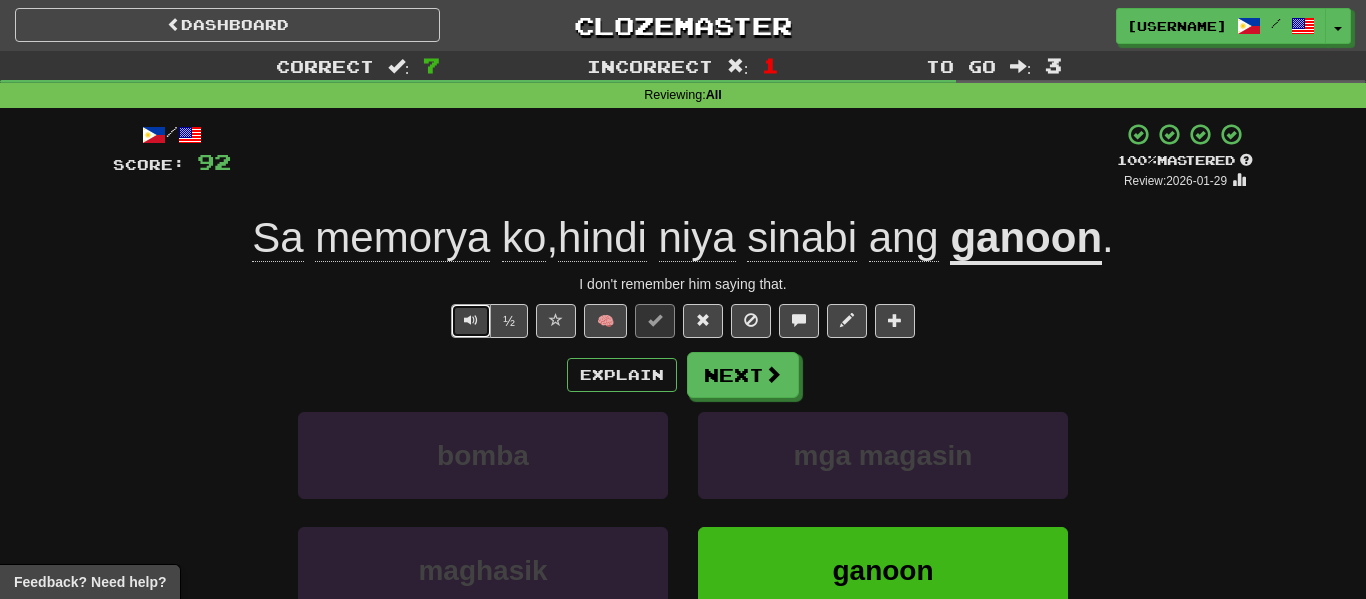 click at bounding box center (471, 321) 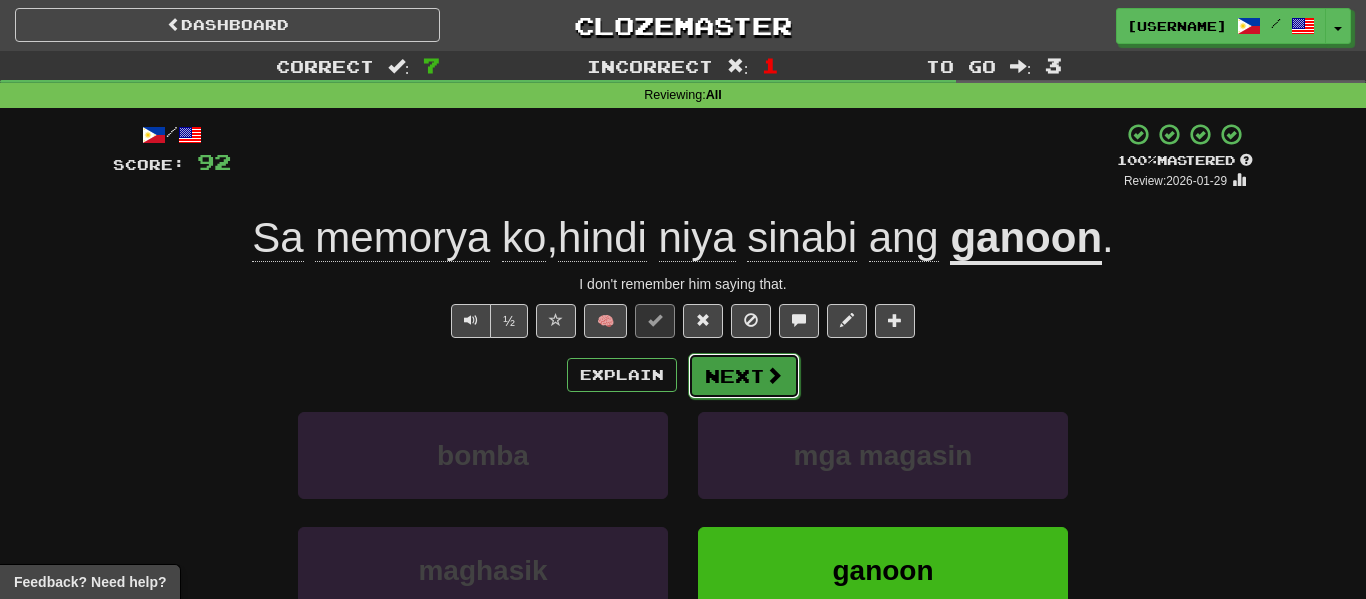 click on "Next" at bounding box center [744, 376] 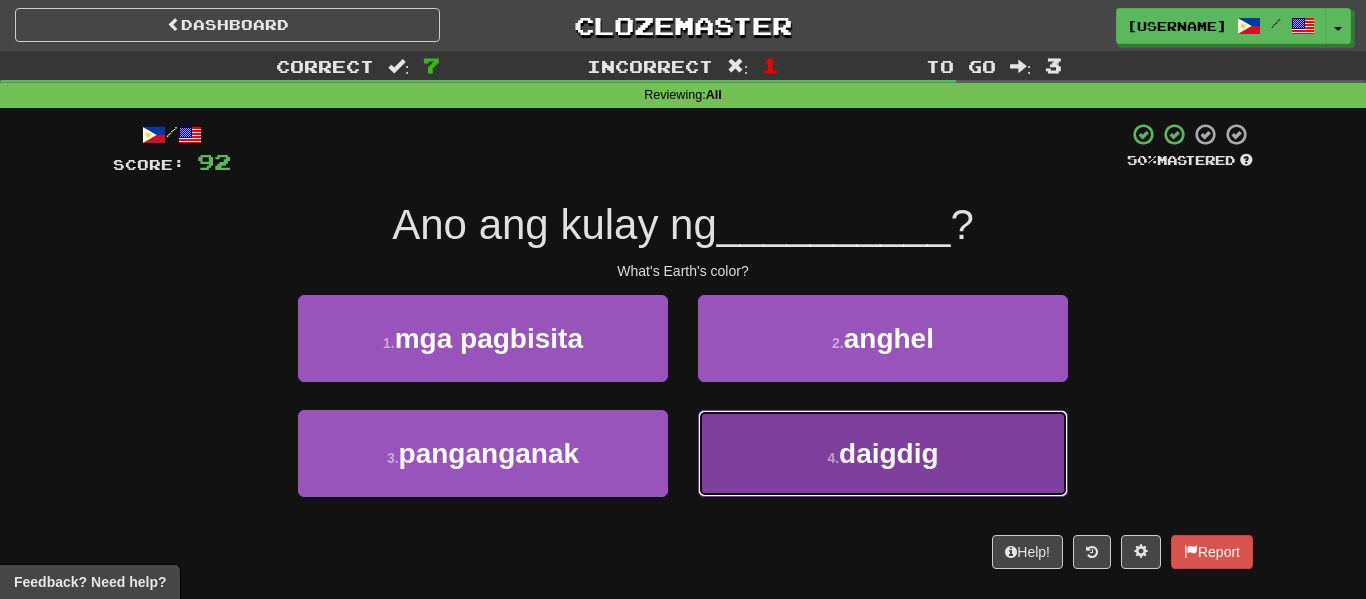 click on "4 .  daigdig" at bounding box center (883, 453) 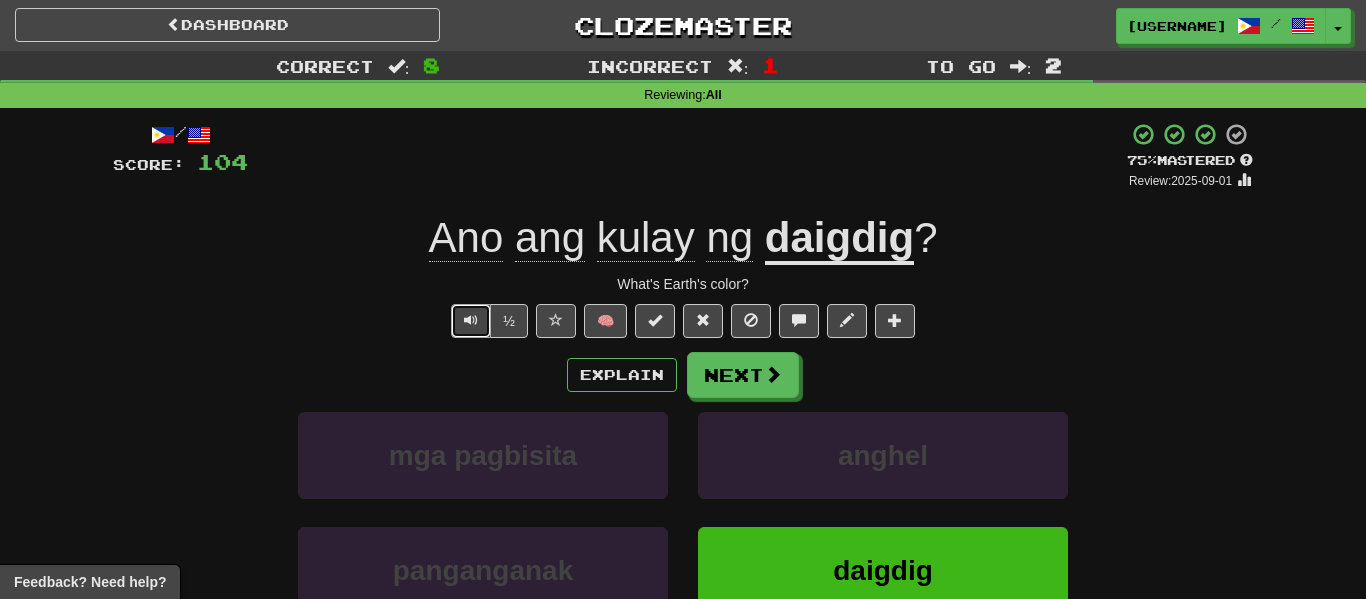 click at bounding box center [471, 320] 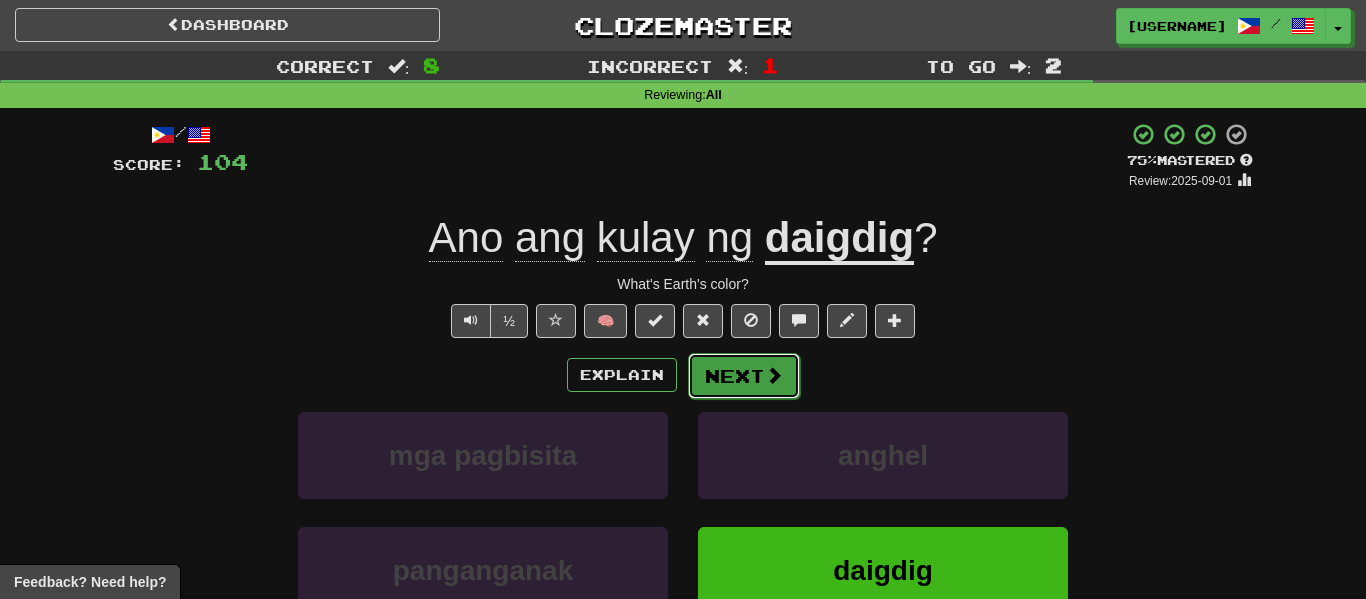 click on "Next" at bounding box center [744, 376] 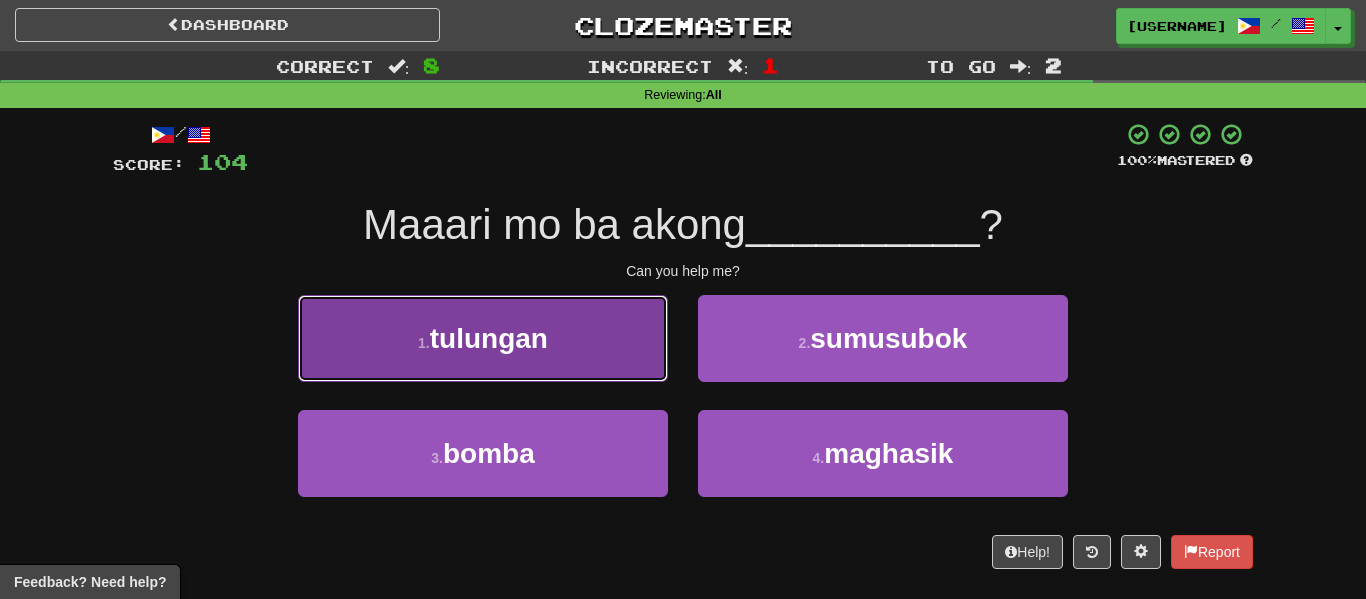 click on "1 .  tulungan" at bounding box center (483, 338) 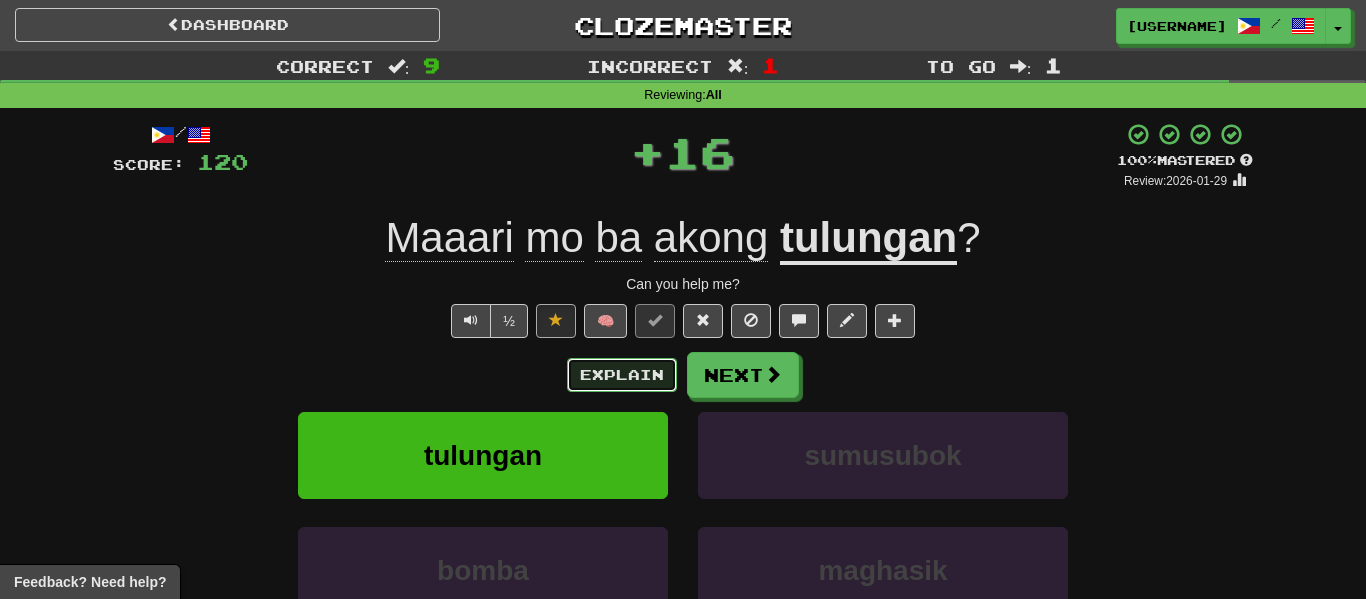 click on "Explain" at bounding box center [622, 375] 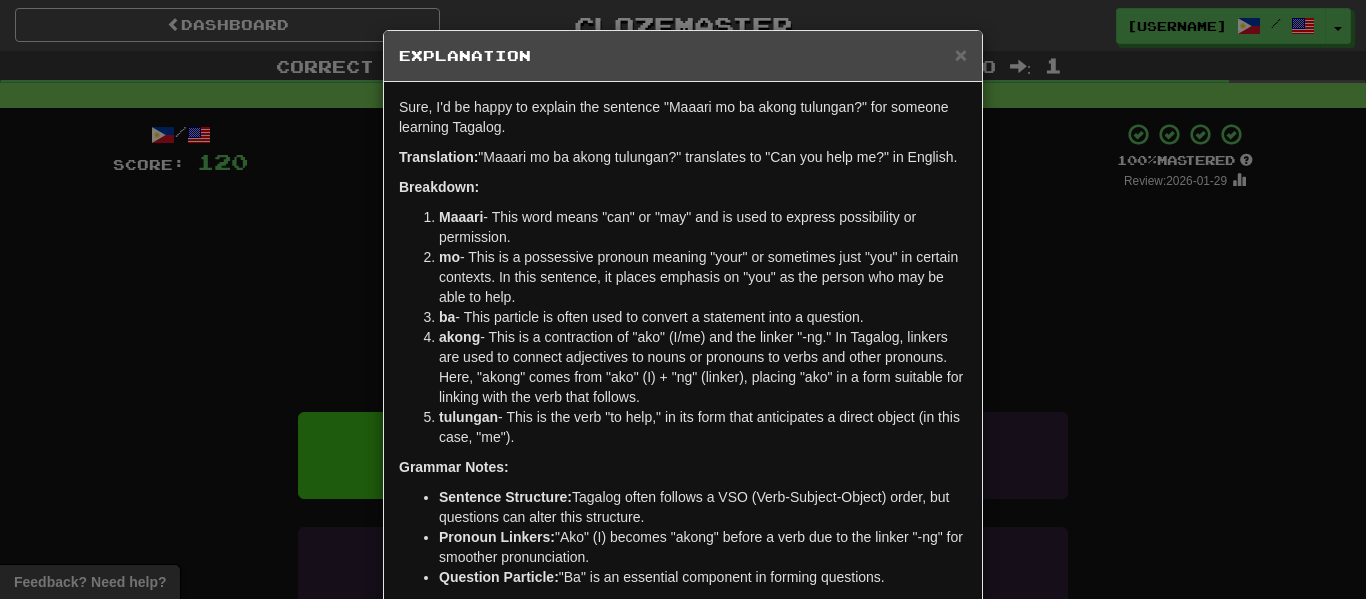 click on "× Explanation Sure, I'd be happy to explain the sentence "Maaari mo ba akong tulungan?" for someone learning Tagalog.
Translation:
"Maaari mo ba akong tulungan?" translates to "Can you help me?" in English.
Breakdown:
Maaari  - This word means "can" or "may" and is used to express possibility or permission.
mo  - This is a possessive pronoun meaning "your" or sometimes just "you" in certain contexts. In this sentence, it places emphasis on "you" as the person who may be able to help.
ba  - This particle is often used to convert a statement into a question.
akong  - This is a contraction of "ako" (I/me) and the linker "-ng." In Tagalog, linkers are used to connect adjectives to nouns or pronouns to verbs and other pronouns. Here, "akong" comes from "ako" (I) + "ng" (linker), placing "ako" in a form suitable for linking with the verb that follows.
tulungan  - This is the verb "to help," in its form that anticipates a direct object (in this case, "me").
Grammar Notes:
Pronoun Linkers:" at bounding box center [683, 299] 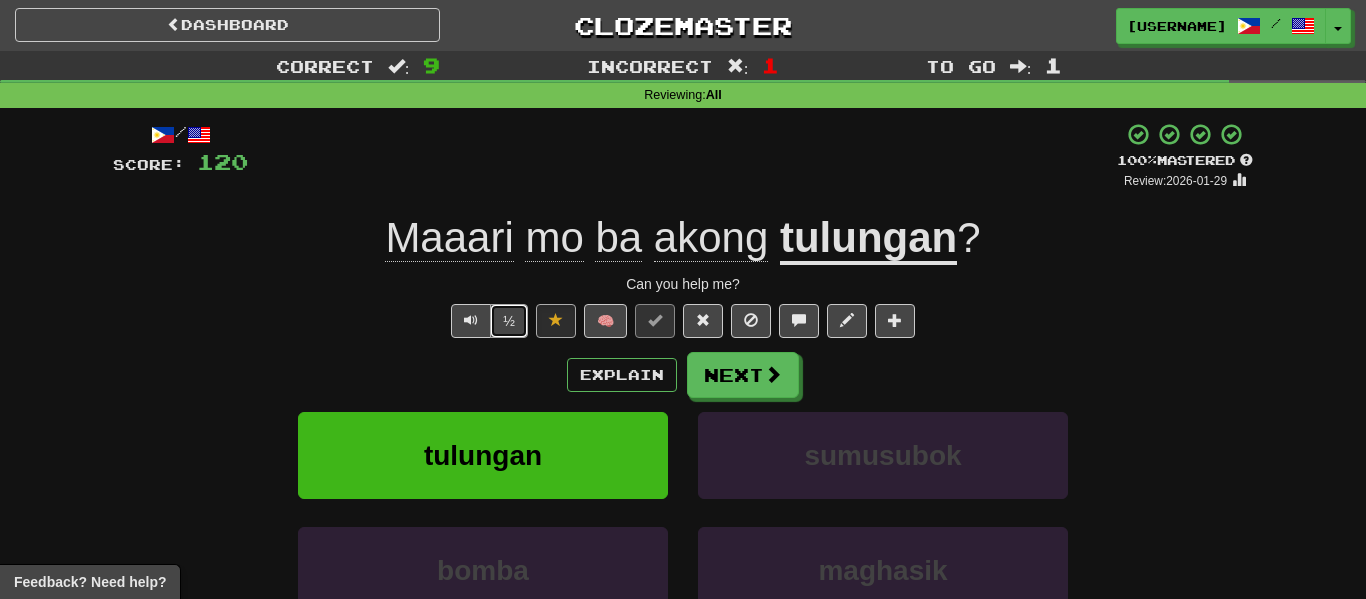 click on "½" at bounding box center [509, 321] 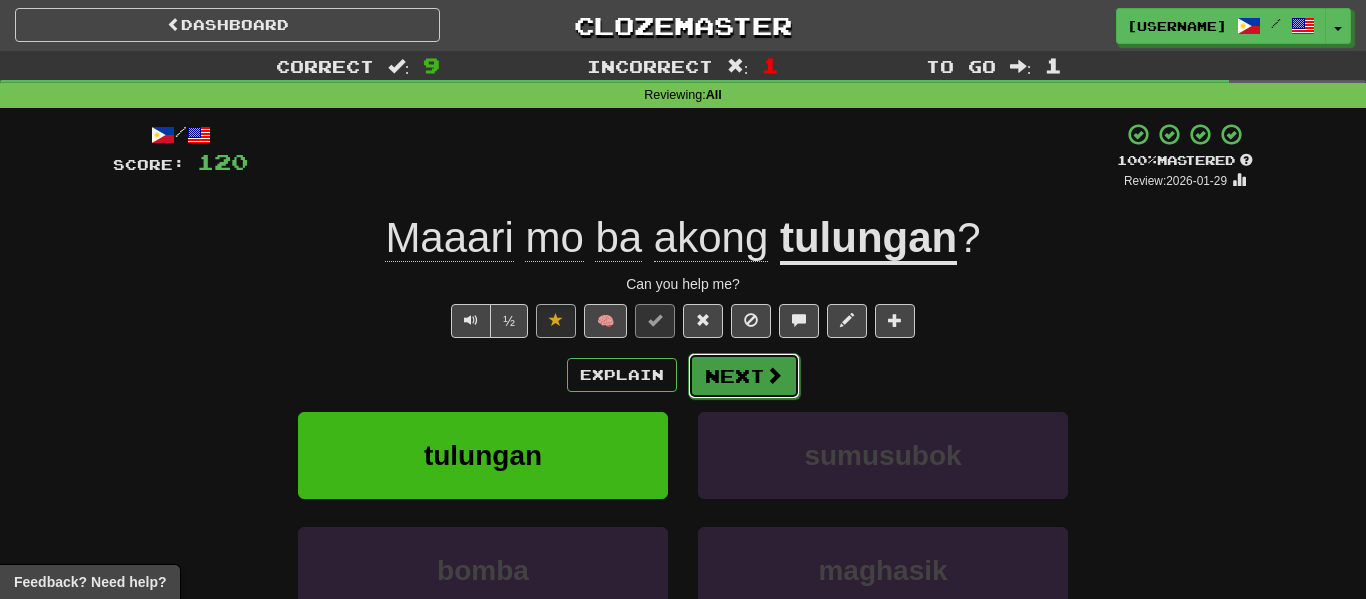 click on "Next" at bounding box center [744, 376] 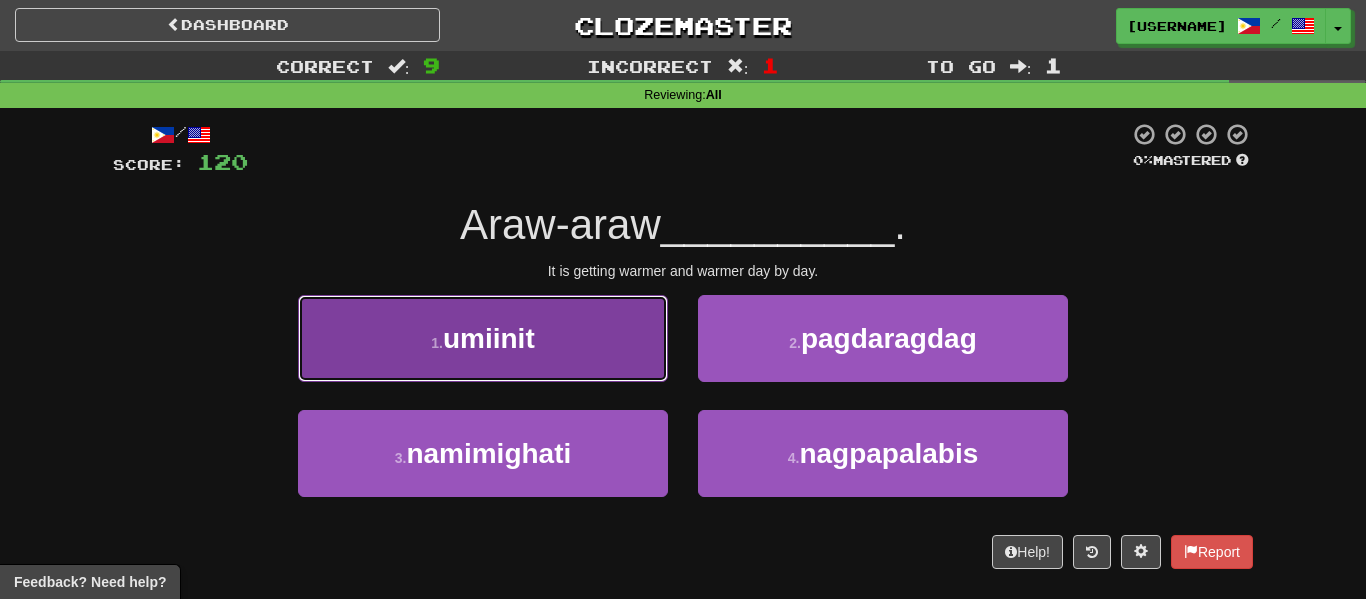 click on "1 .  umiinit" at bounding box center (483, 338) 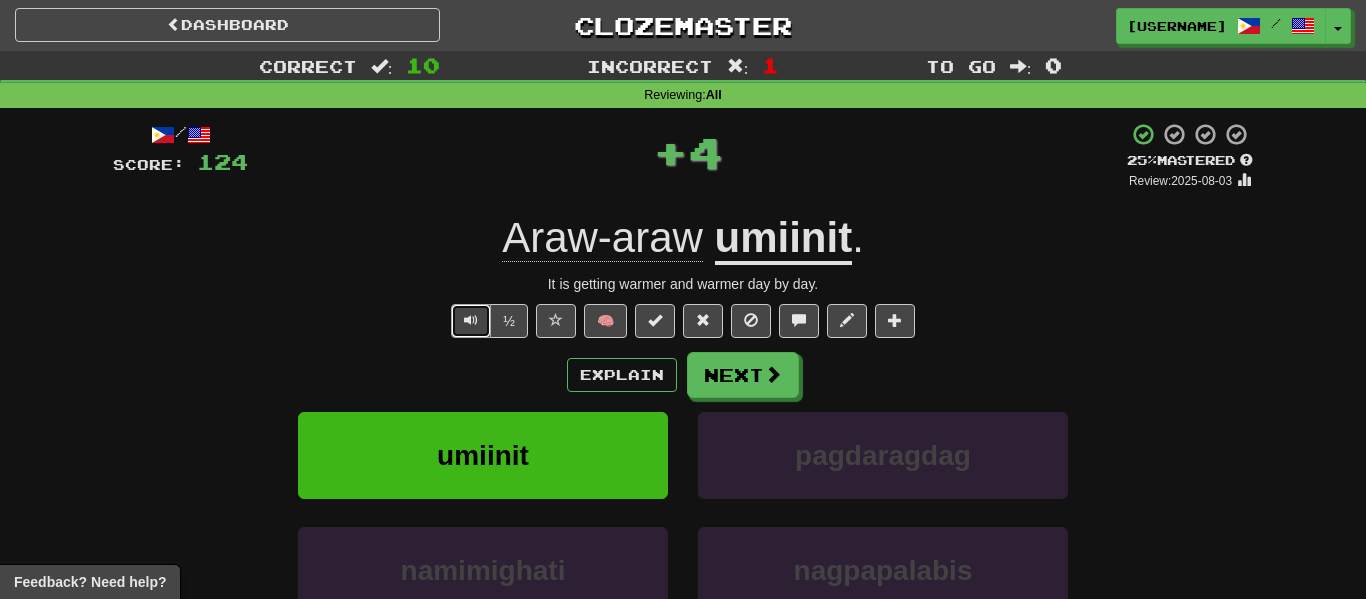 click at bounding box center (471, 320) 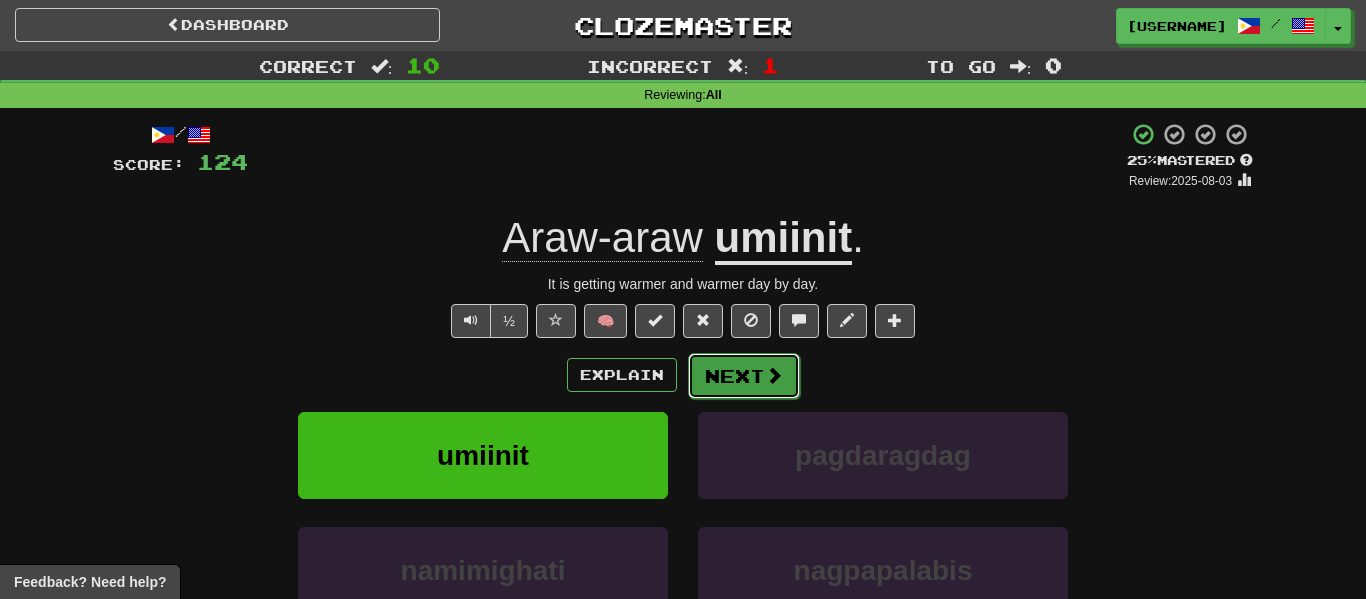 click on "Next" at bounding box center [744, 376] 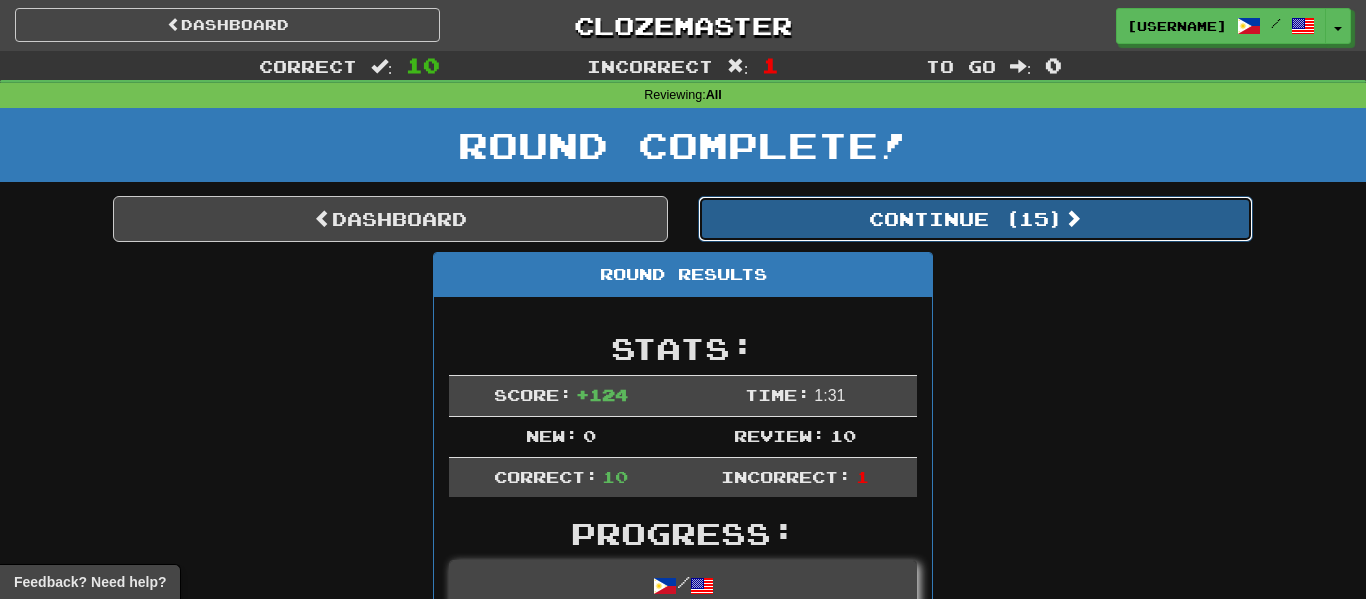 click on "Continue ( 15 )" at bounding box center [975, 219] 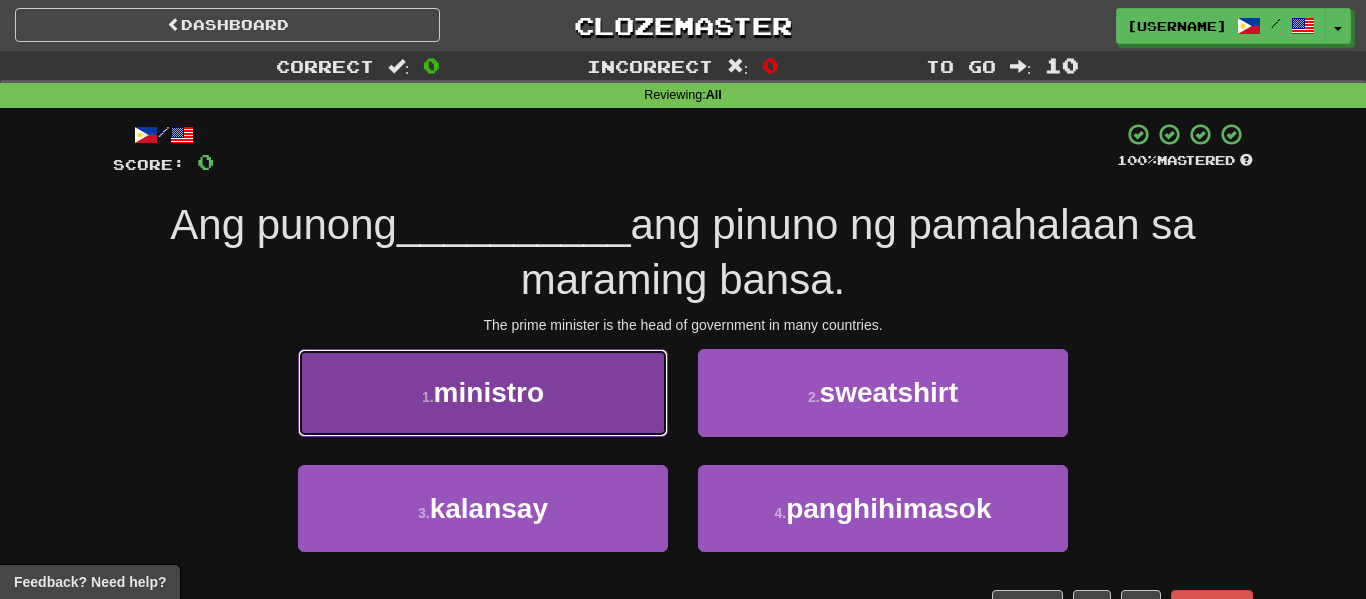 click on "1 .  ministro" at bounding box center [483, 392] 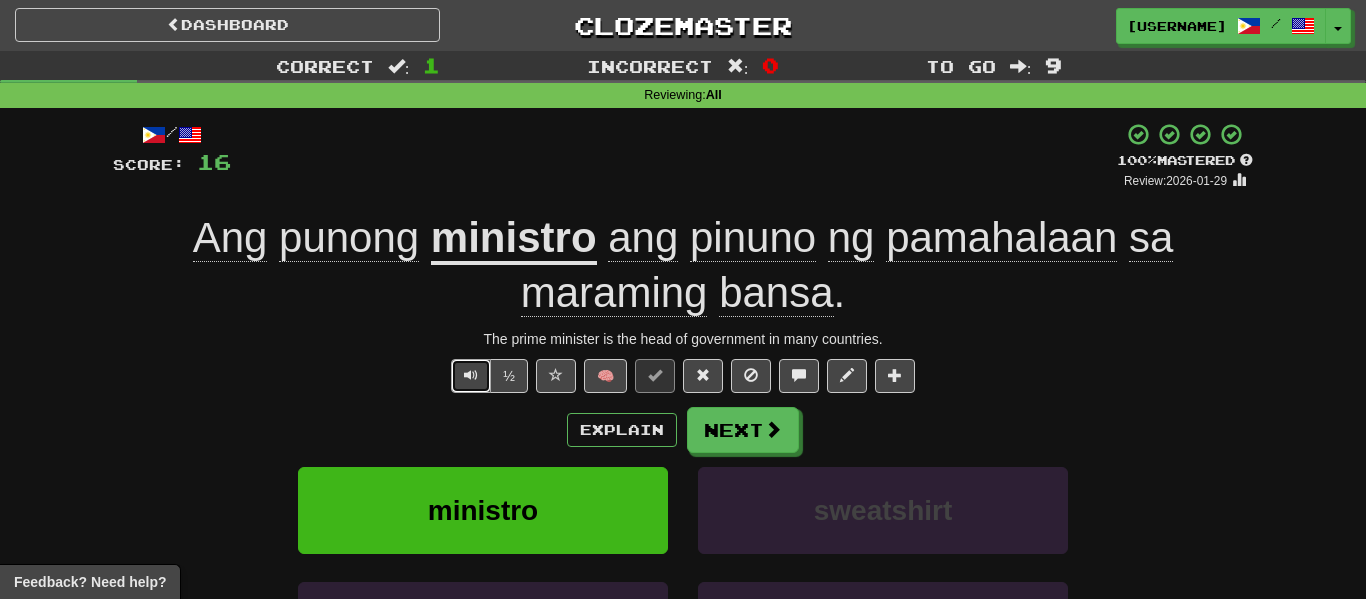 click at bounding box center (471, 375) 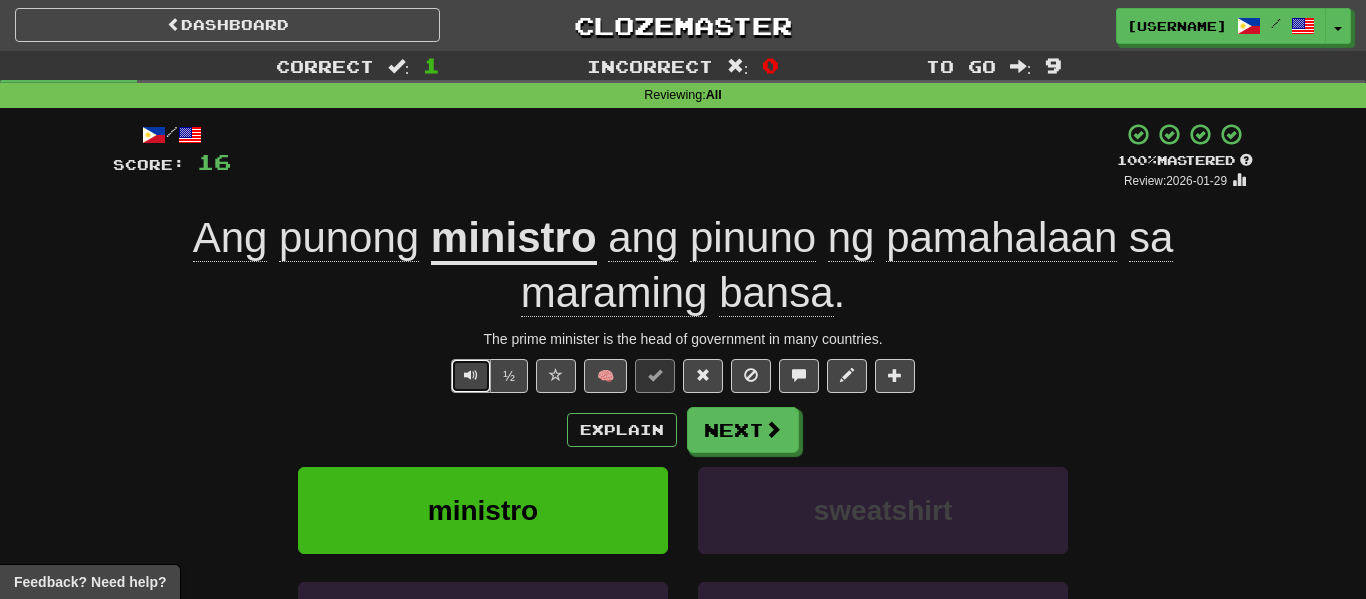 click at bounding box center [471, 375] 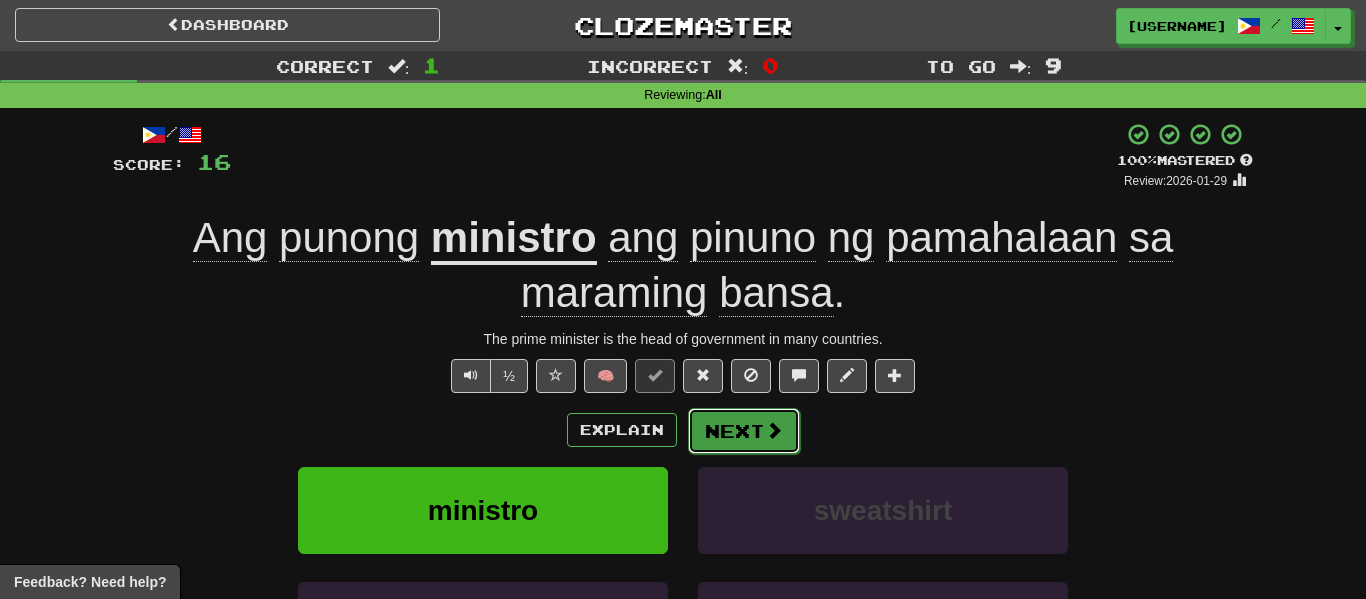 click on "Next" at bounding box center (744, 431) 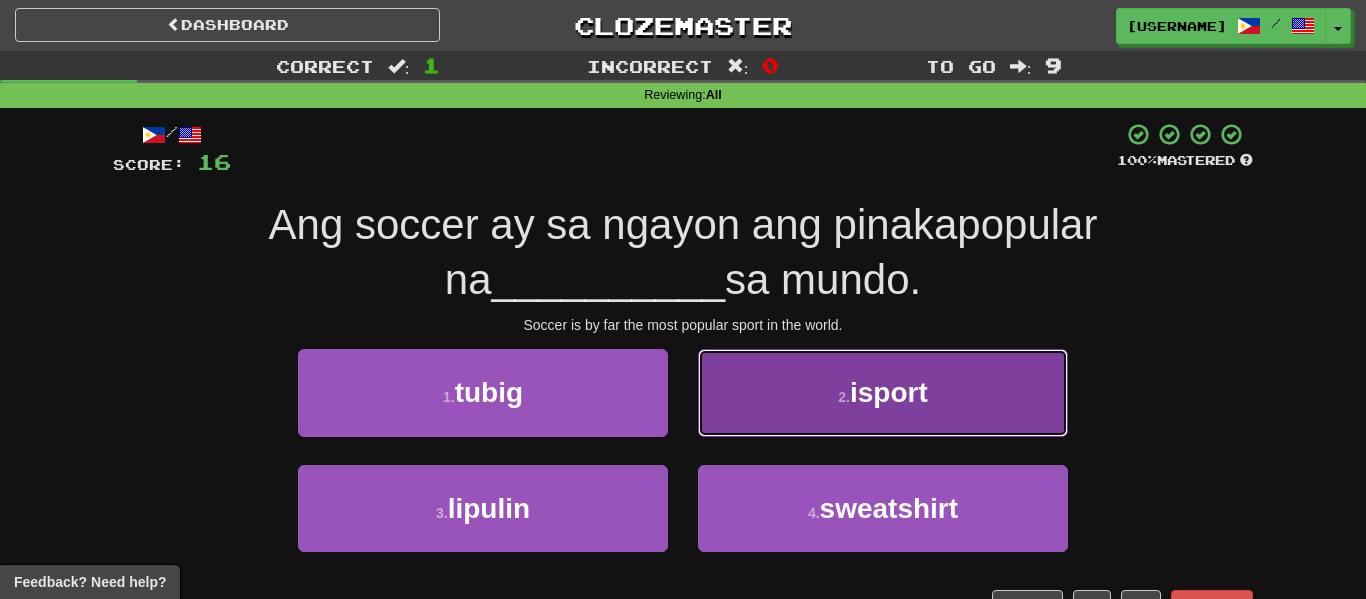 click on "2 .  isport" at bounding box center [883, 392] 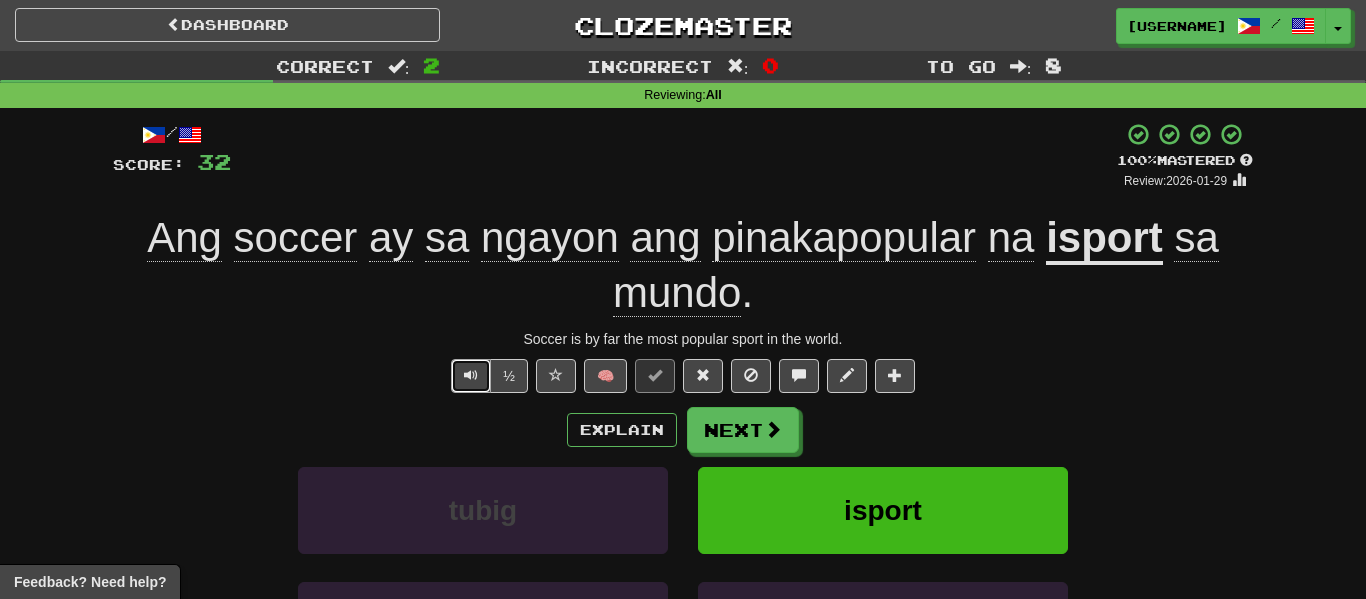 click at bounding box center (471, 375) 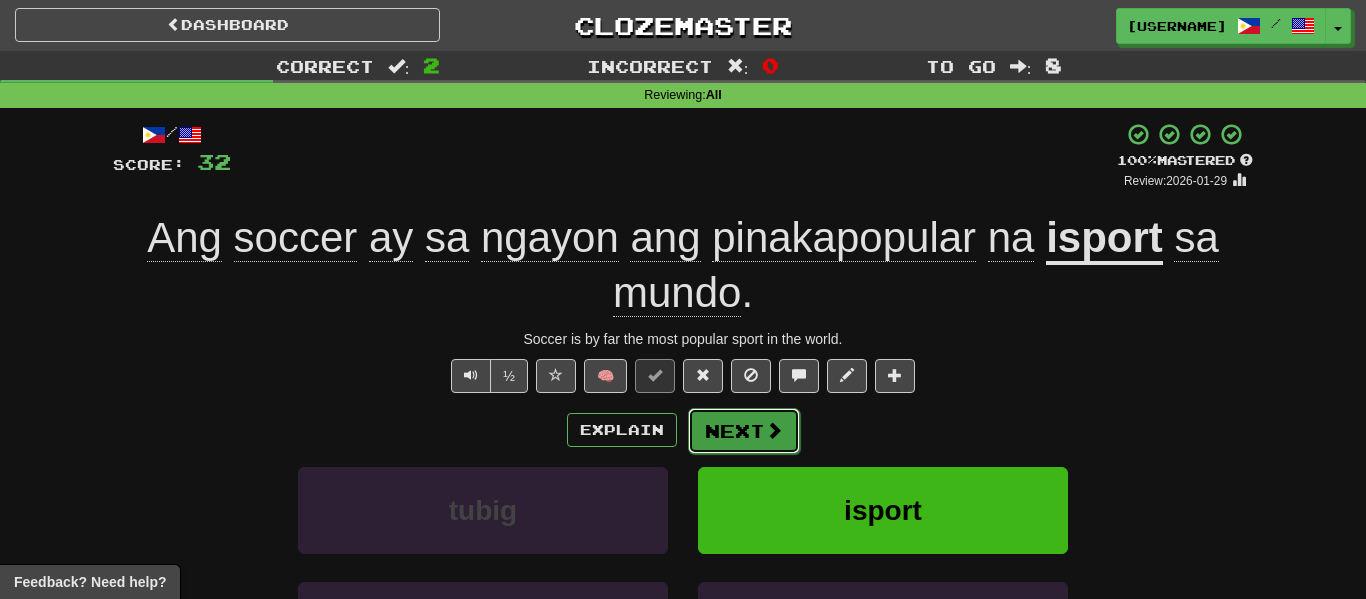 click on "Next" at bounding box center (744, 431) 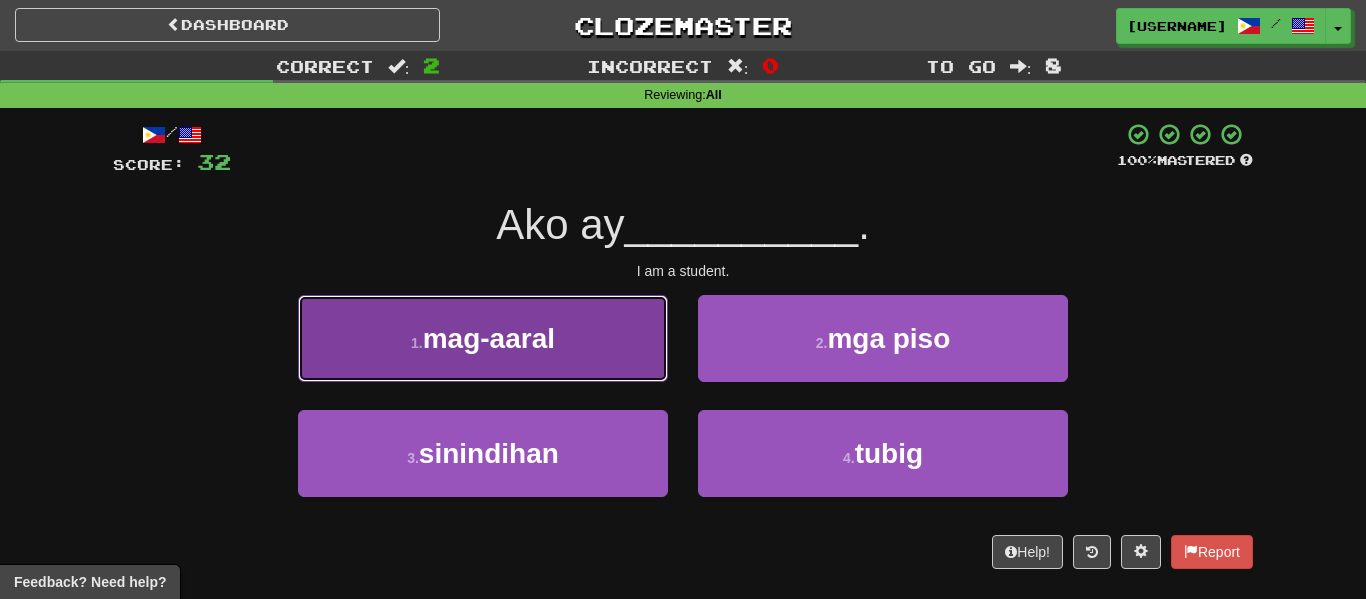 click on "1 .  mag-aaral" at bounding box center (483, 338) 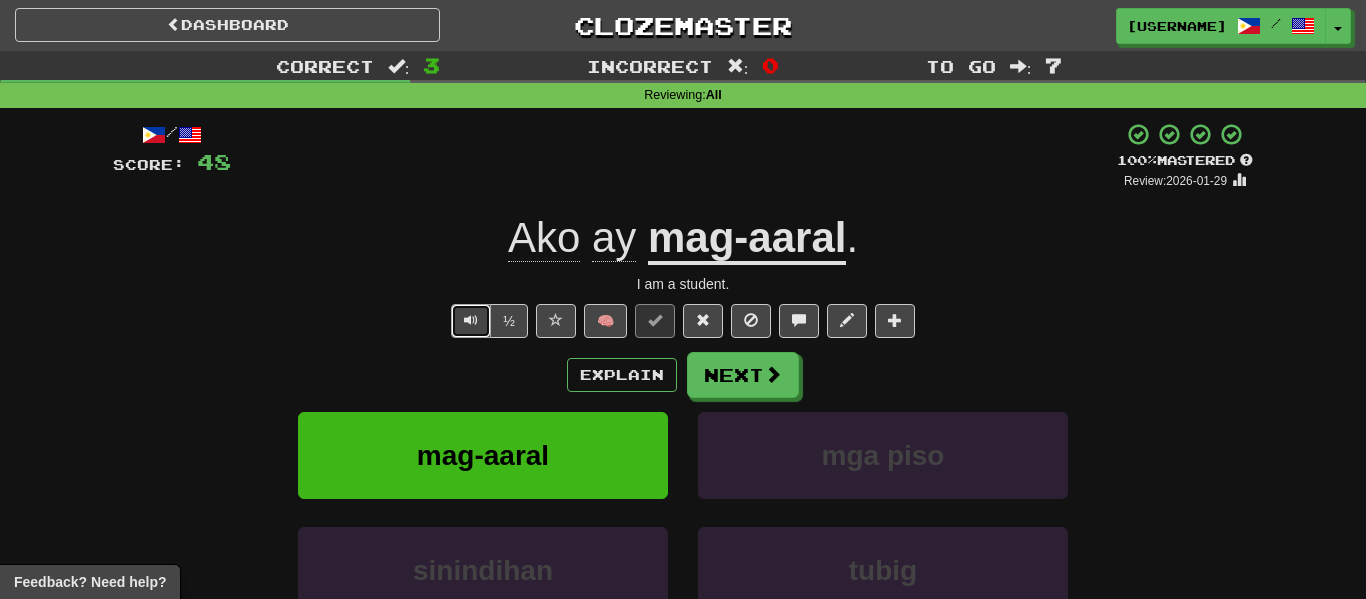 click at bounding box center [471, 321] 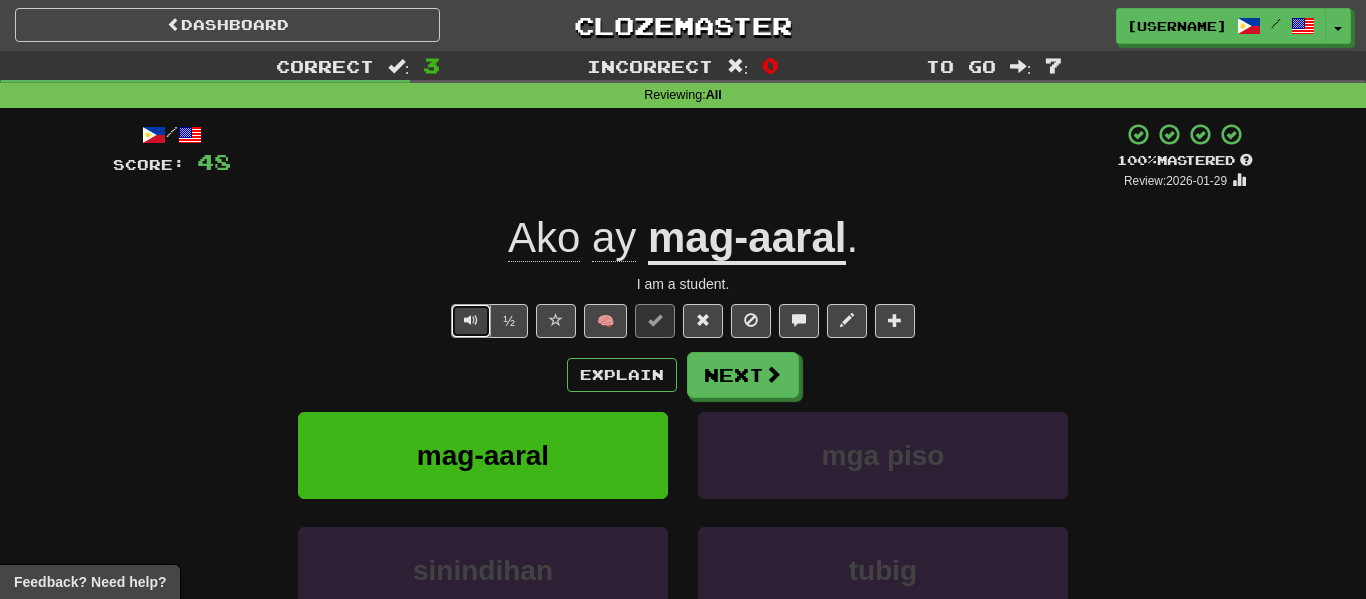 click at bounding box center [471, 321] 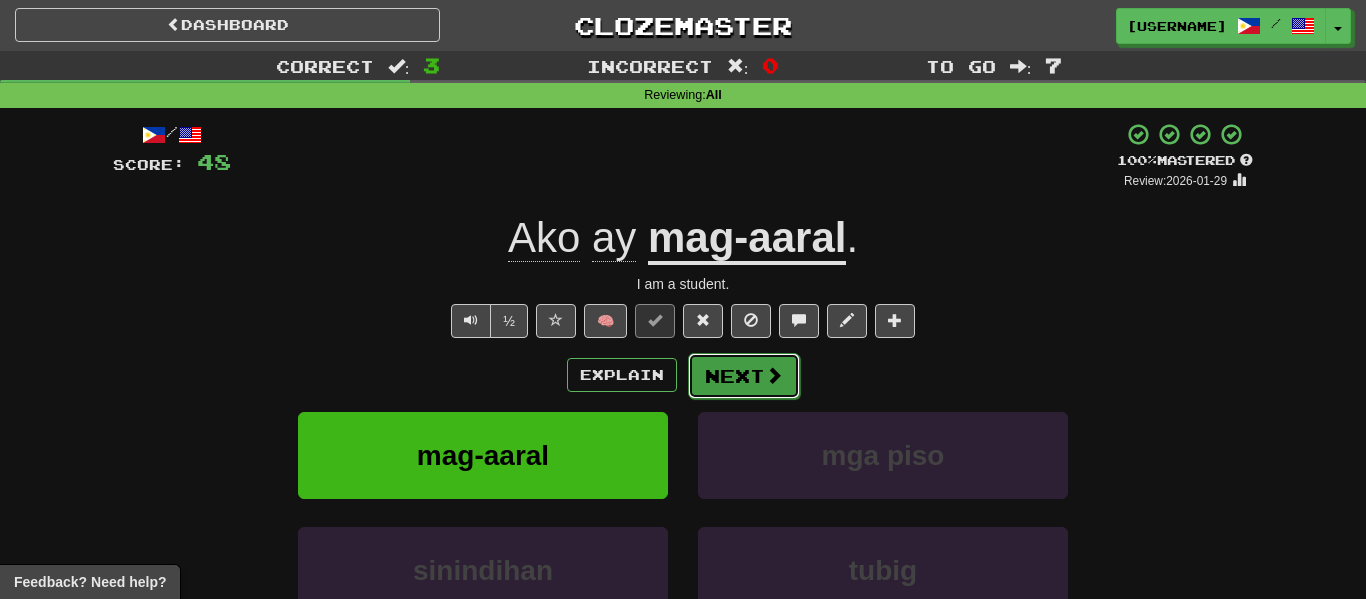 click on "Next" at bounding box center (744, 376) 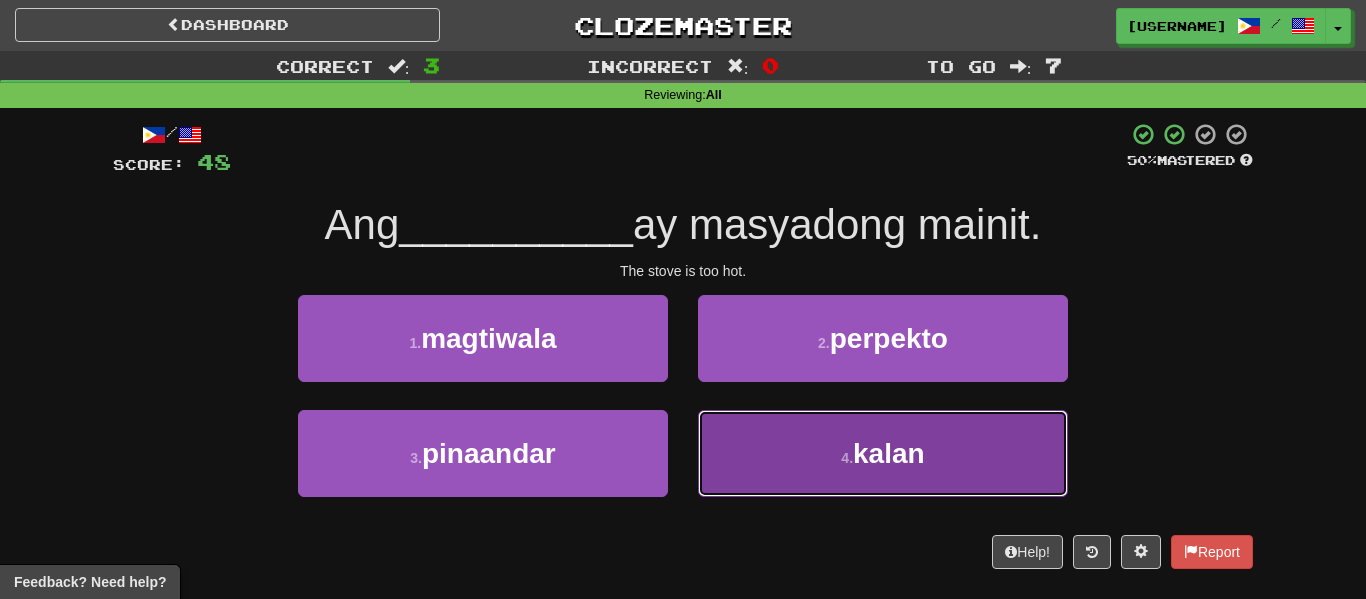 click on "4 .  kalan" at bounding box center [883, 453] 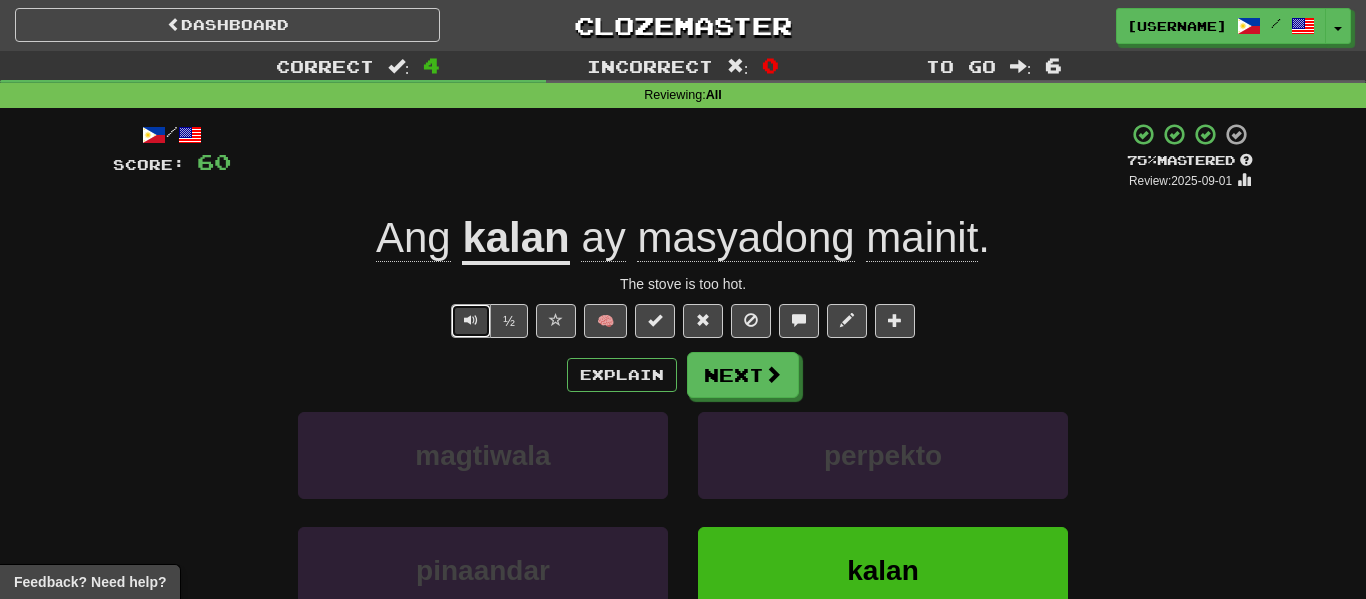 click at bounding box center (471, 321) 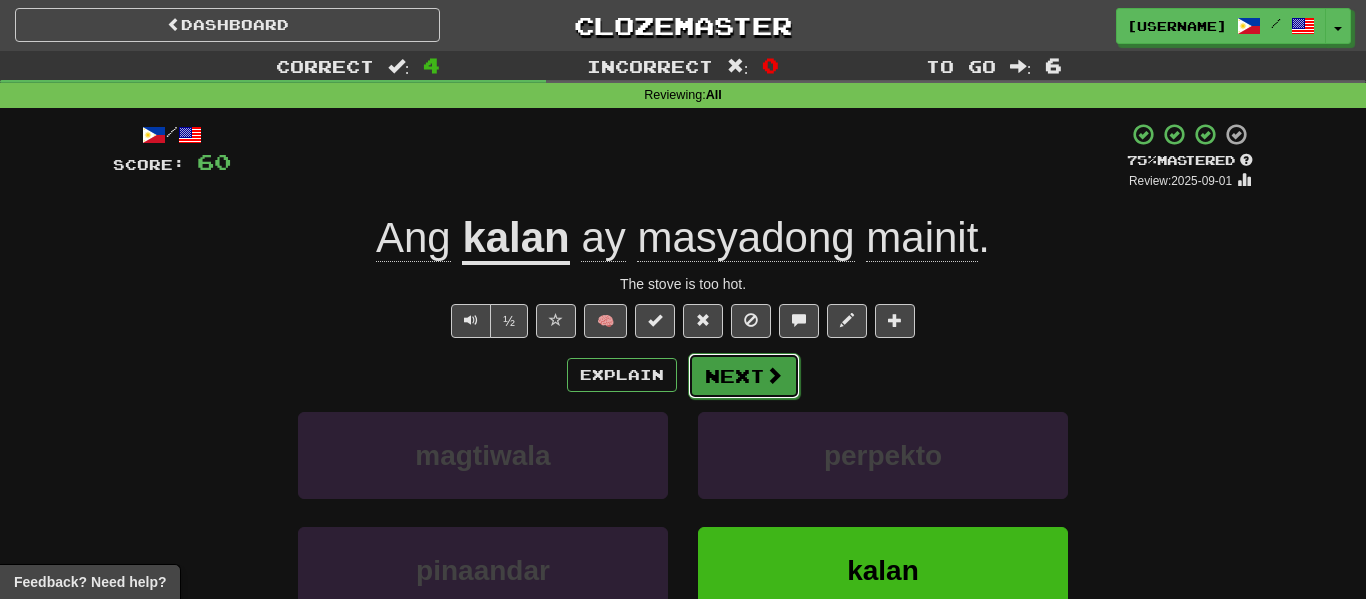 click on "Next" at bounding box center [744, 376] 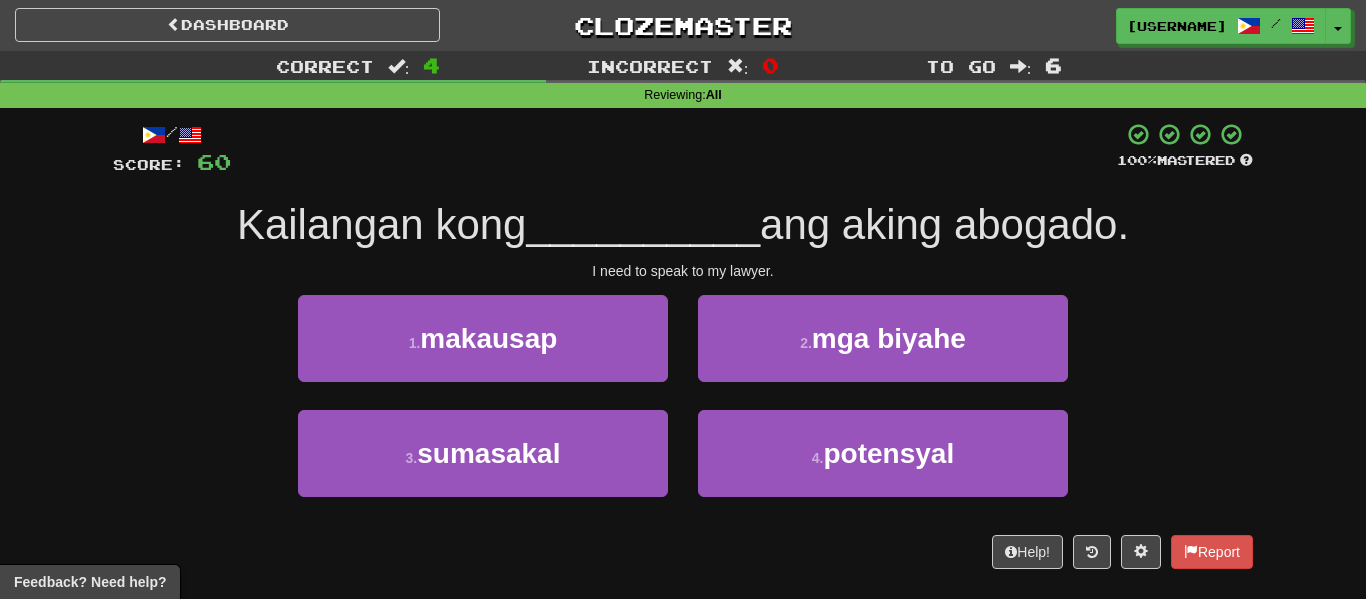 click on "Kailangan kong  __________  ang aking abogado." at bounding box center (683, 225) 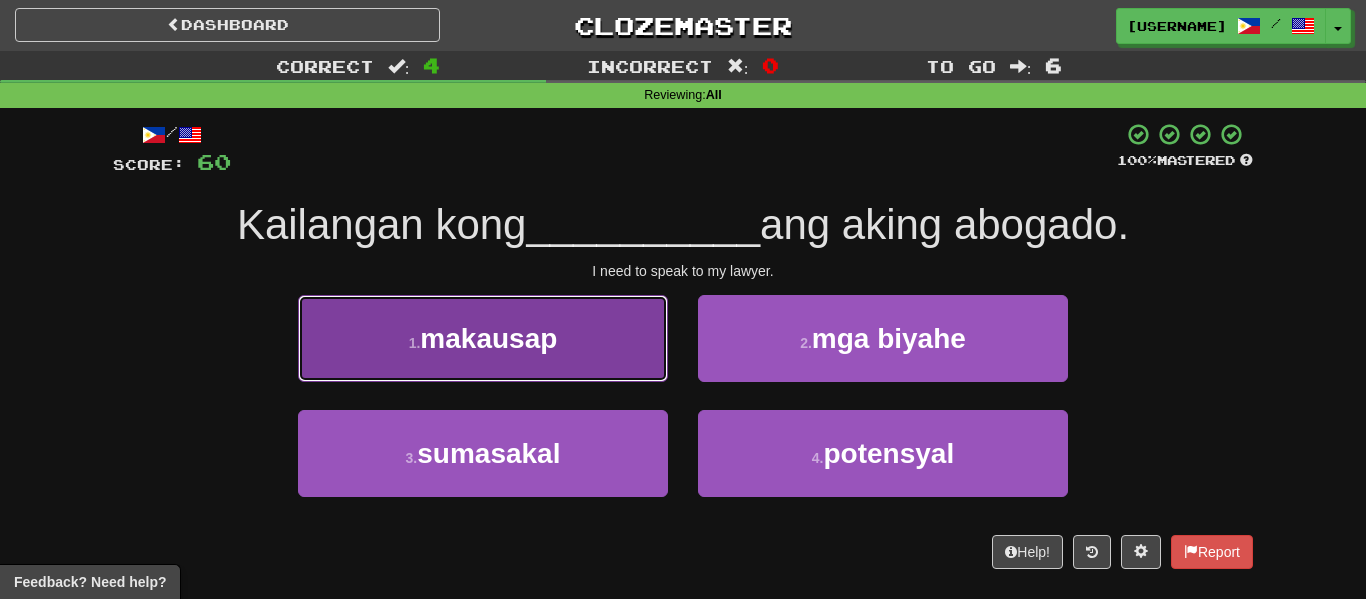 click on "makausap" at bounding box center [488, 338] 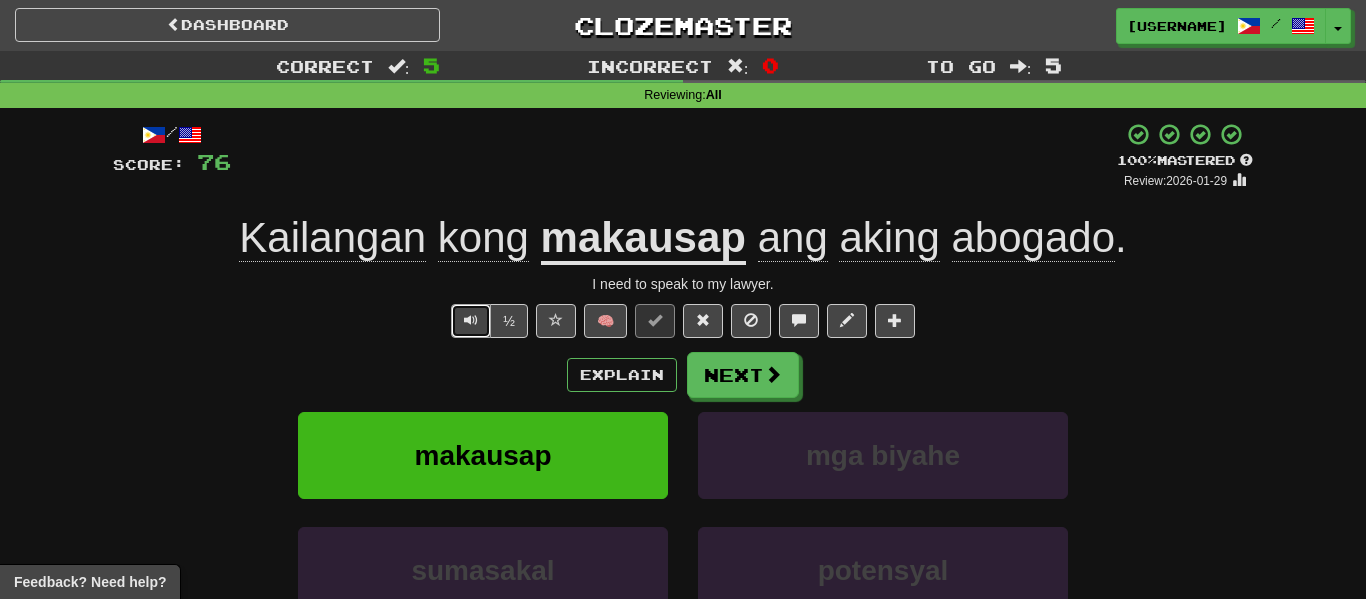 click at bounding box center [471, 321] 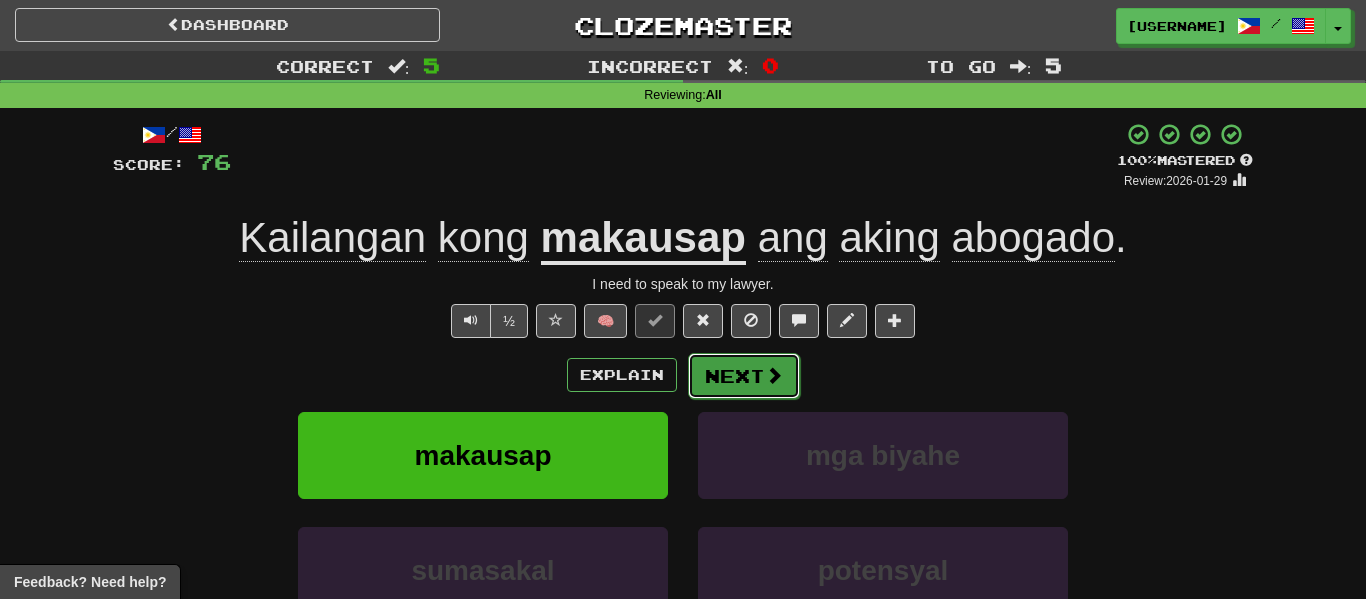 click on "Next" at bounding box center [744, 376] 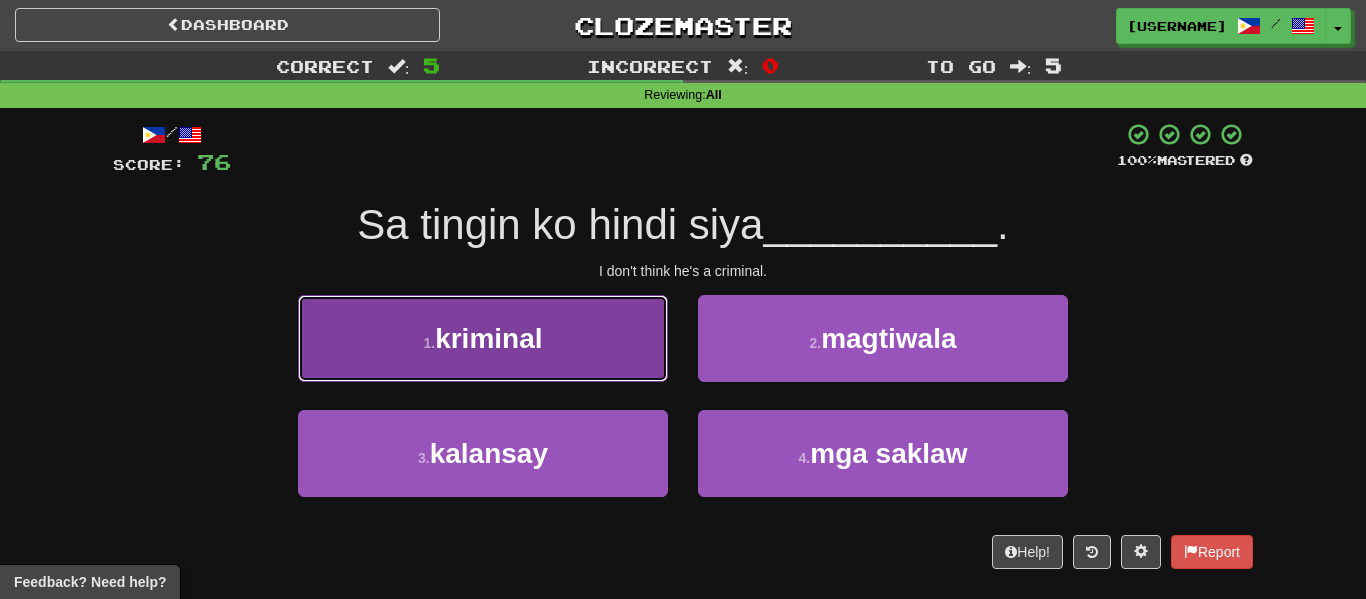 click on "1 .  kriminal" at bounding box center (483, 338) 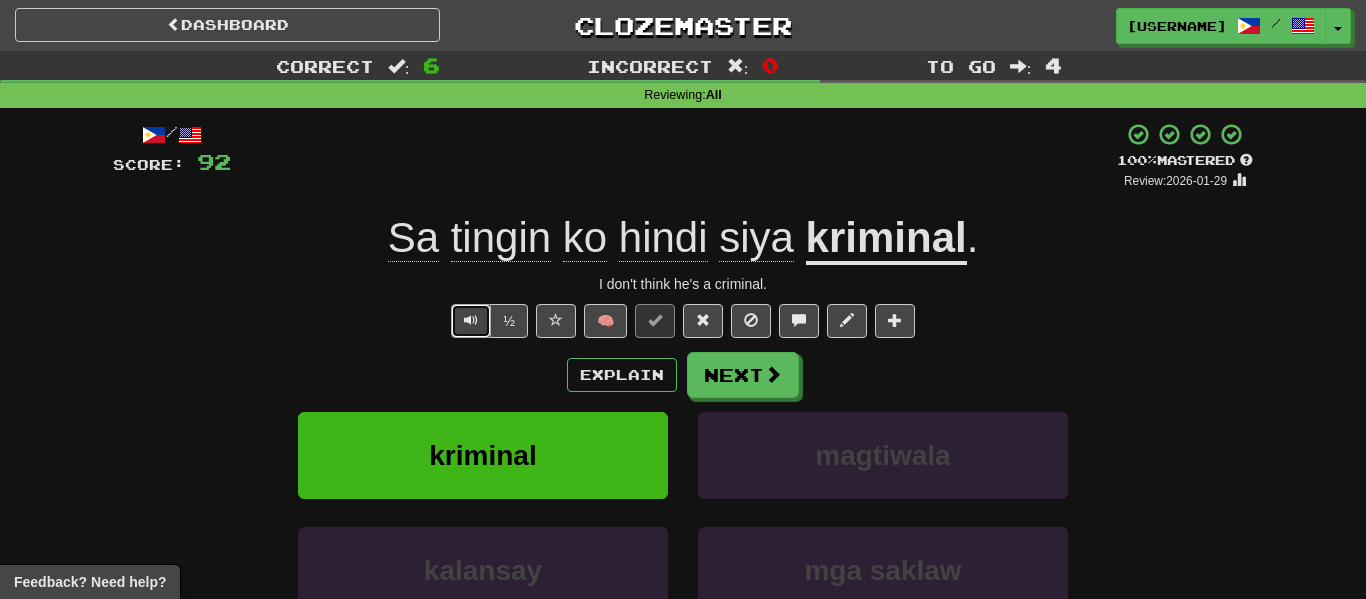 click at bounding box center [471, 321] 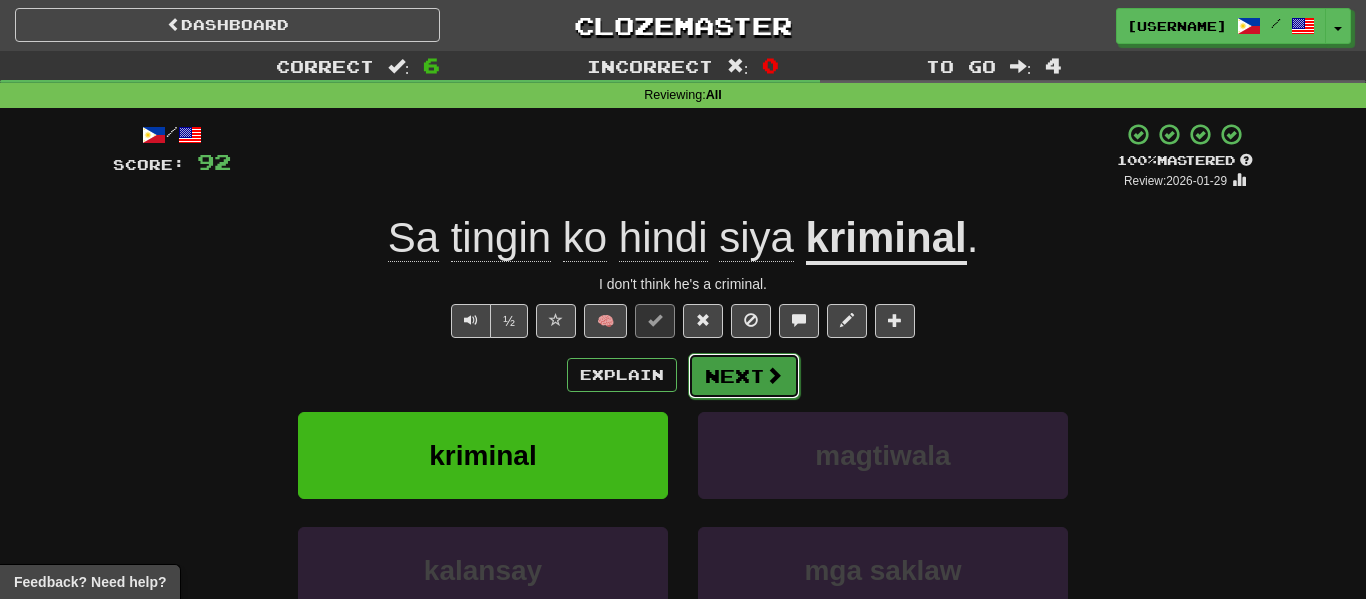 click on "Next" at bounding box center [744, 376] 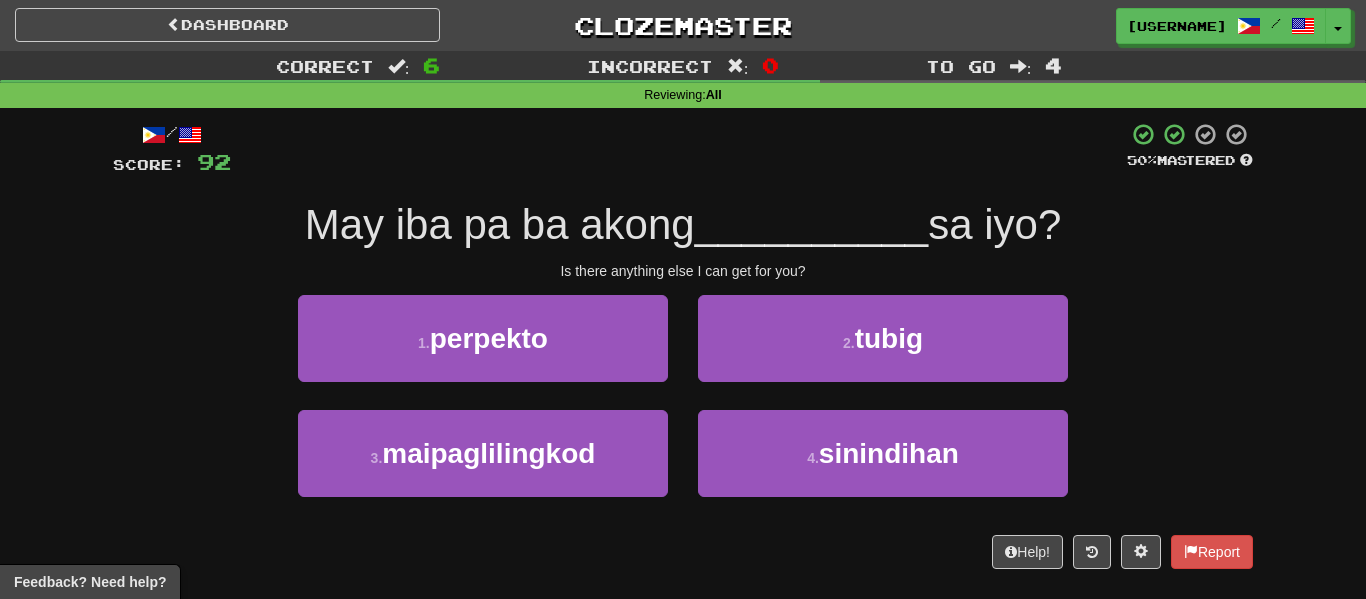 click on "3 .  maipaglilingkod" at bounding box center [483, 467] 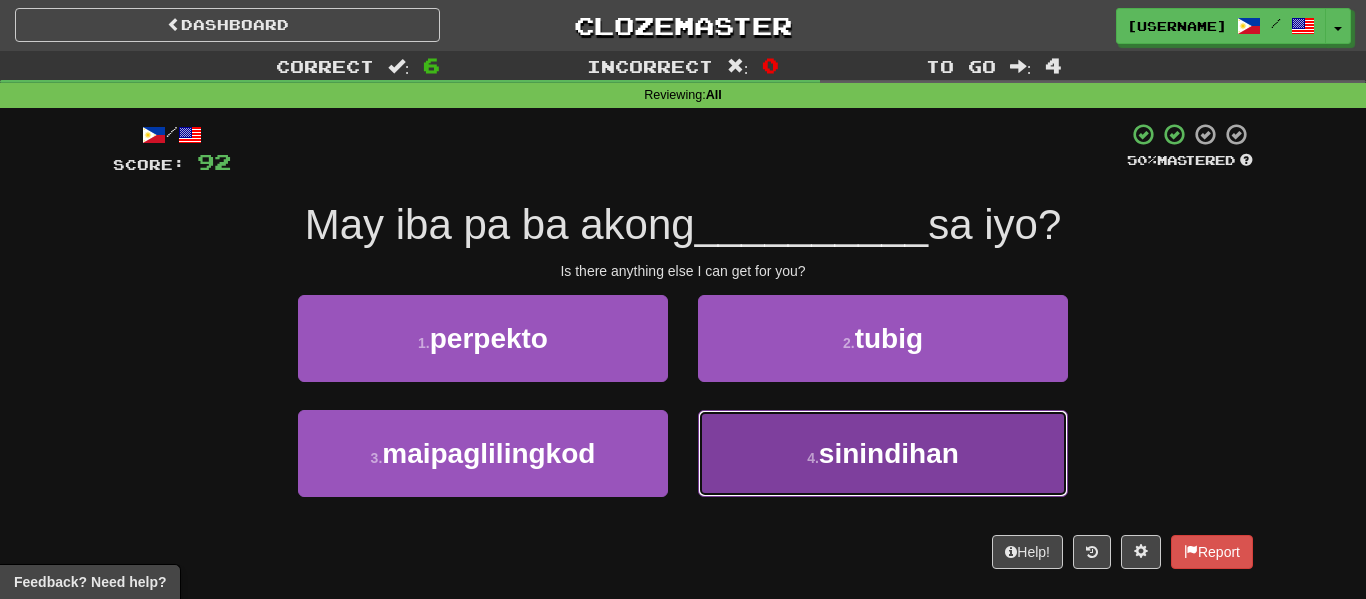 click on "4 .  sinindihan" at bounding box center [883, 453] 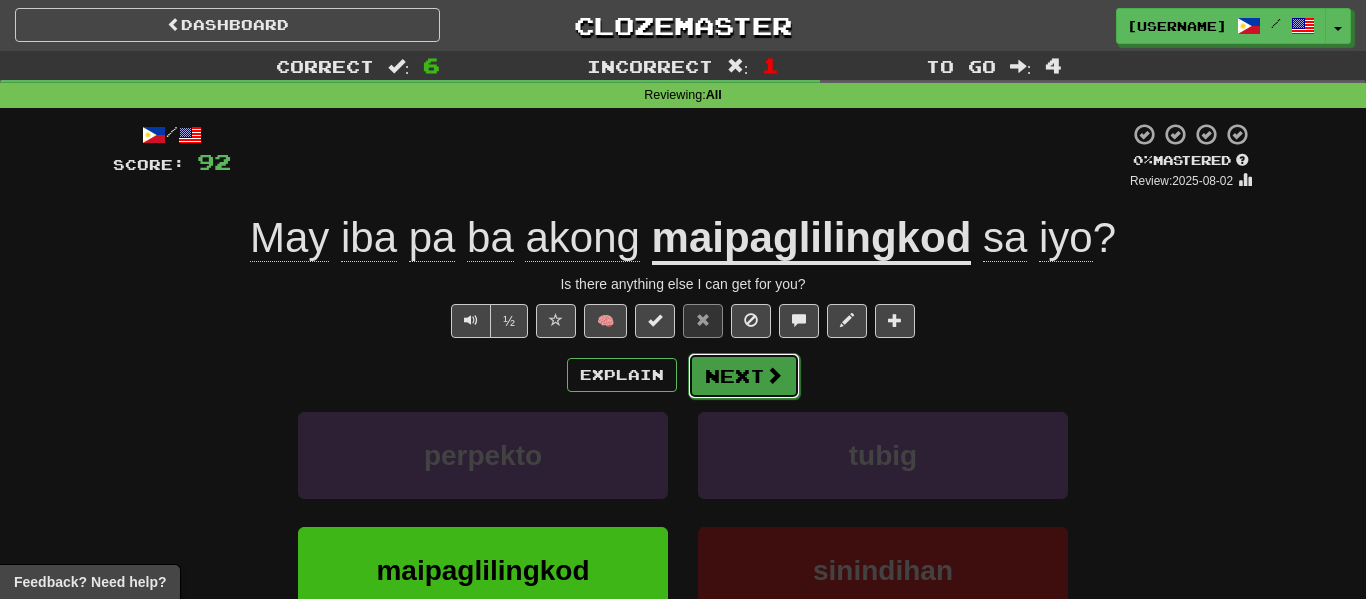 click on "Next" at bounding box center [744, 376] 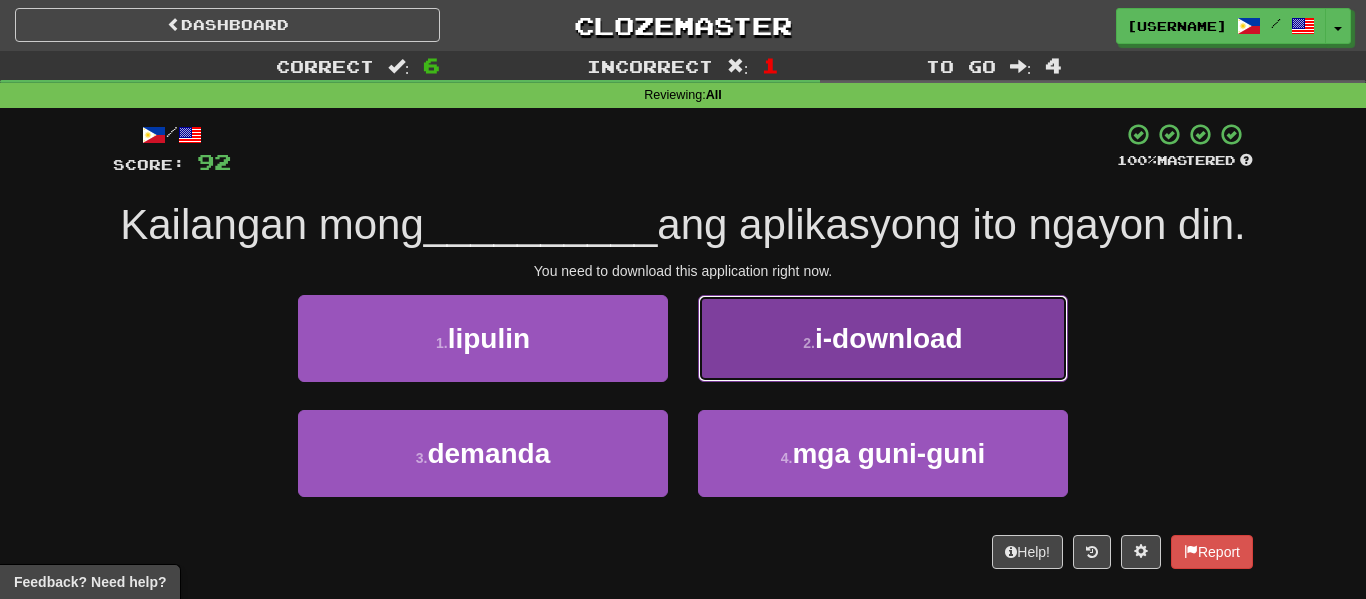 click on "i-download" at bounding box center (889, 338) 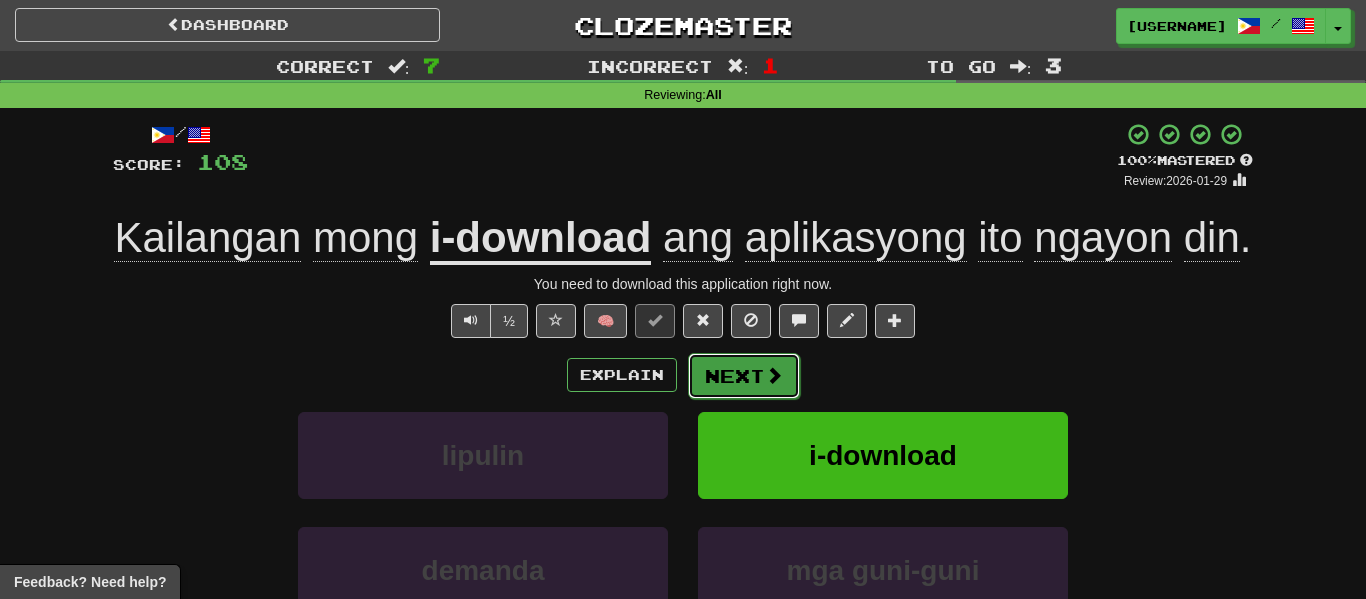 click on "Next" at bounding box center [744, 376] 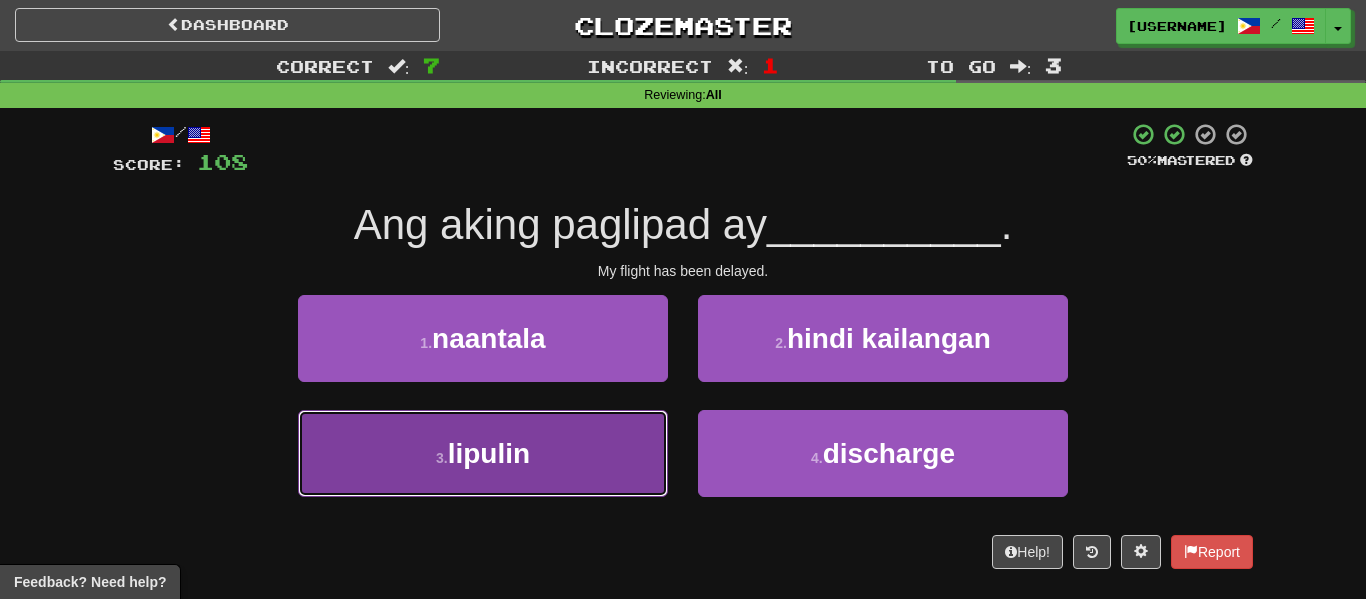 click on "3 .  lipulin" at bounding box center [483, 453] 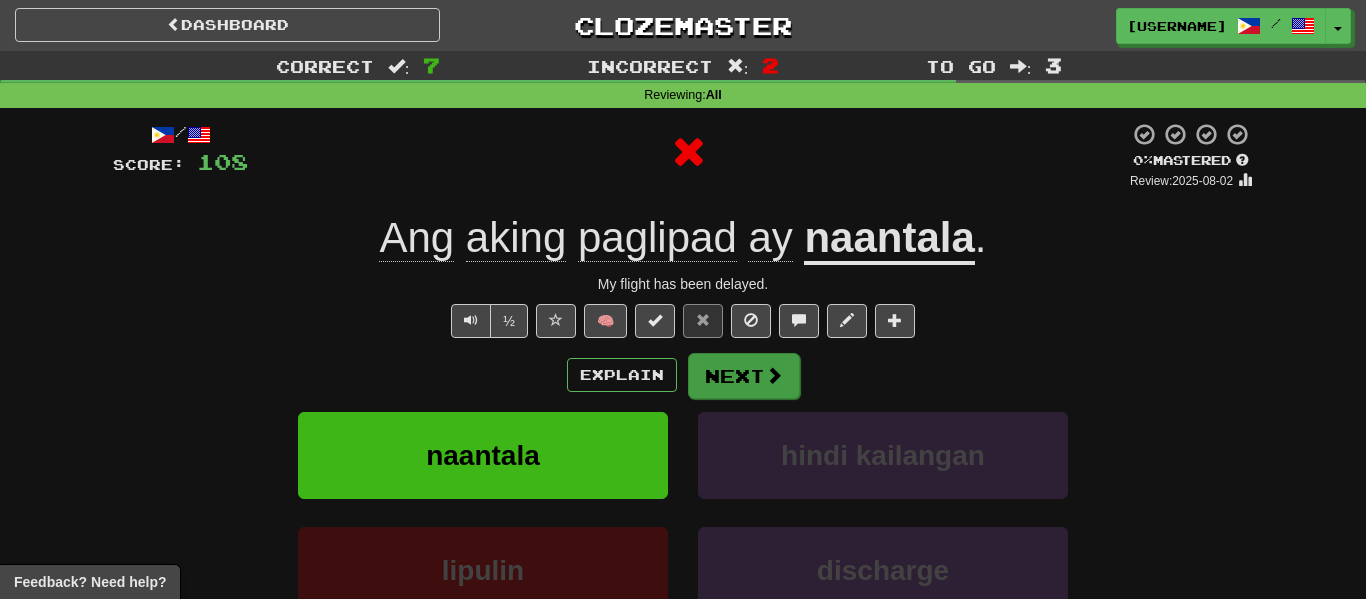 click on "Explain Next naantala hindi kailangan lipulin discharge Learn more: naantala hindi kailangan lipulin discharge" at bounding box center (683, 512) 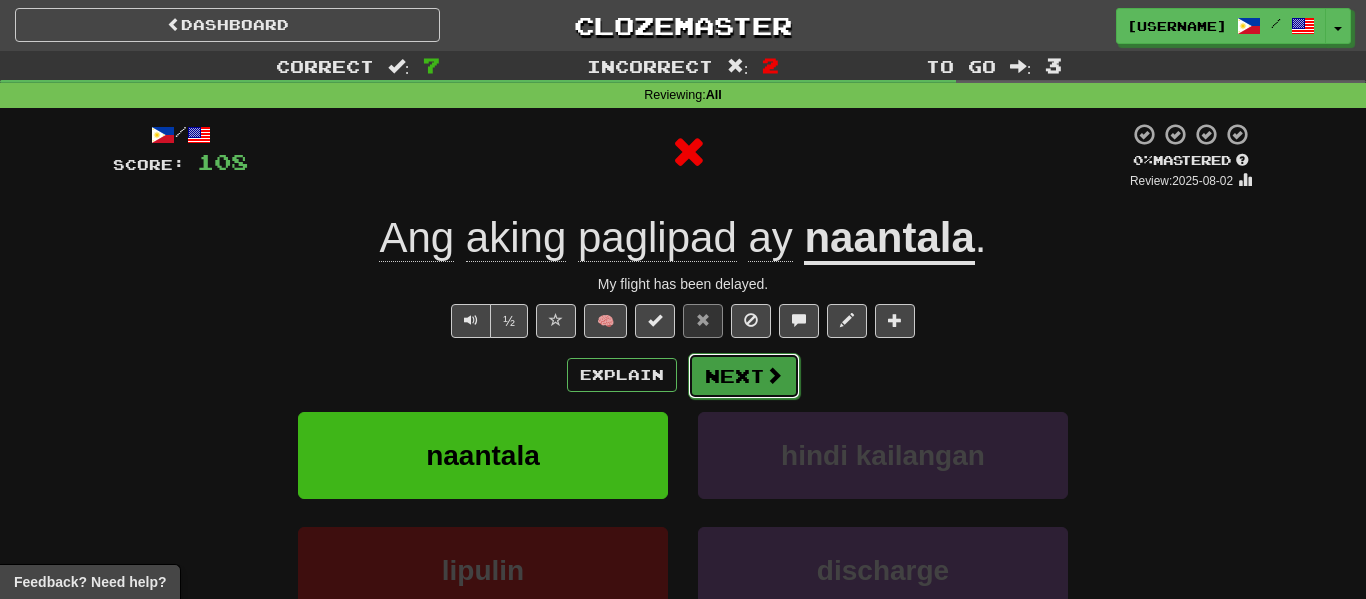 click on "Next" at bounding box center [744, 376] 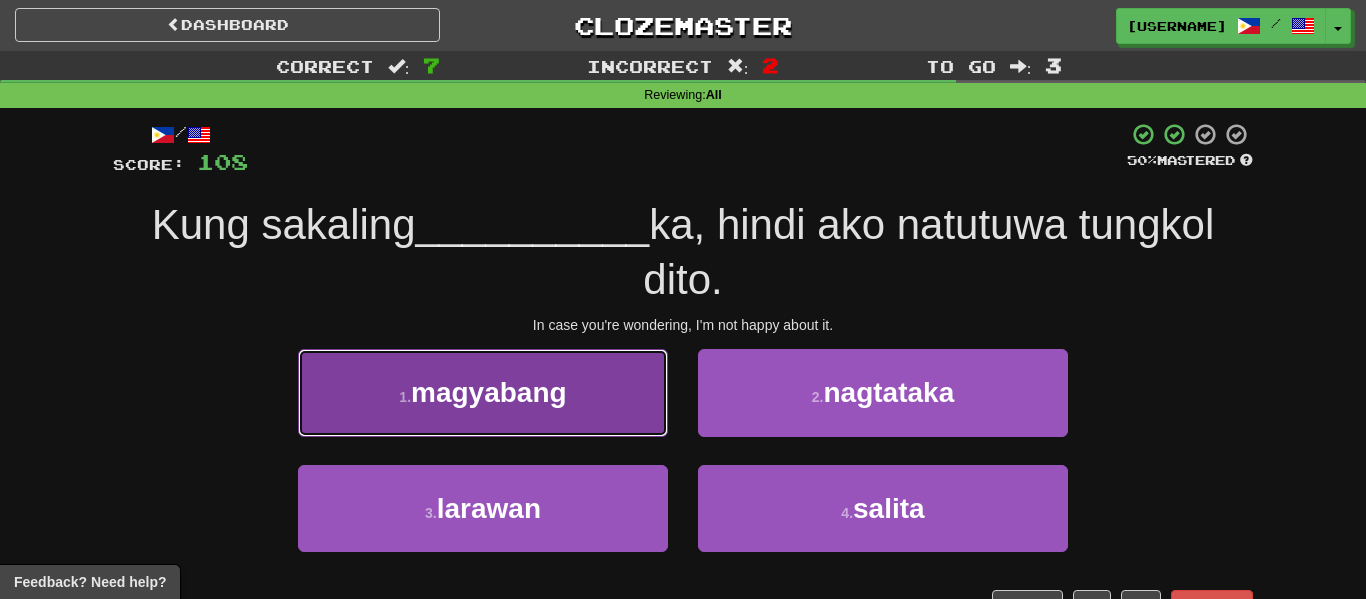 click on "1 .  magyabang" at bounding box center [483, 392] 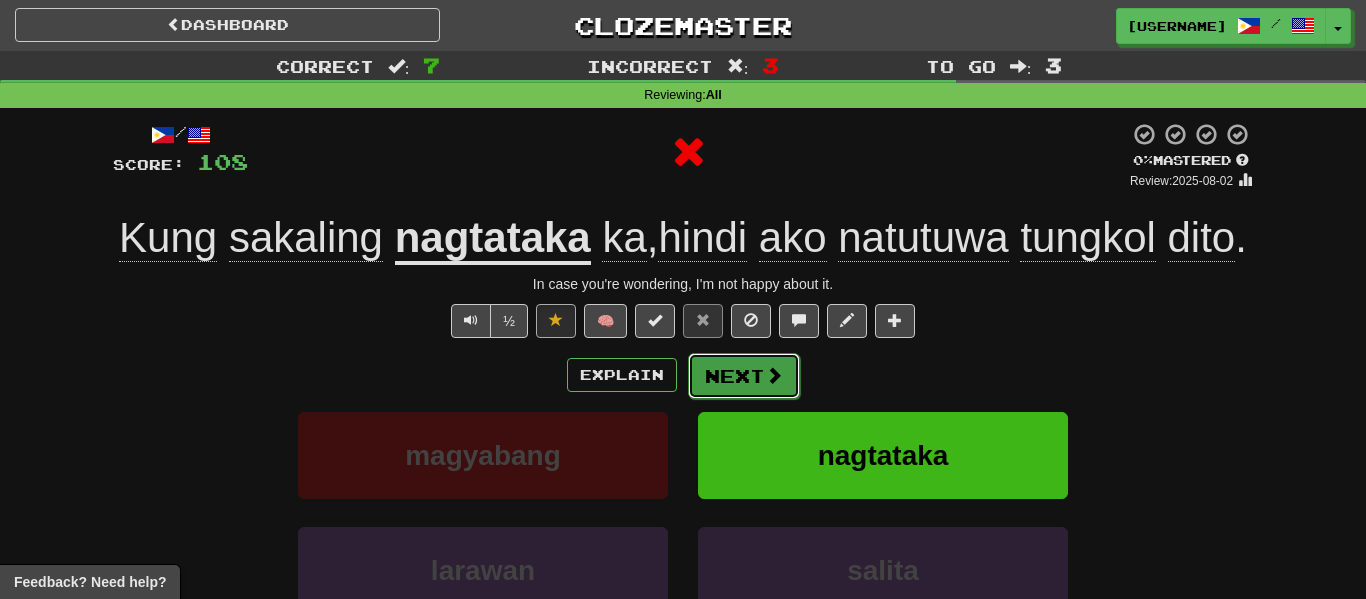 click at bounding box center [774, 375] 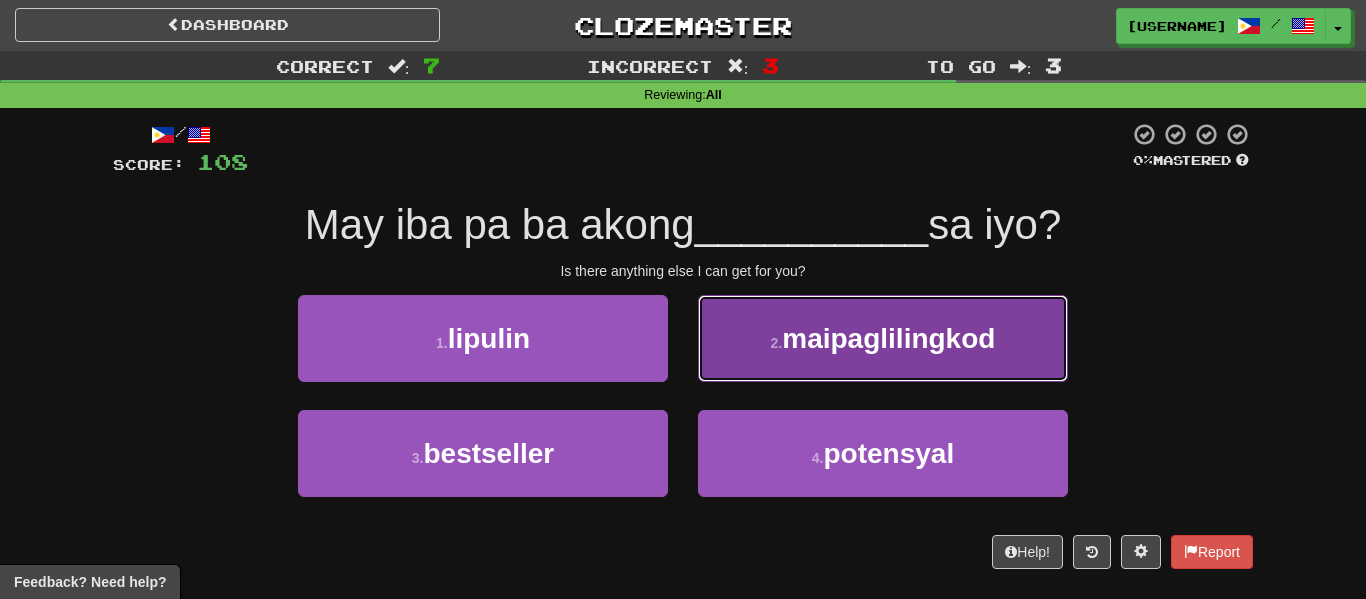 click on "2 .  maipaglilingkod" at bounding box center (883, 338) 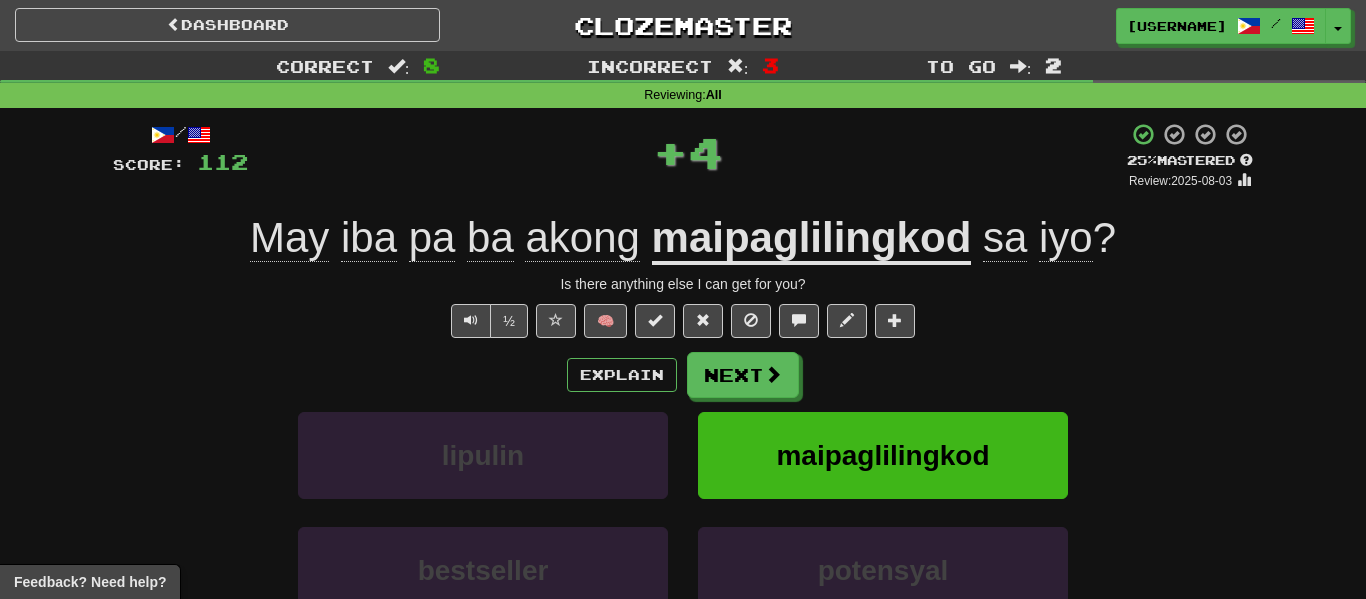 click on "maipaglilingkod" at bounding box center (812, 239) 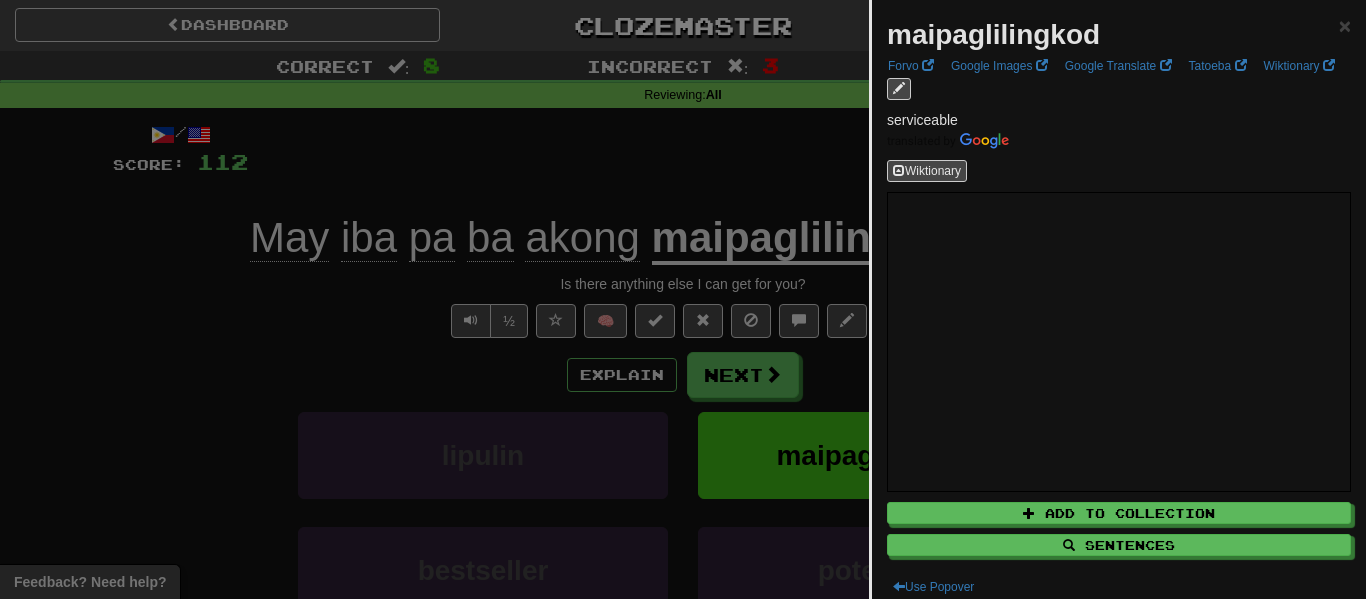click at bounding box center [683, 299] 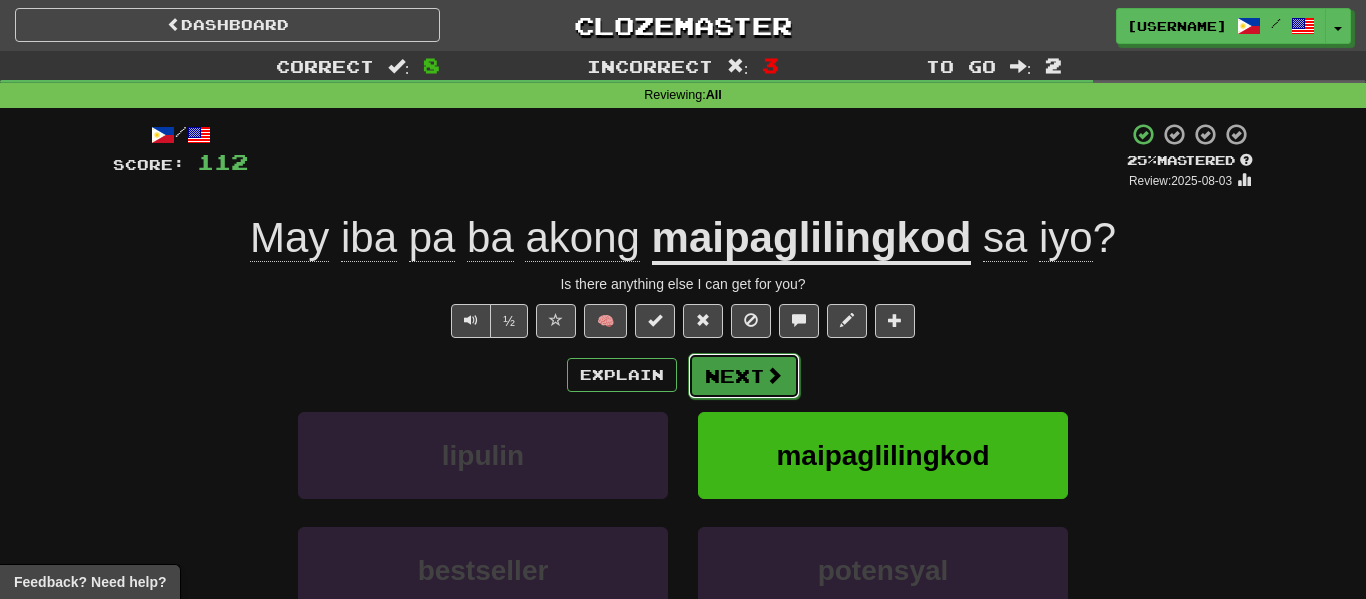 click at bounding box center [774, 375] 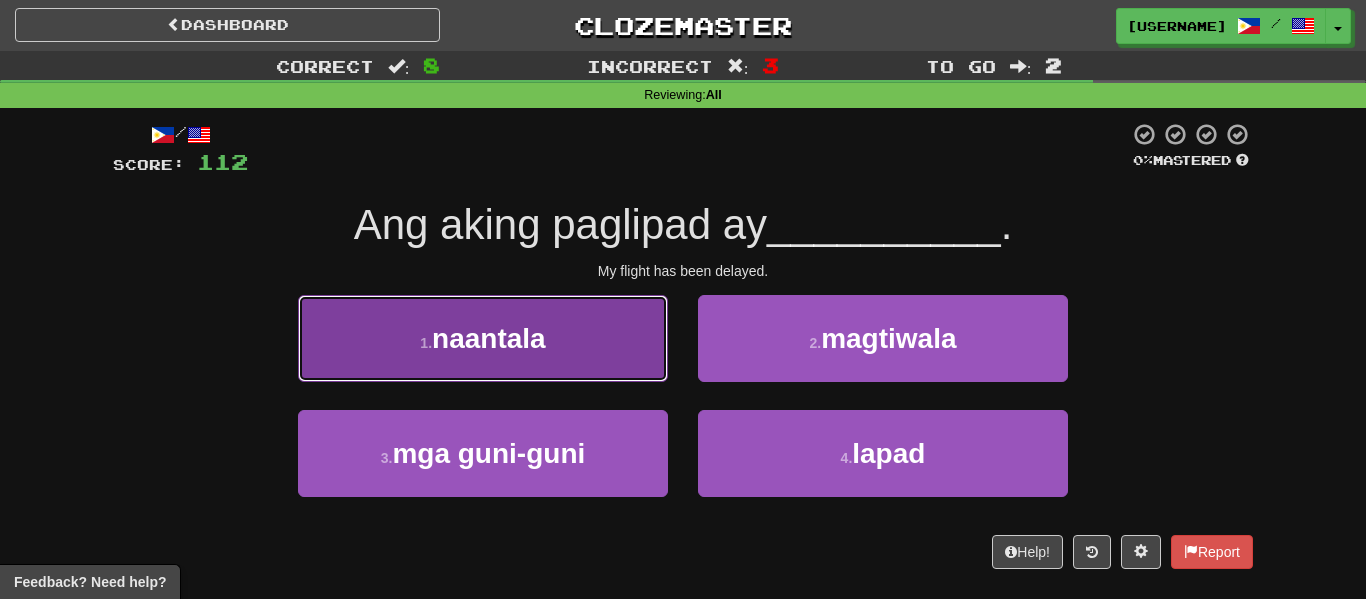 click on "1 .  naantala" at bounding box center [483, 338] 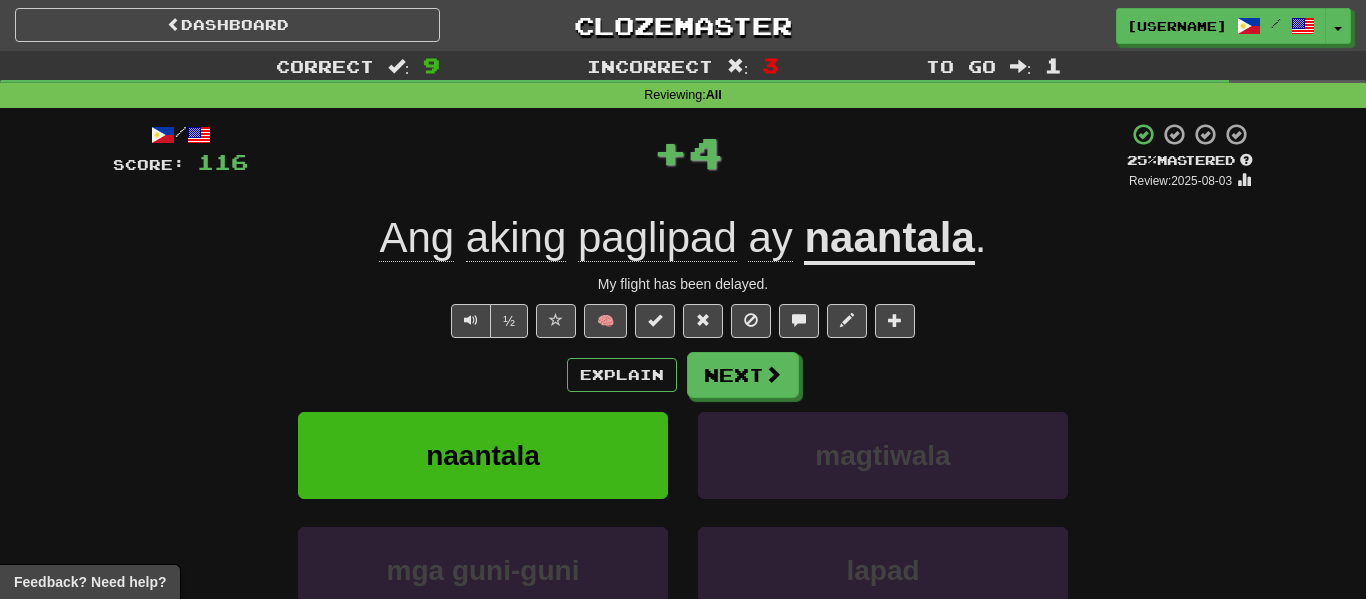 click on "naantala" at bounding box center (889, 239) 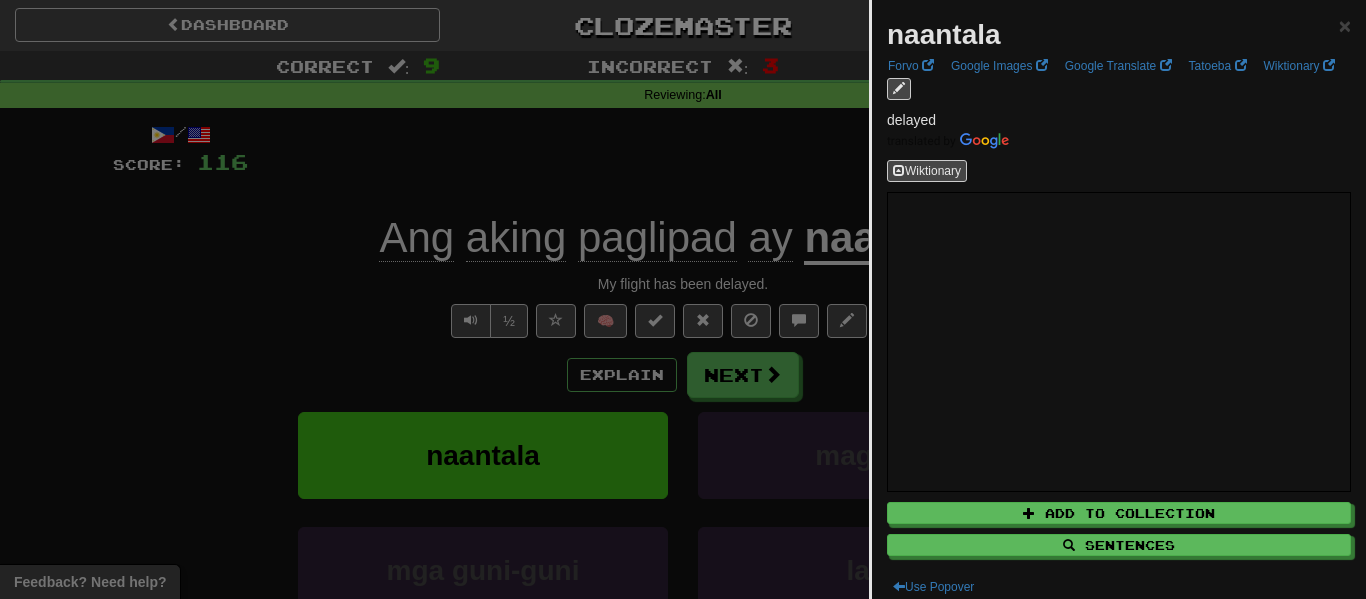 click at bounding box center (683, 299) 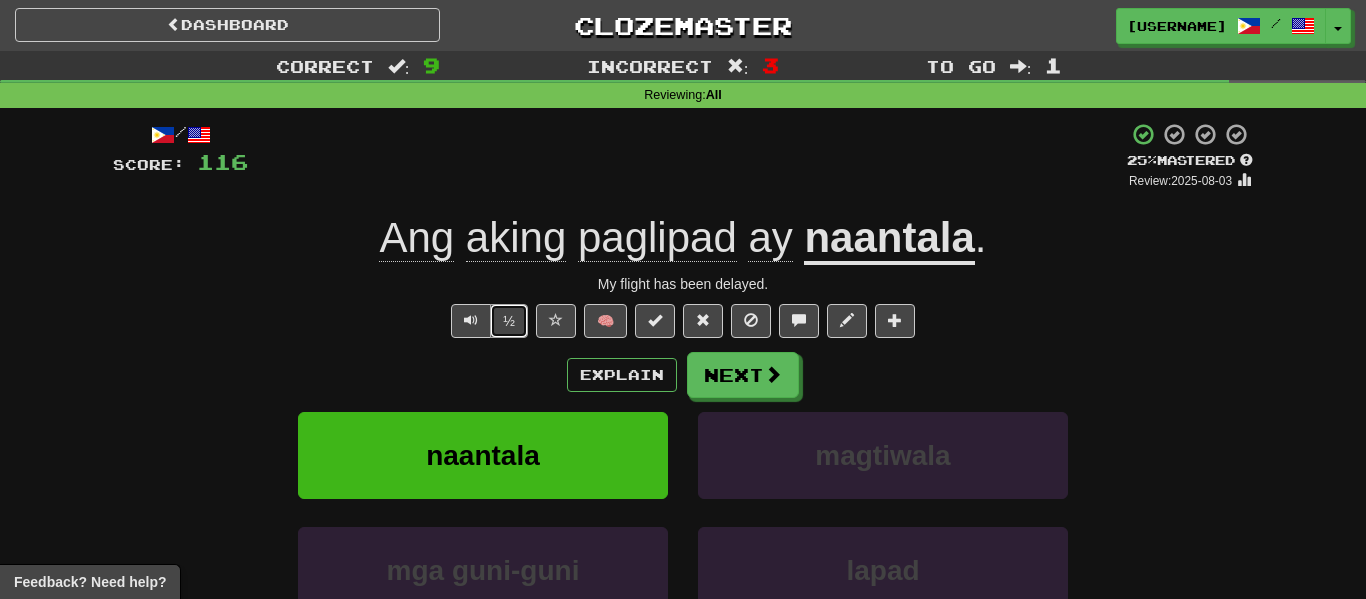 click on "½" at bounding box center [509, 321] 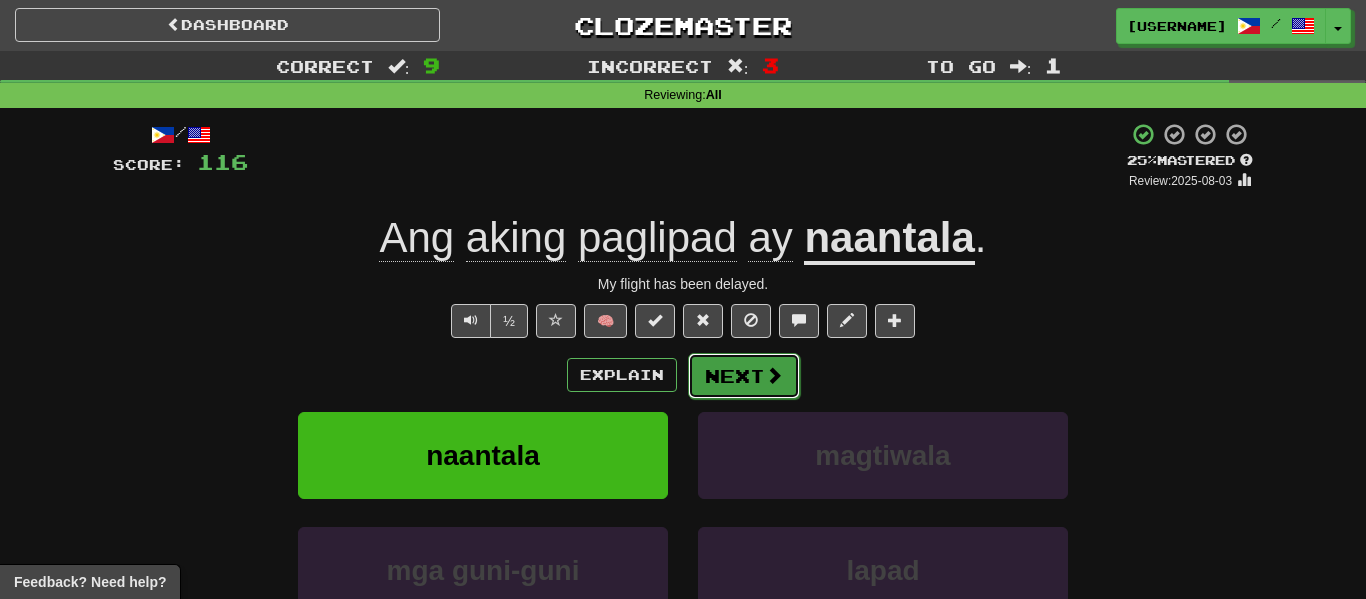 click on "Next" at bounding box center [744, 376] 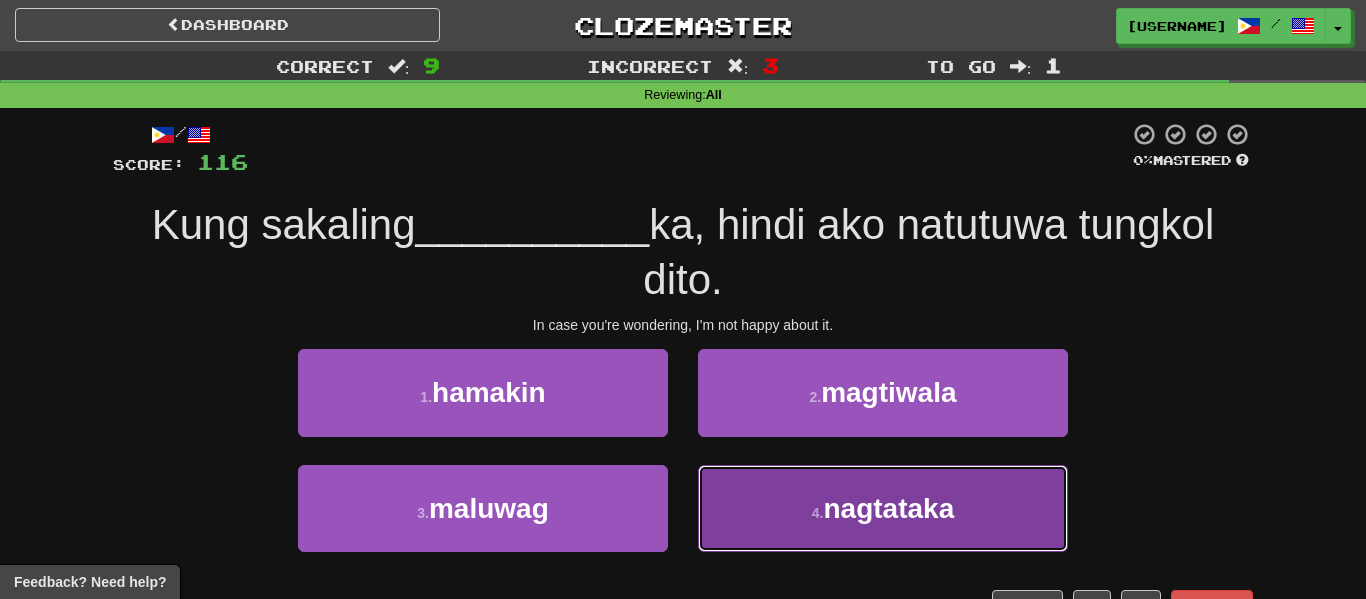 click on "4 .  nagtataka" at bounding box center (883, 508) 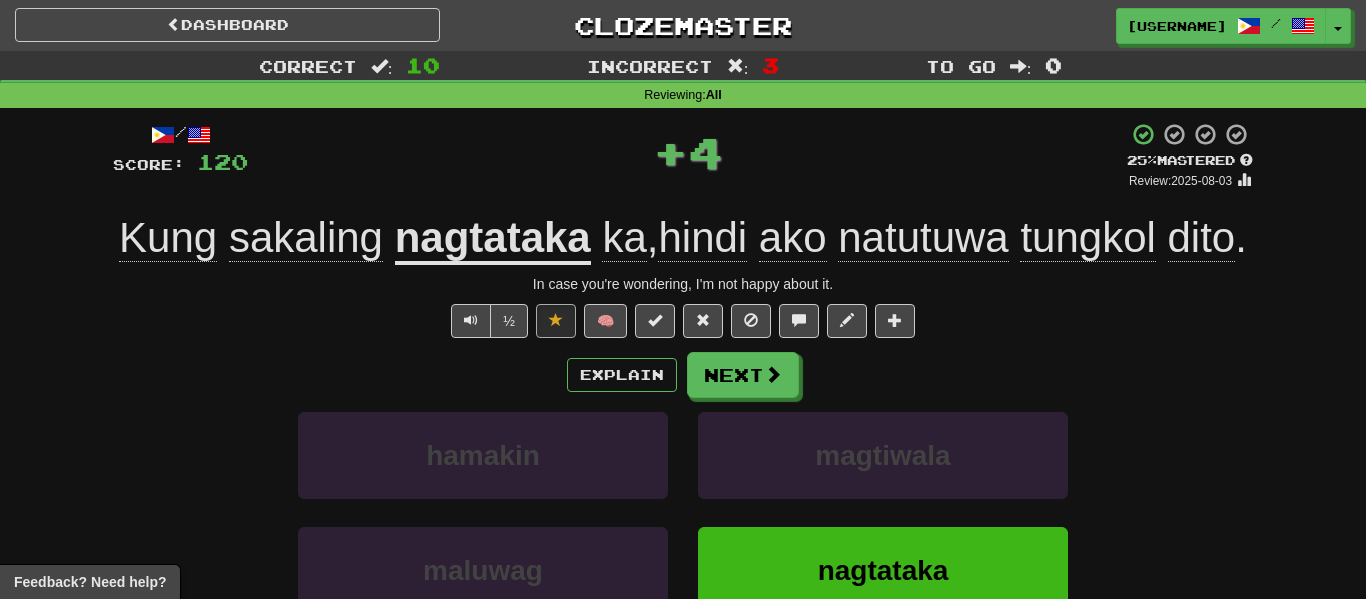 click on "nagtataka" at bounding box center [493, 239] 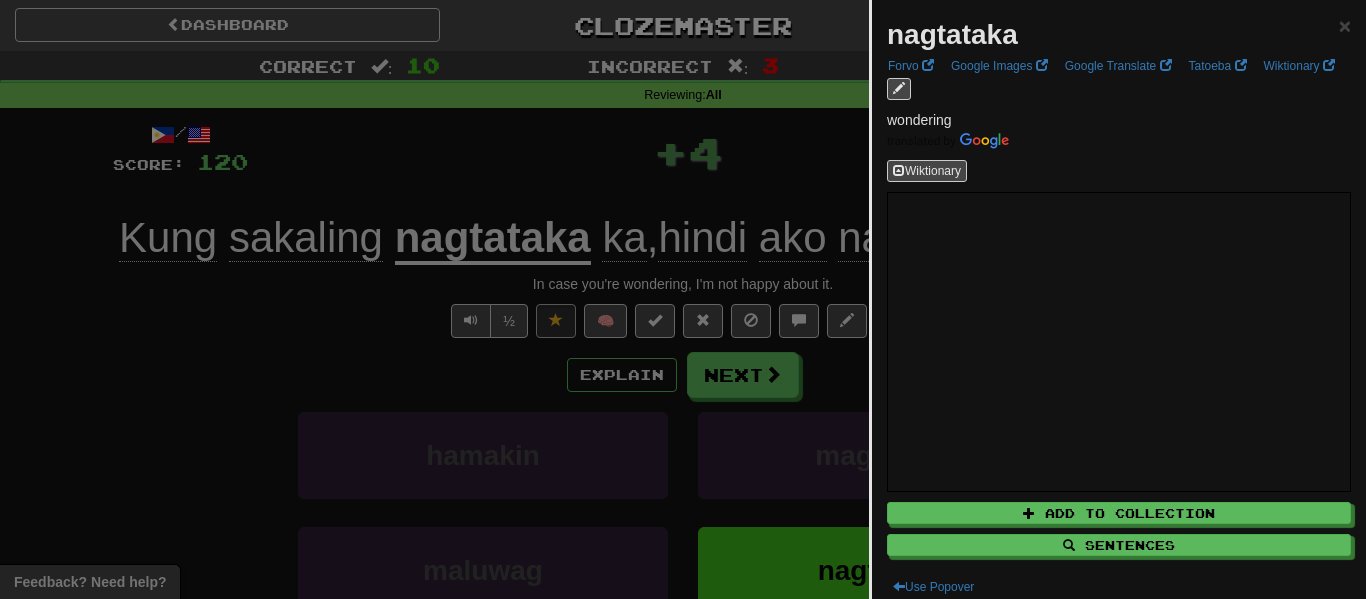 click at bounding box center (683, 299) 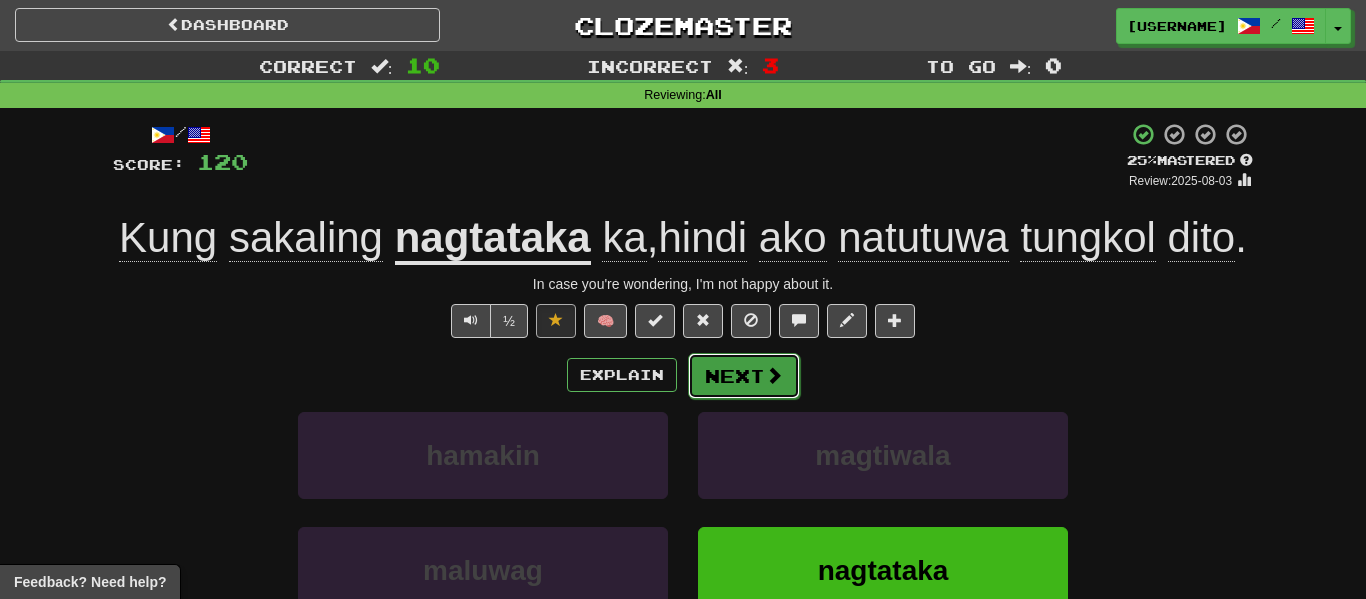 click on "Next" at bounding box center [744, 376] 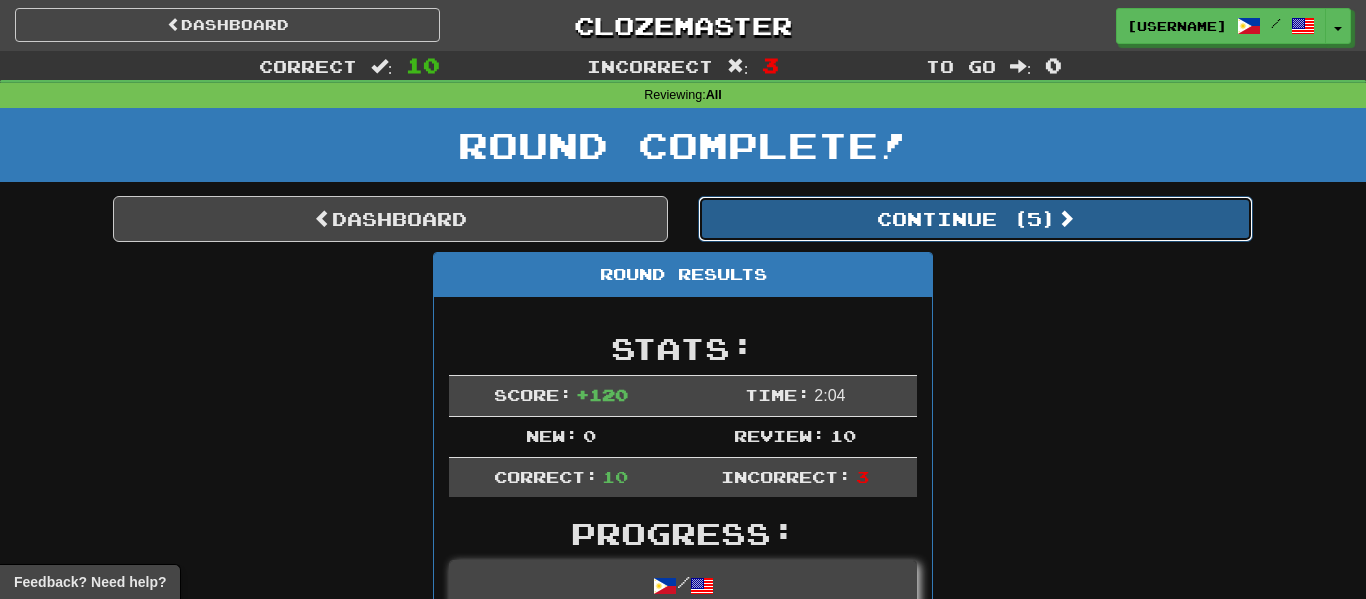 click on "Continue ( 5 )" at bounding box center [975, 219] 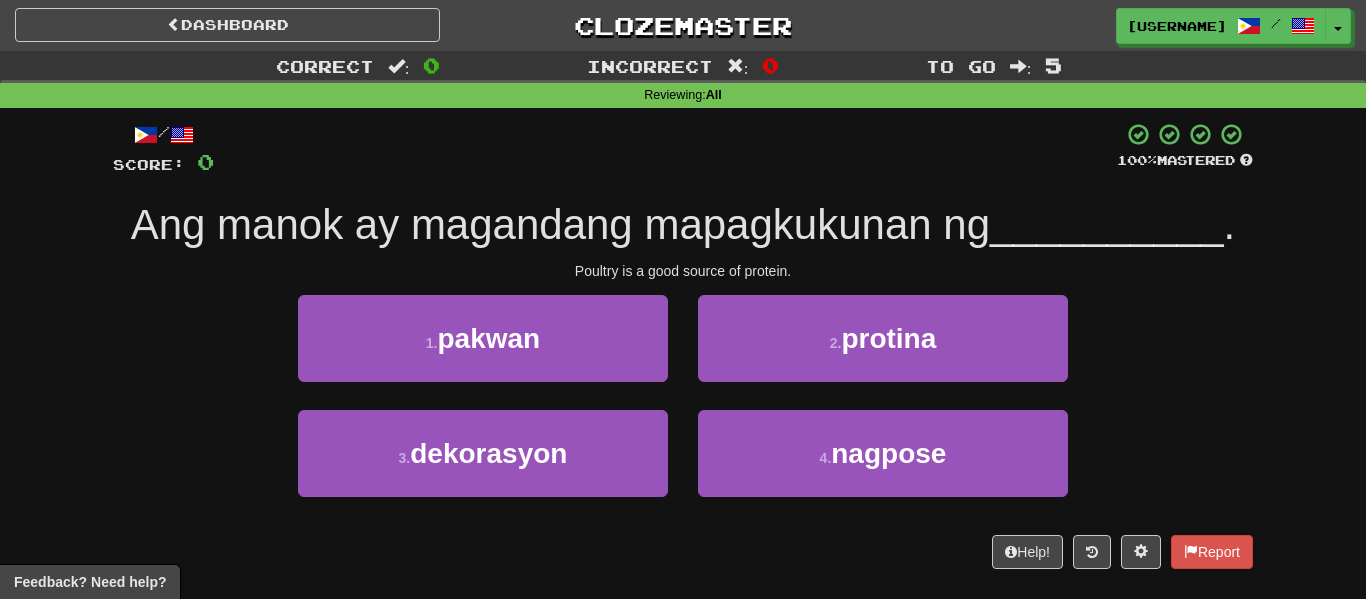 click on "2 .  protina" at bounding box center [883, 352] 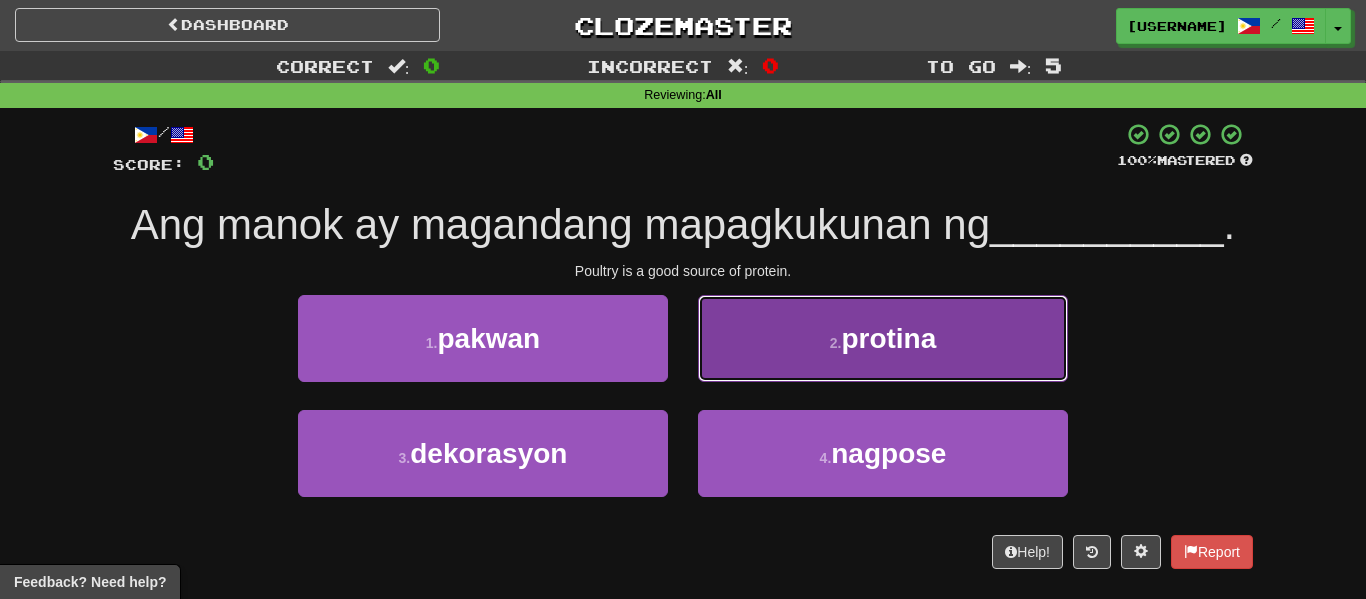 click on "2 .  protina" at bounding box center (883, 338) 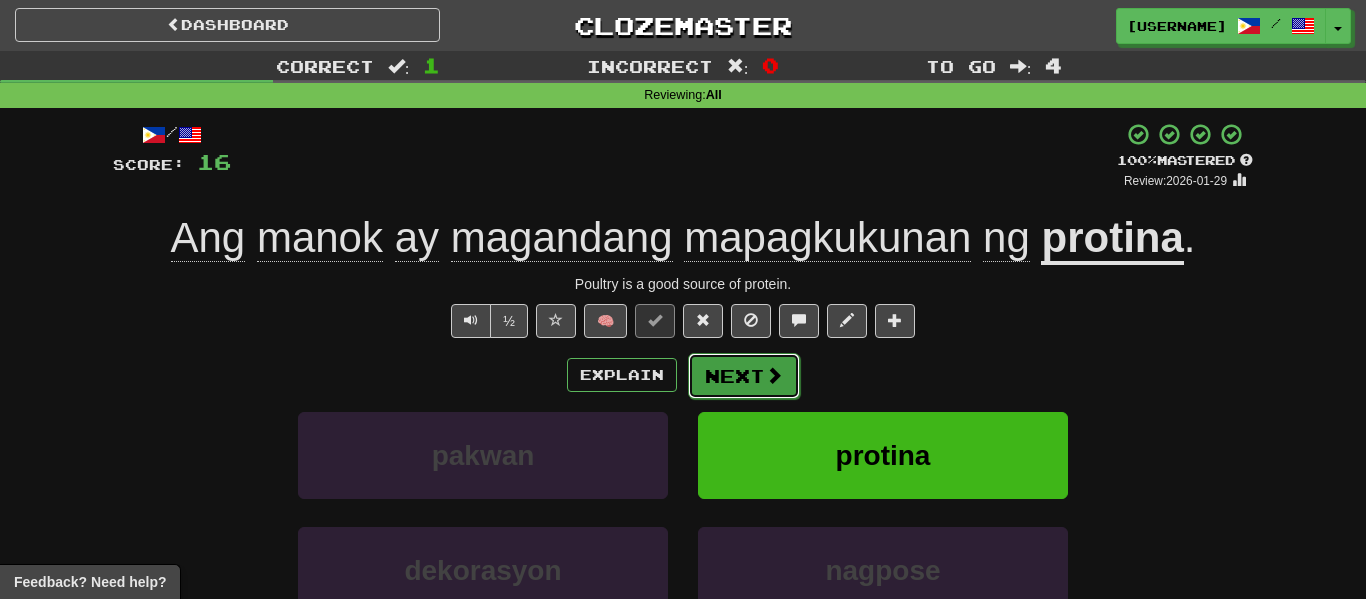 click on "Next" at bounding box center (744, 376) 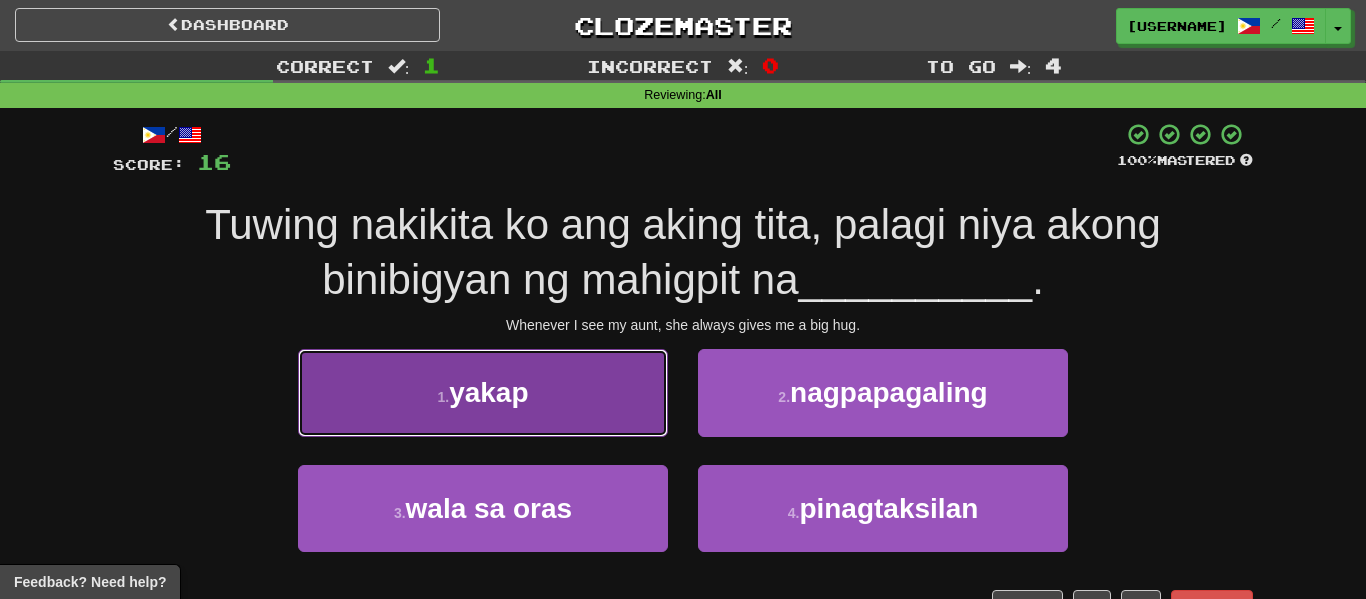 click on "1 .  yakap" at bounding box center (483, 392) 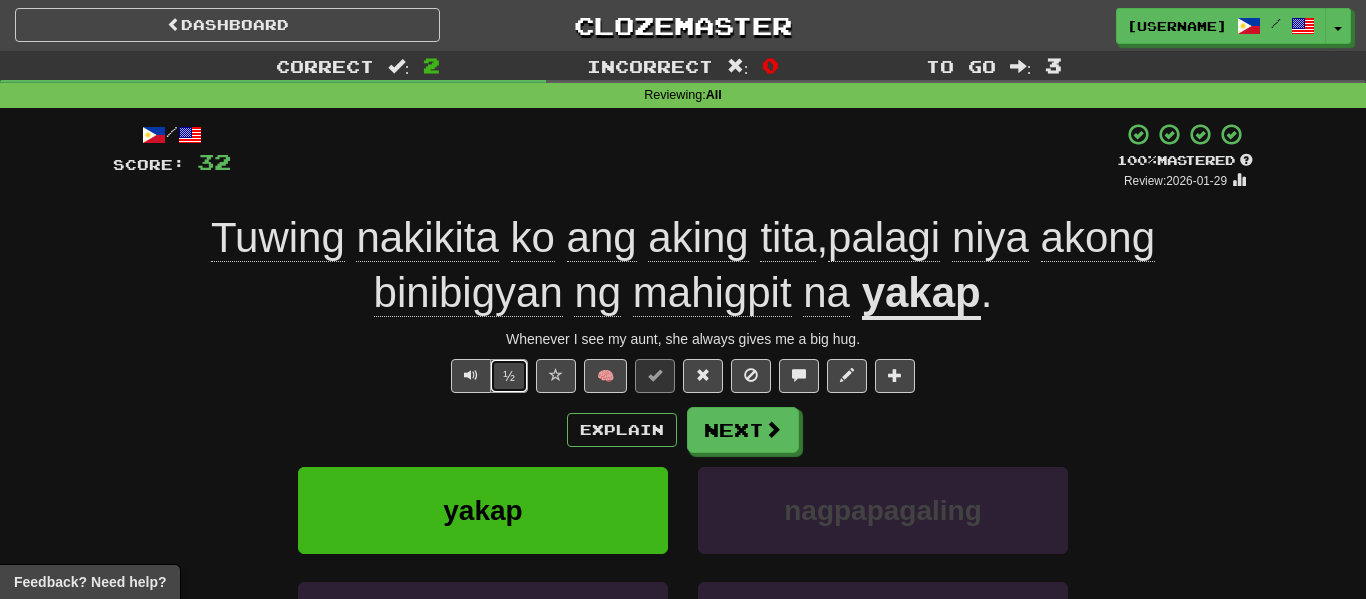 click on "½" at bounding box center (509, 376) 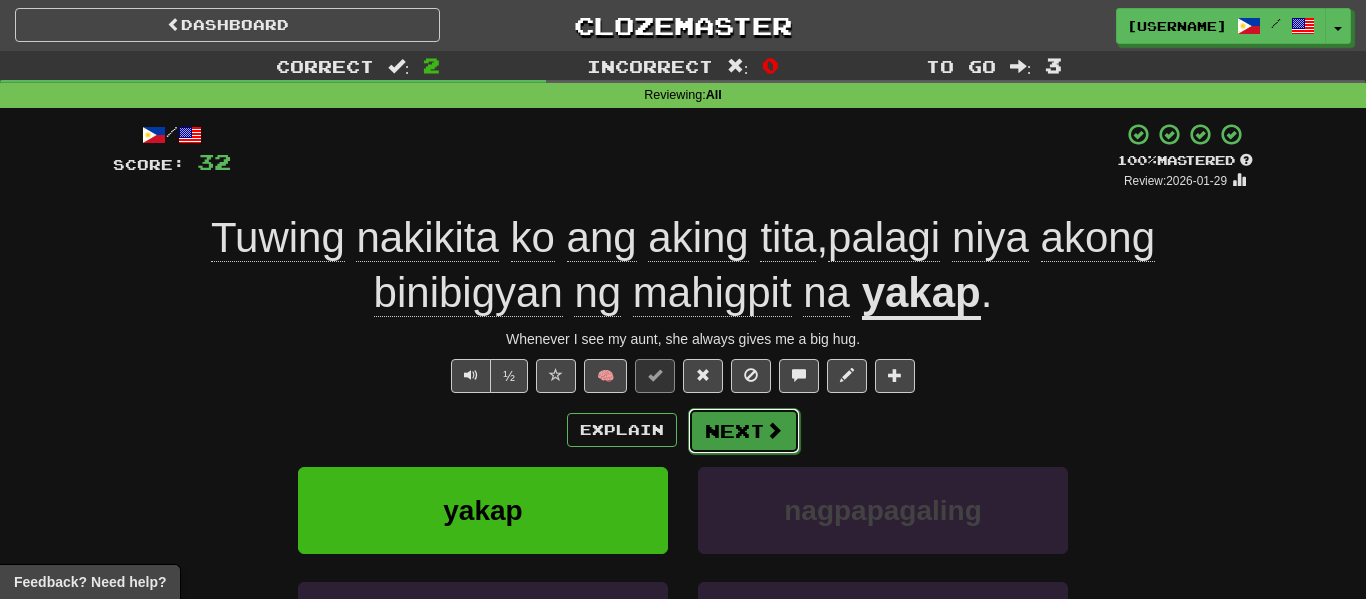 click on "Next" at bounding box center (744, 431) 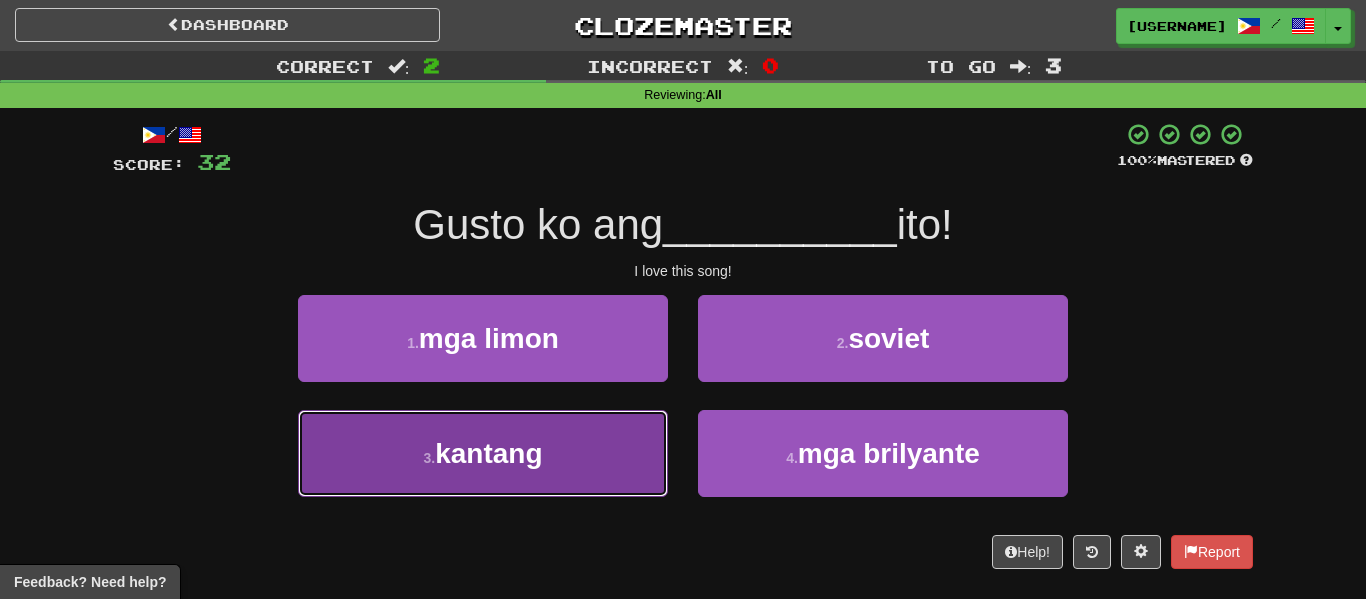 click on "3 .  kantang" at bounding box center [483, 453] 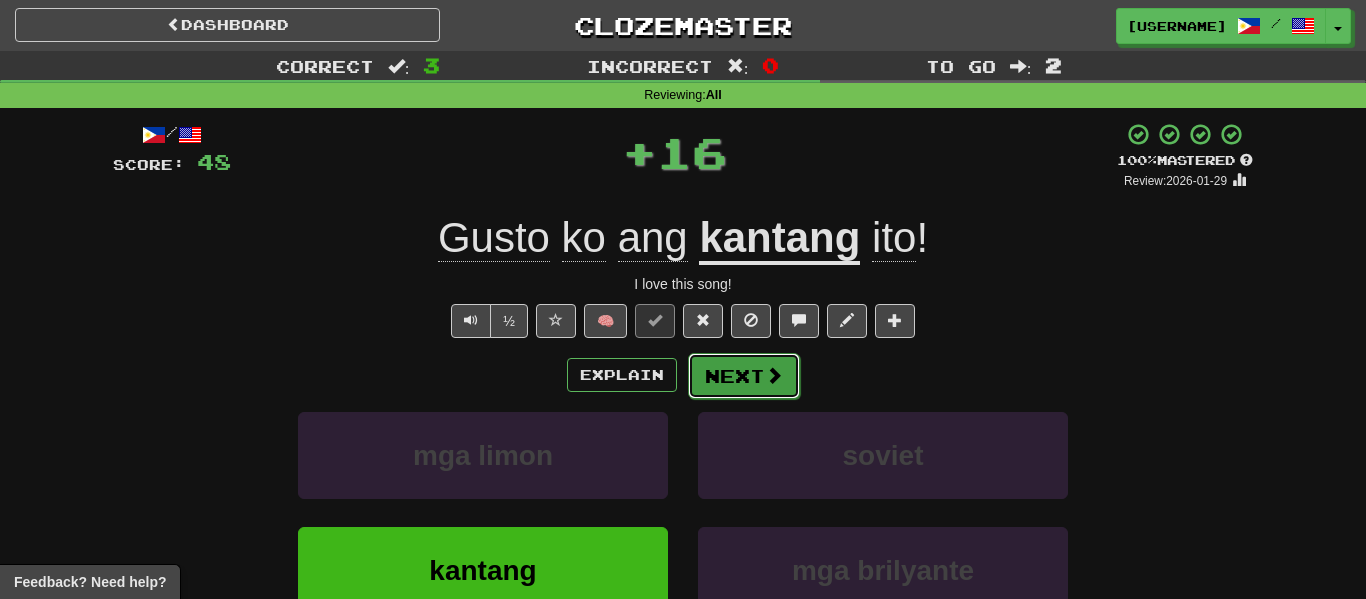 click at bounding box center (774, 375) 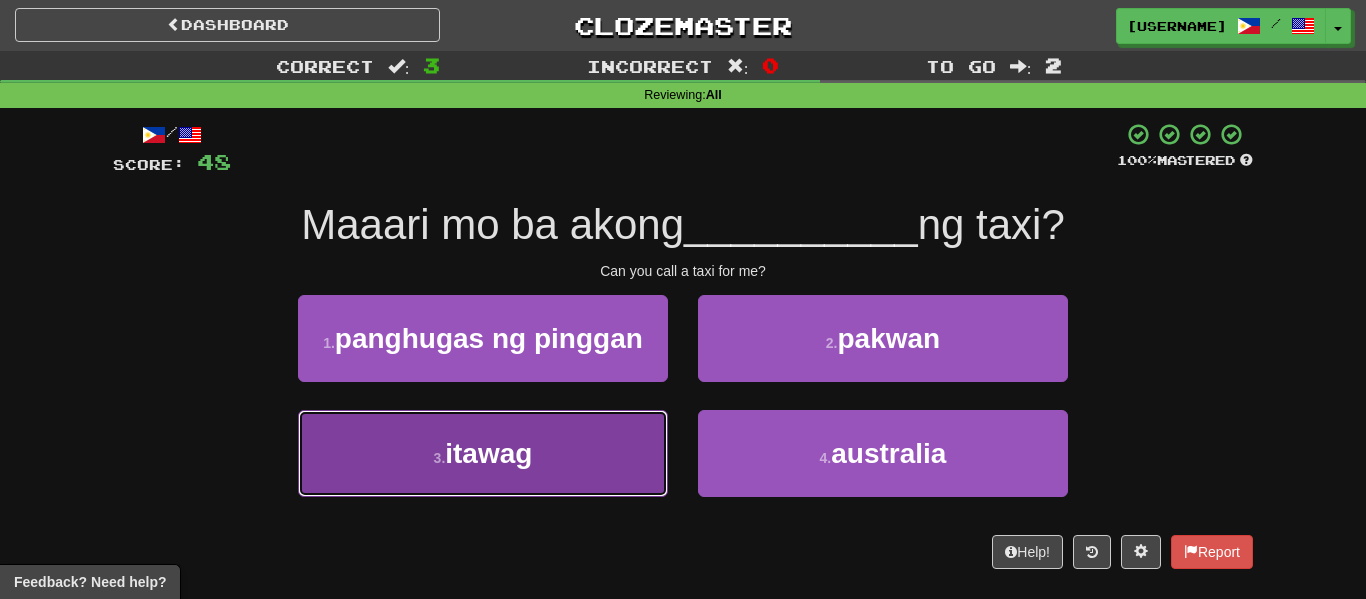 click on "3 .  itawag" at bounding box center (483, 453) 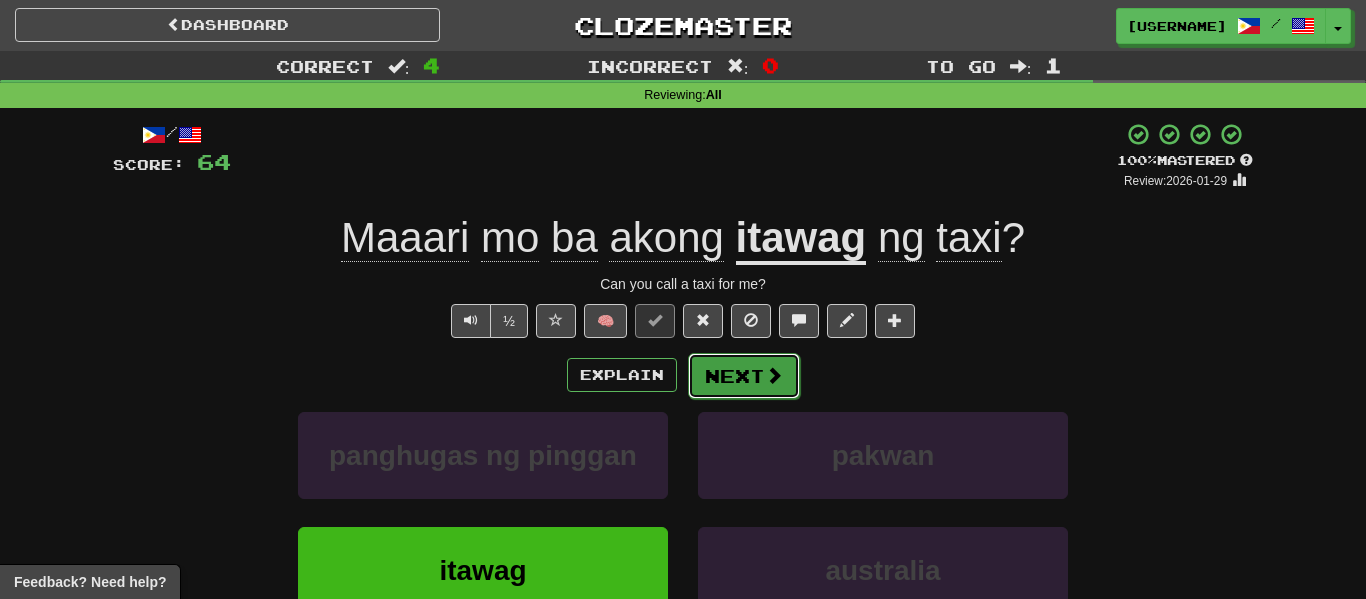 click on "Next" at bounding box center [744, 376] 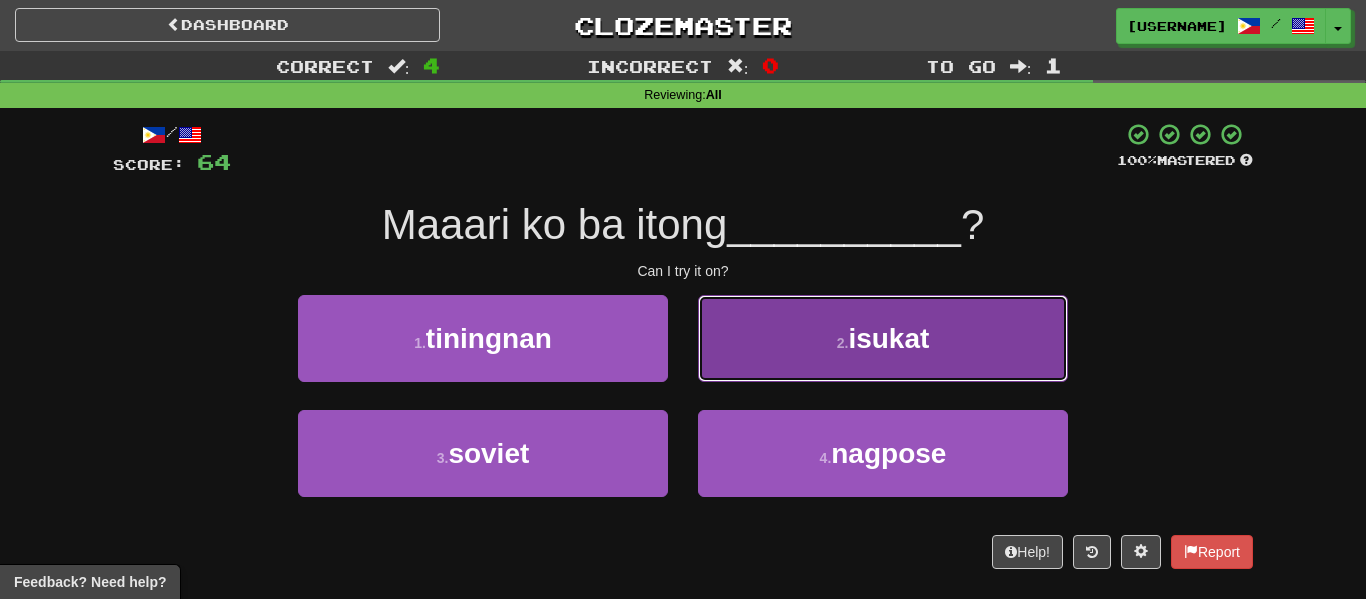 click on "2 .  isukat" at bounding box center (883, 338) 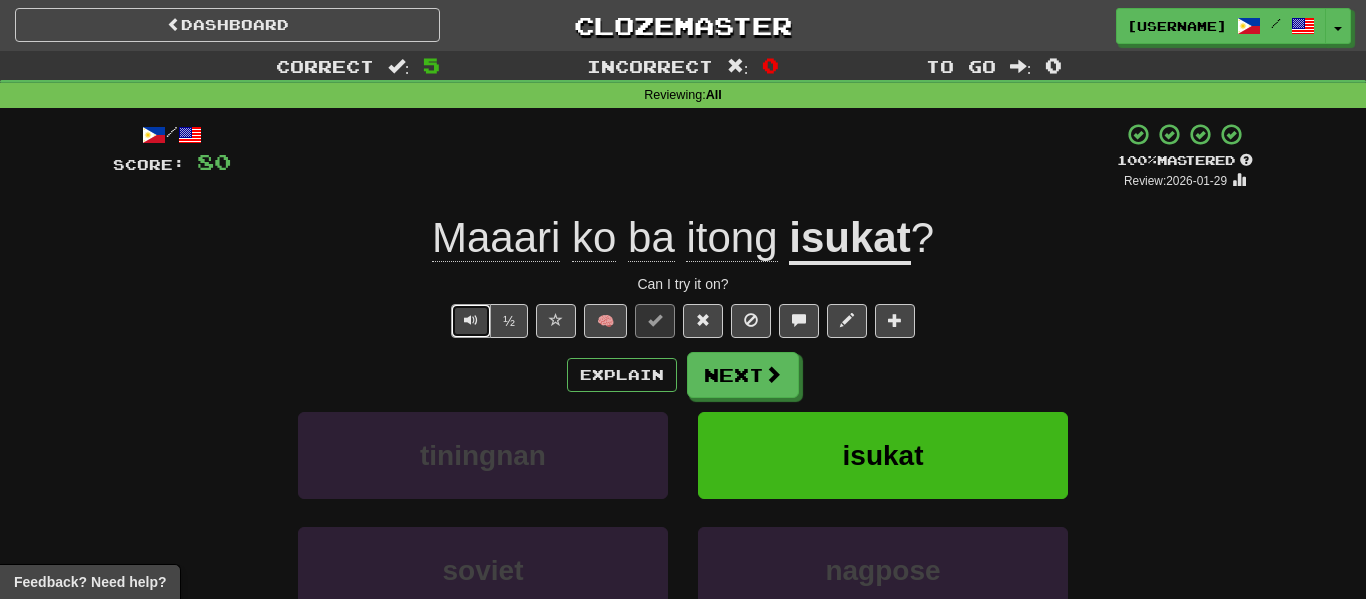 click at bounding box center (471, 321) 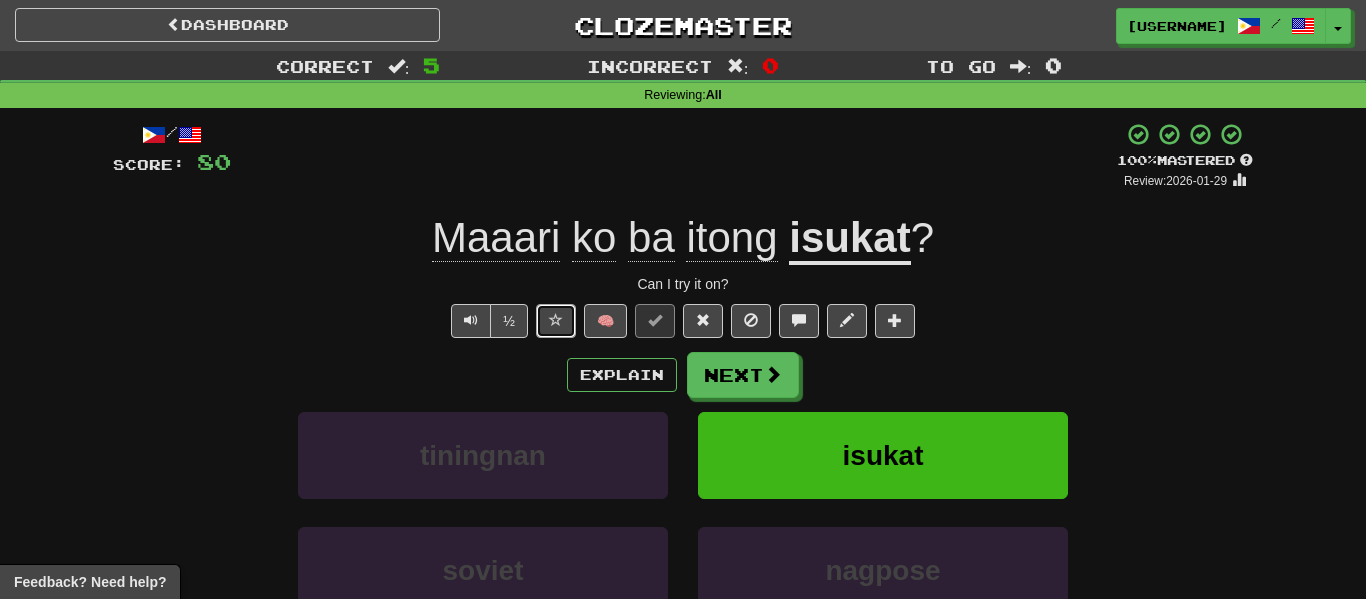 click at bounding box center [556, 320] 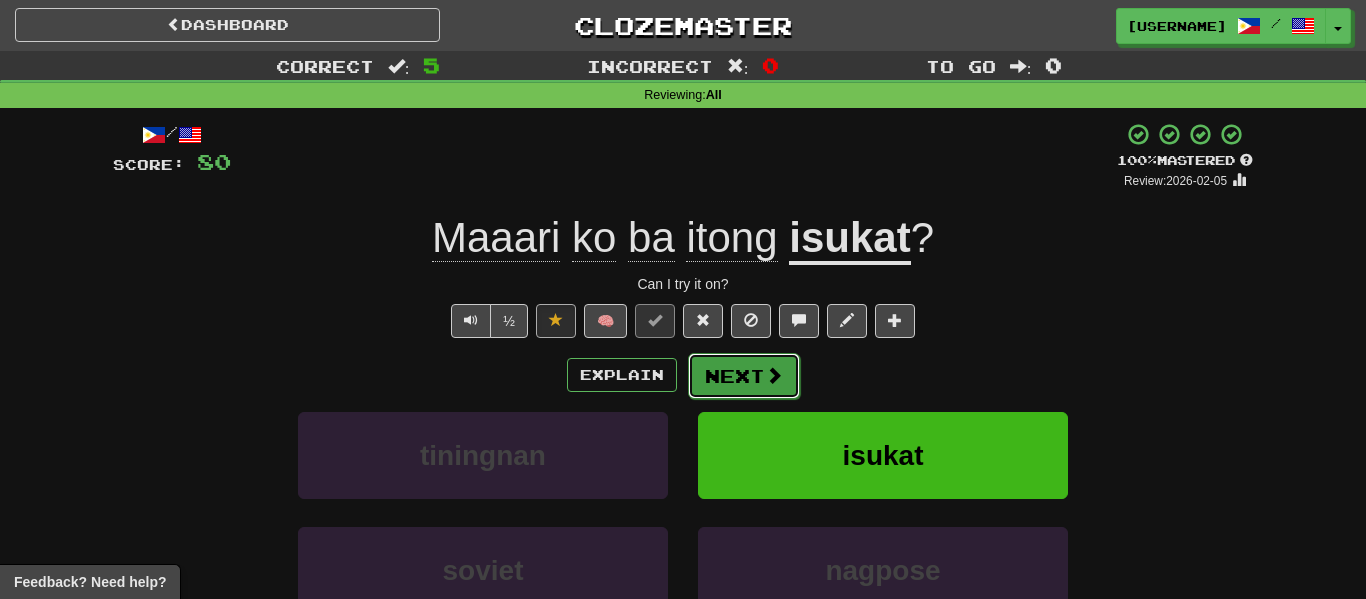 click on "Next" at bounding box center (744, 376) 